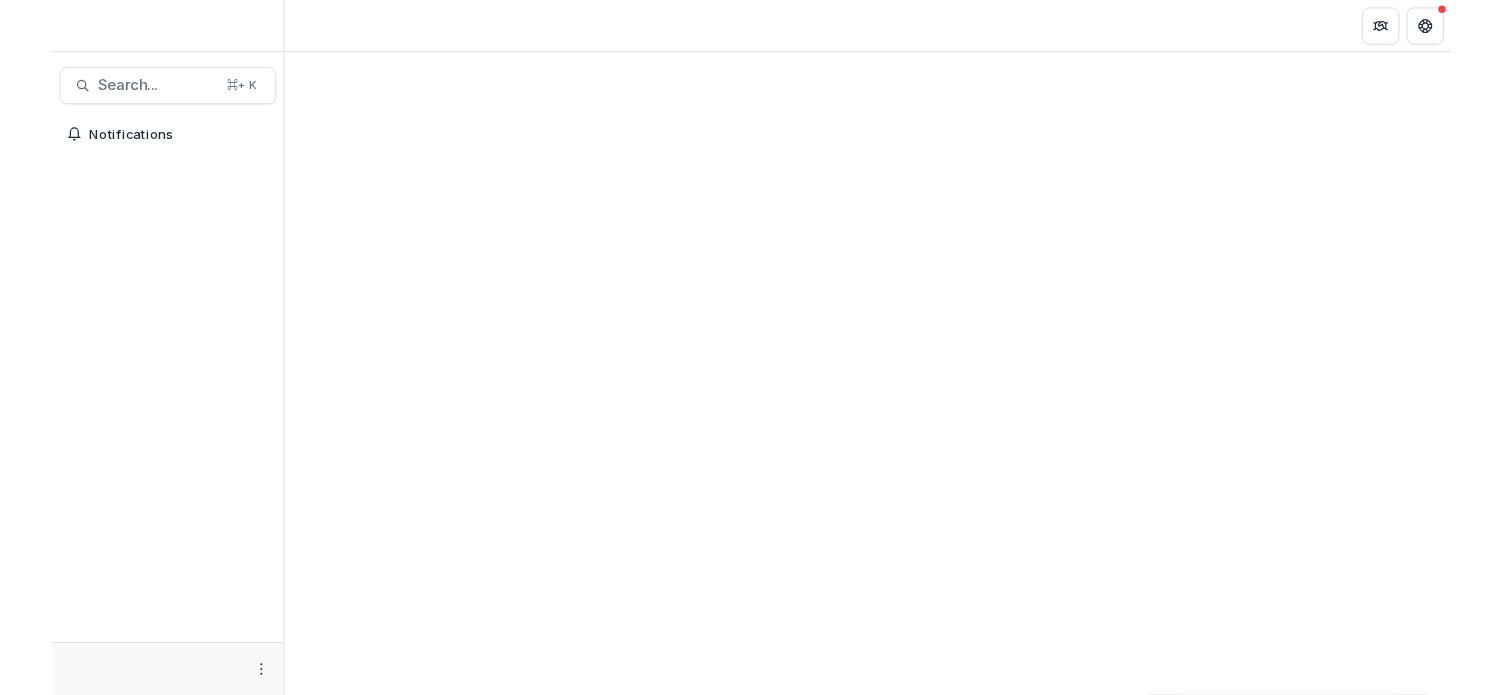 scroll, scrollTop: 0, scrollLeft: 0, axis: both 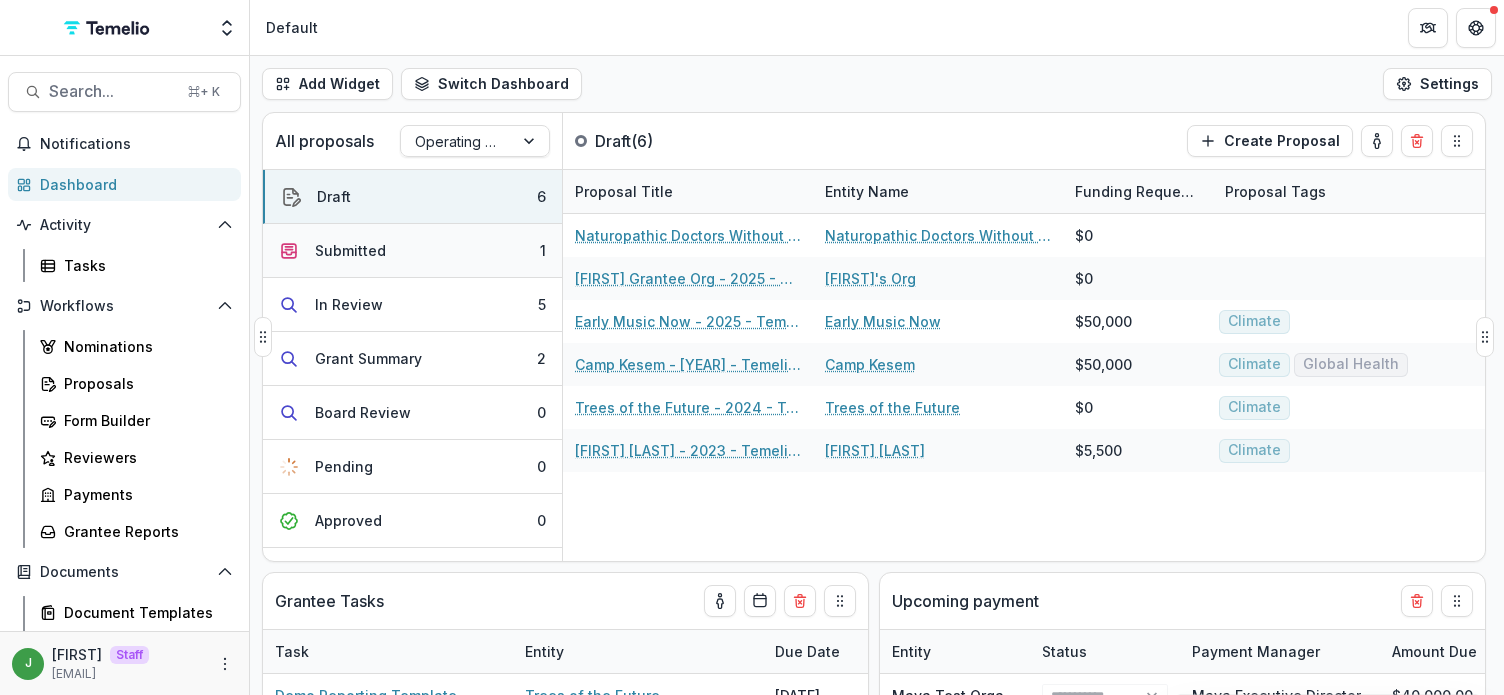 click on "Submitted 1" at bounding box center (412, 251) 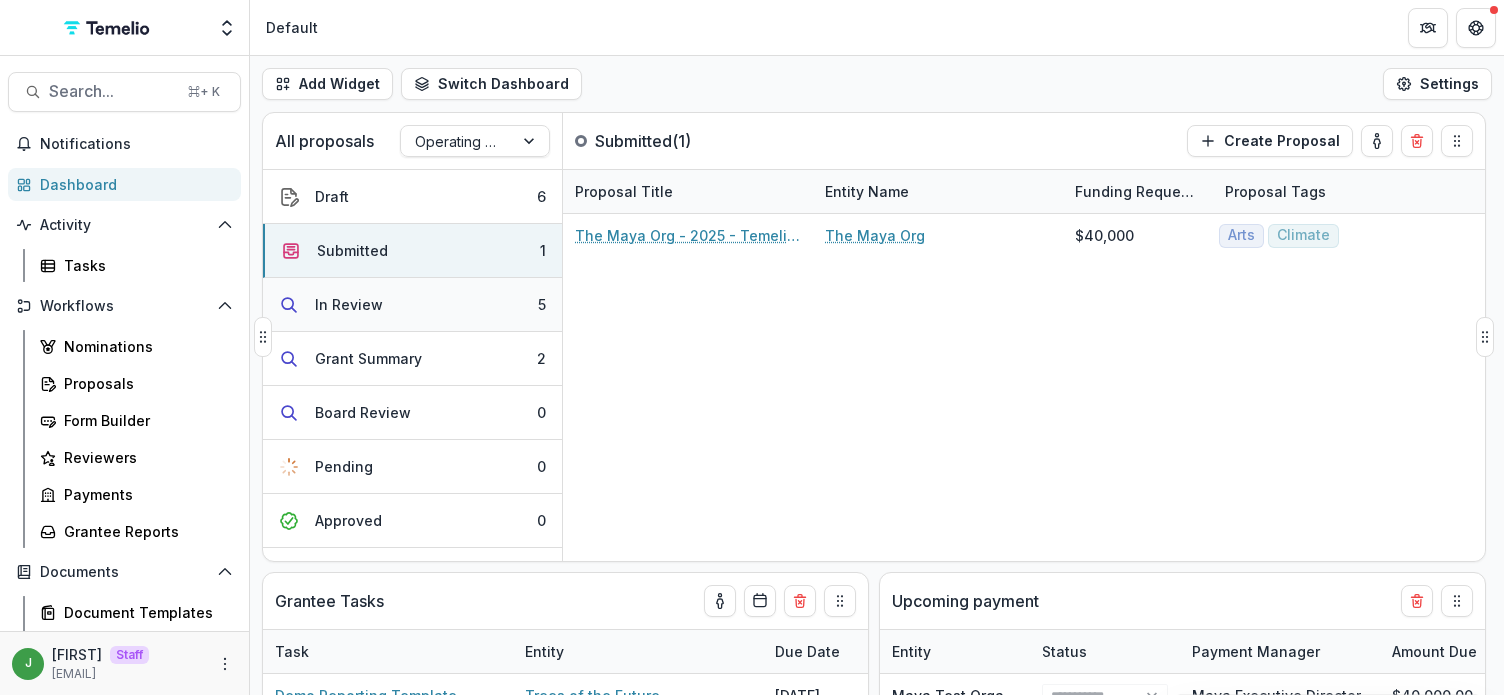 click on "In Review 5" at bounding box center (412, 305) 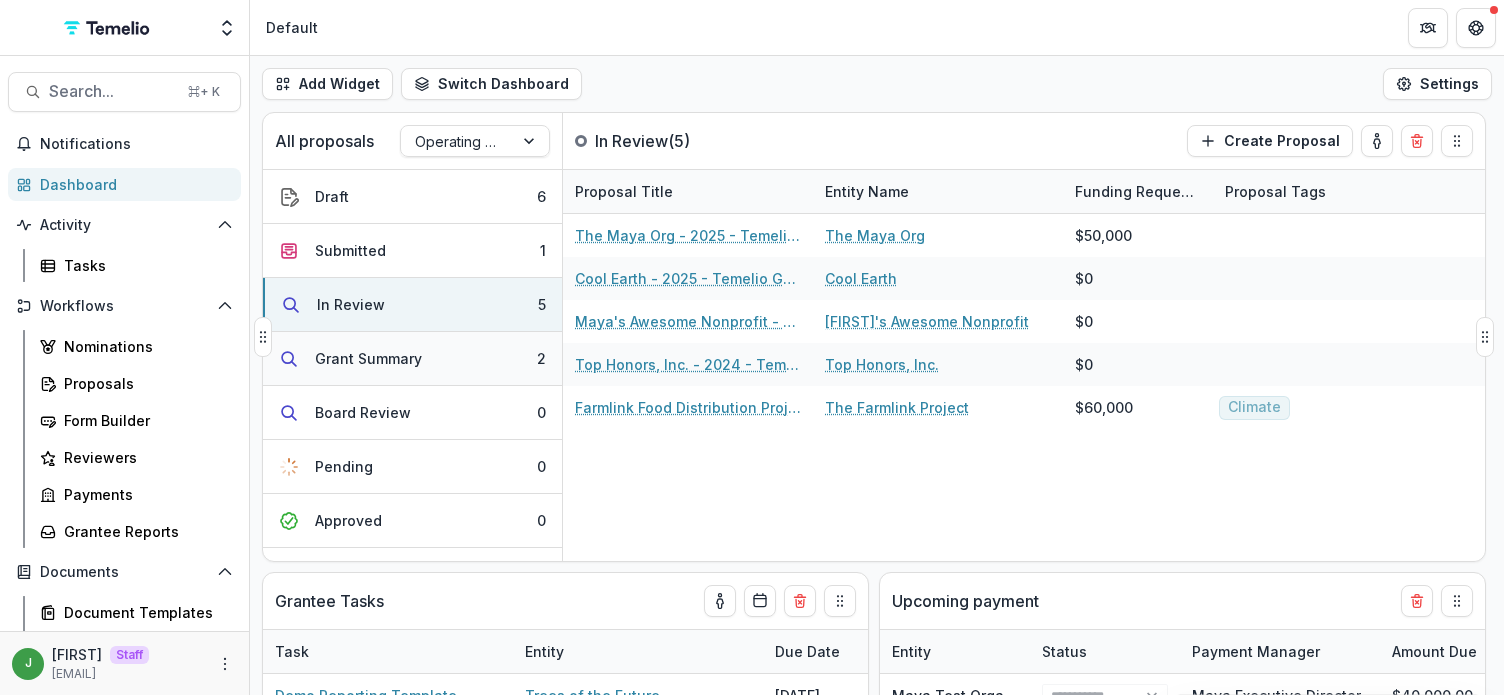 click on "Grant Summary" at bounding box center [368, 358] 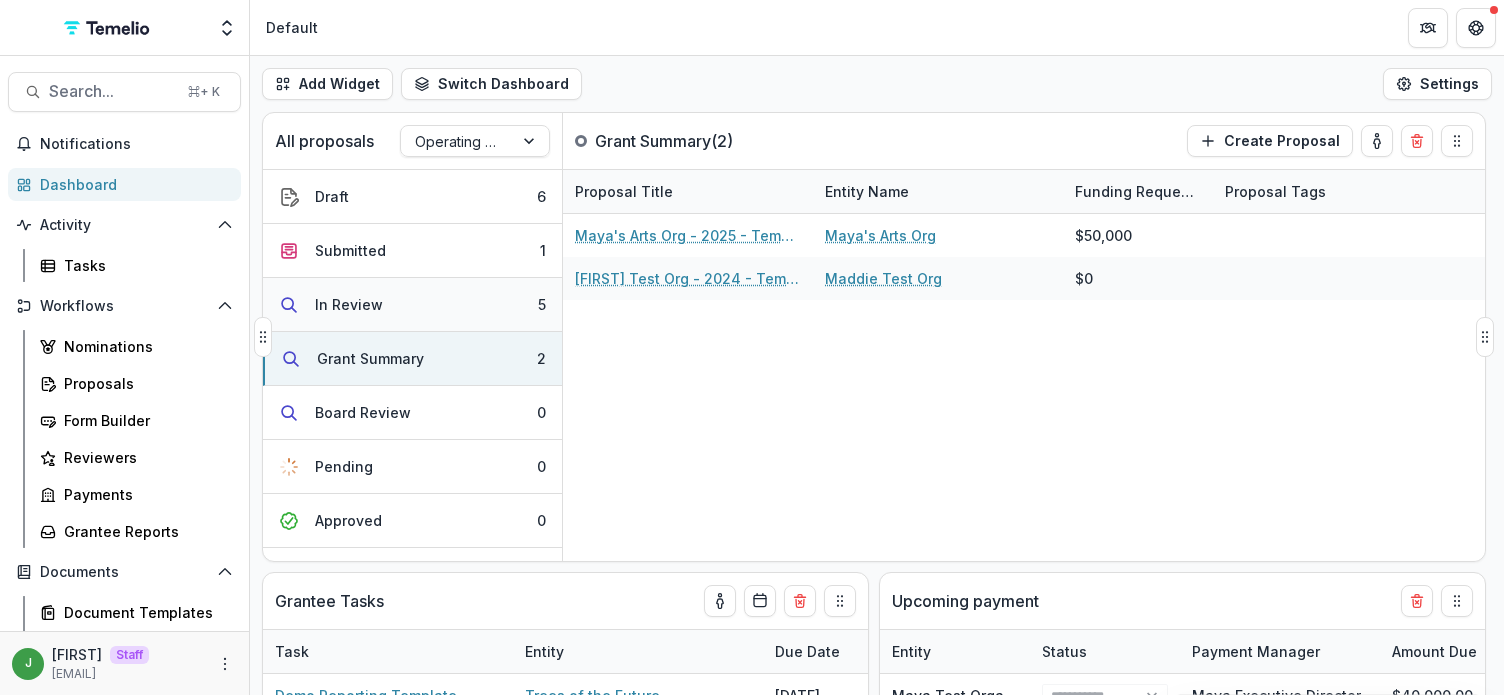 click on "In Review 5" at bounding box center [412, 305] 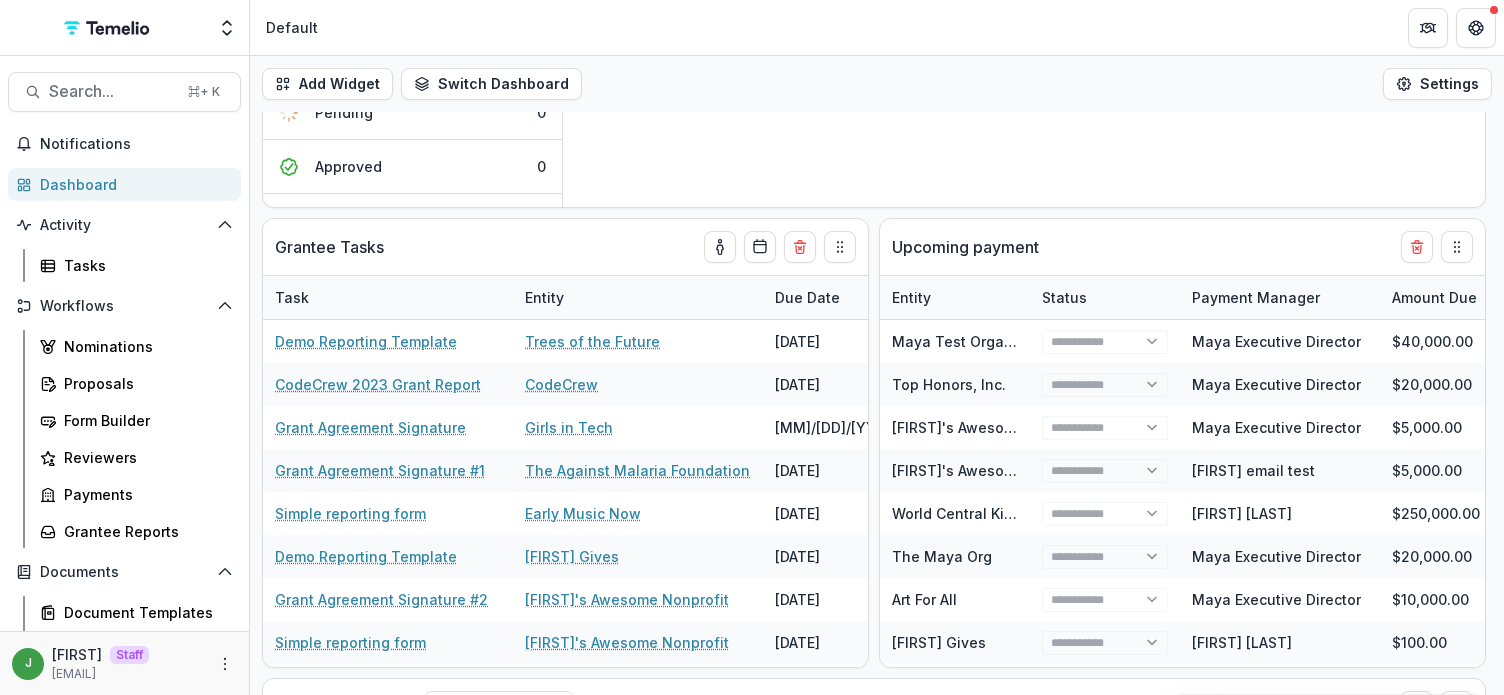 scroll, scrollTop: 357, scrollLeft: 0, axis: vertical 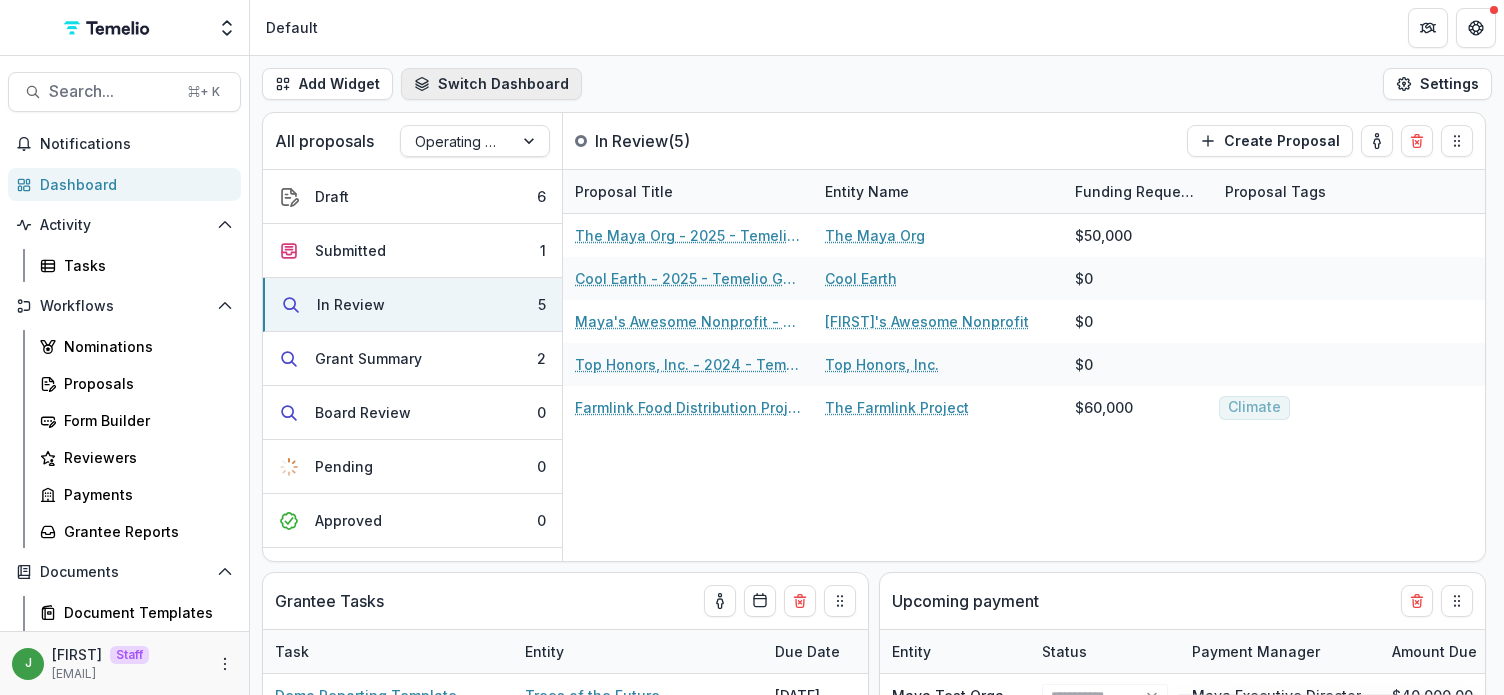 click on "Switch Dashboard" at bounding box center (491, 84) 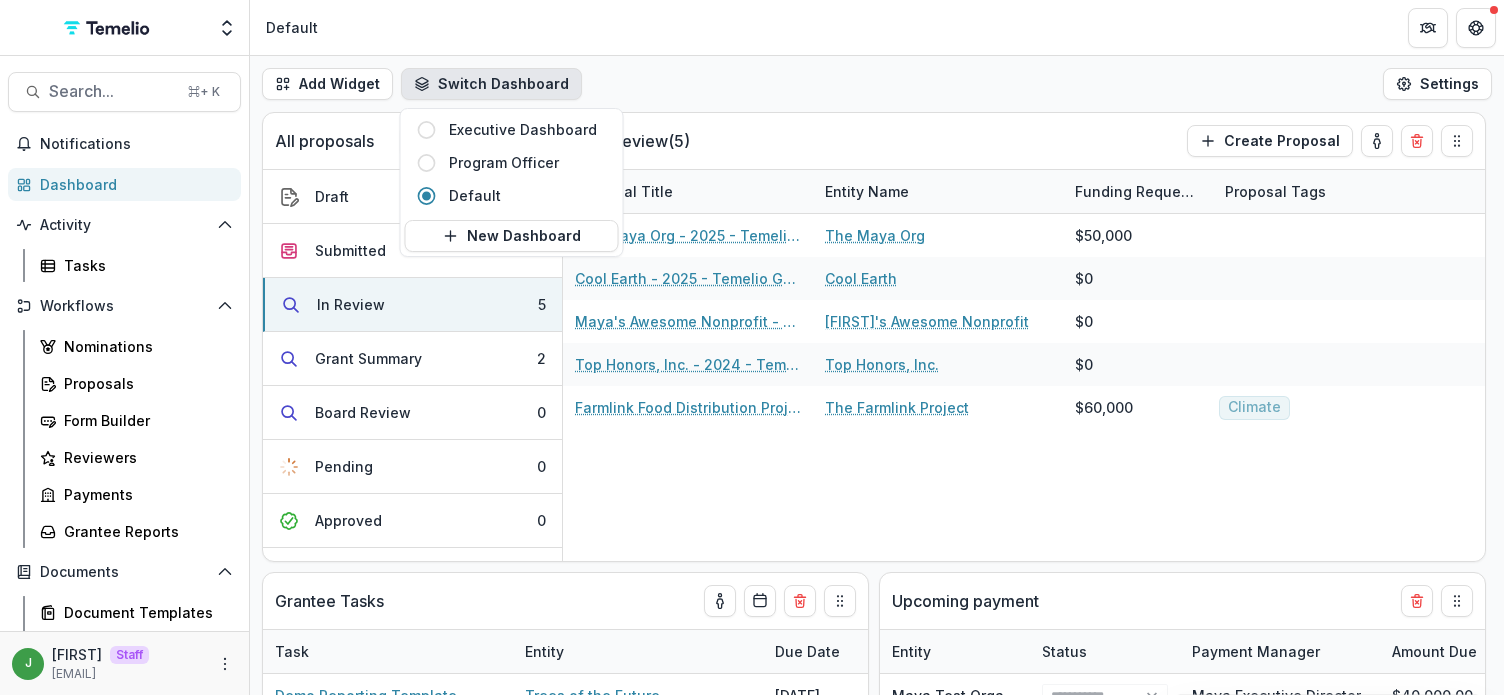 click on "Add Widget Switch Dashboard Executive Dashboard Program Officer Default New Dashboard Settings" at bounding box center (877, 84) 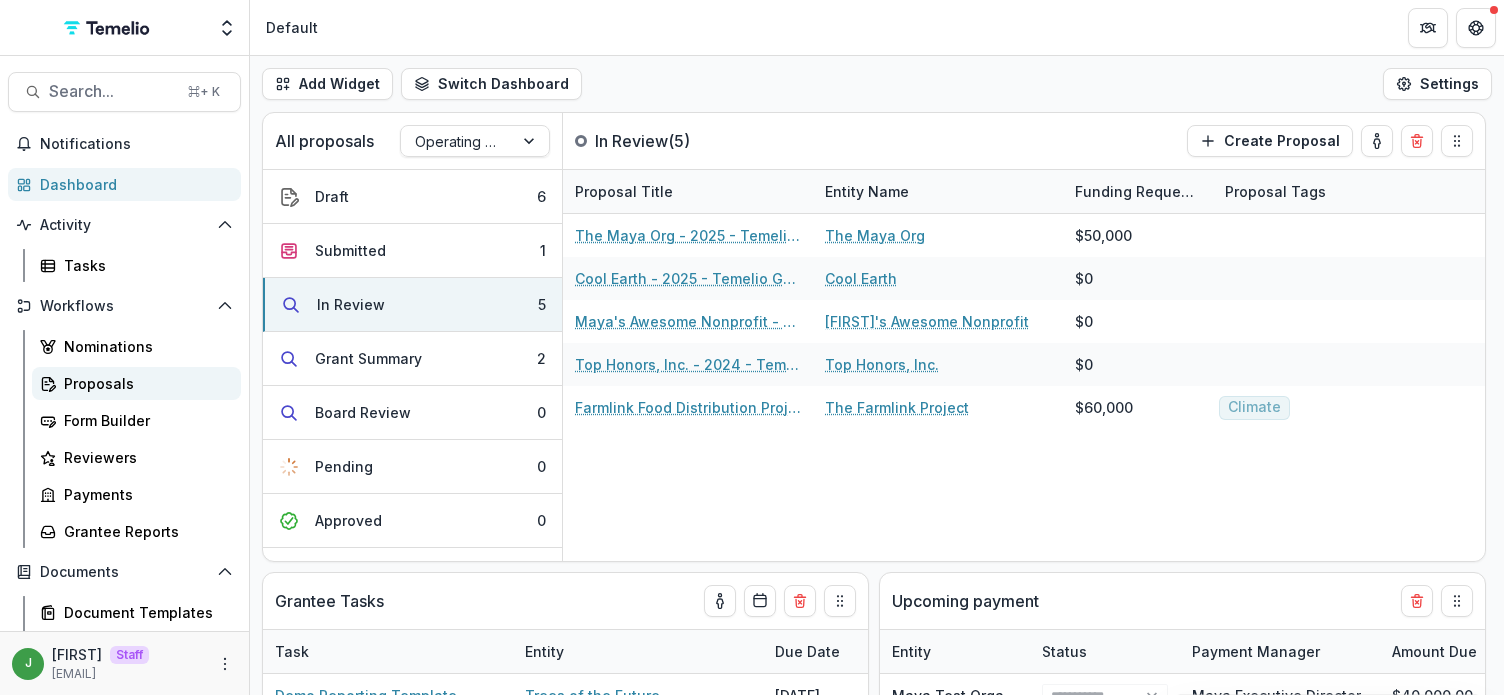 click on "Proposals" at bounding box center [144, 383] 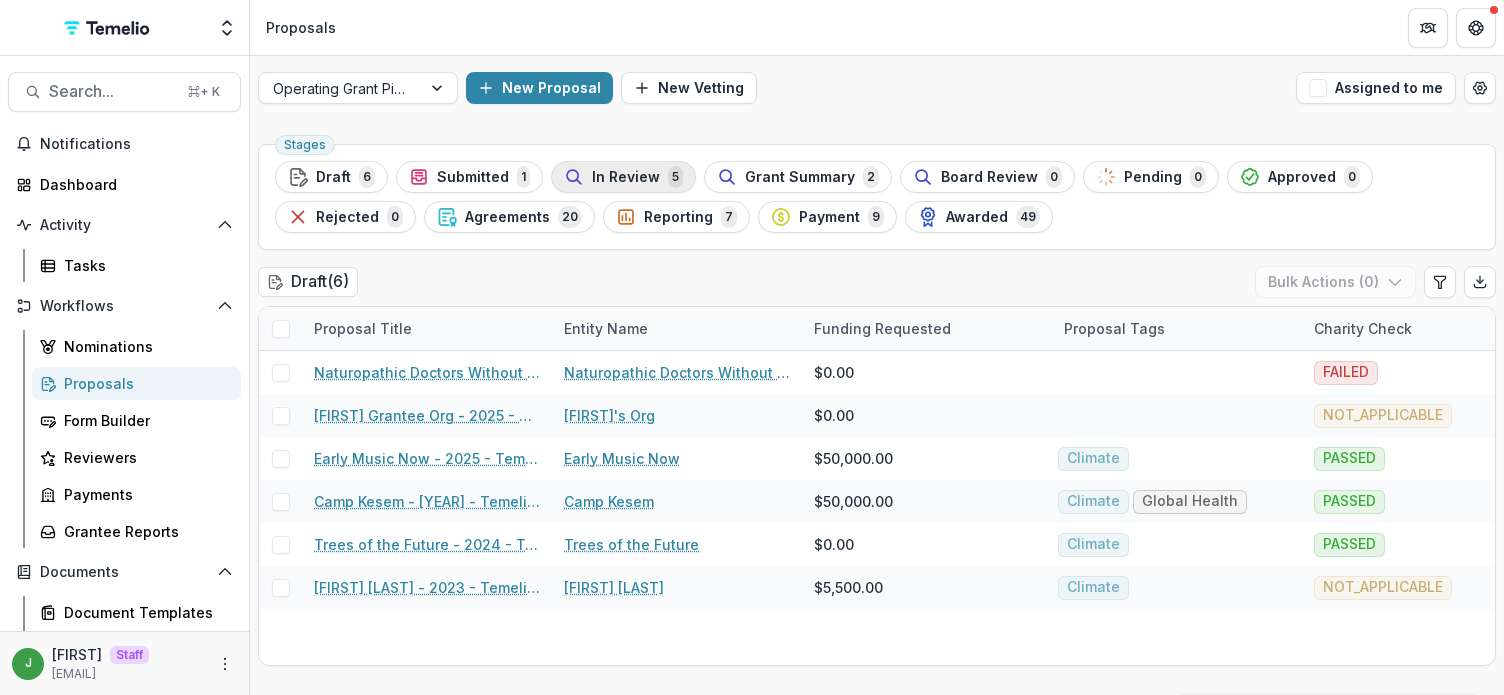 click on "In Review" at bounding box center (626, 177) 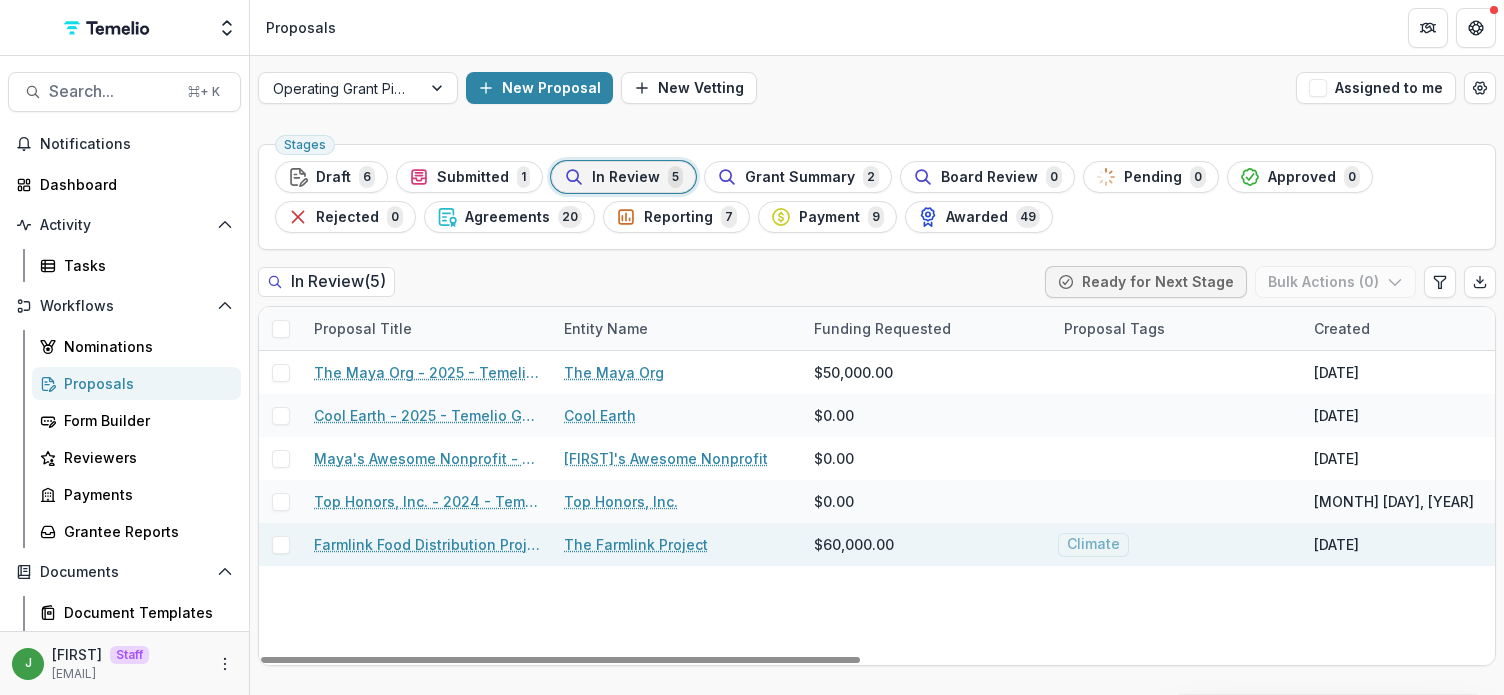 click on "Farmlink Food Distribution Project - updated" at bounding box center [427, 544] 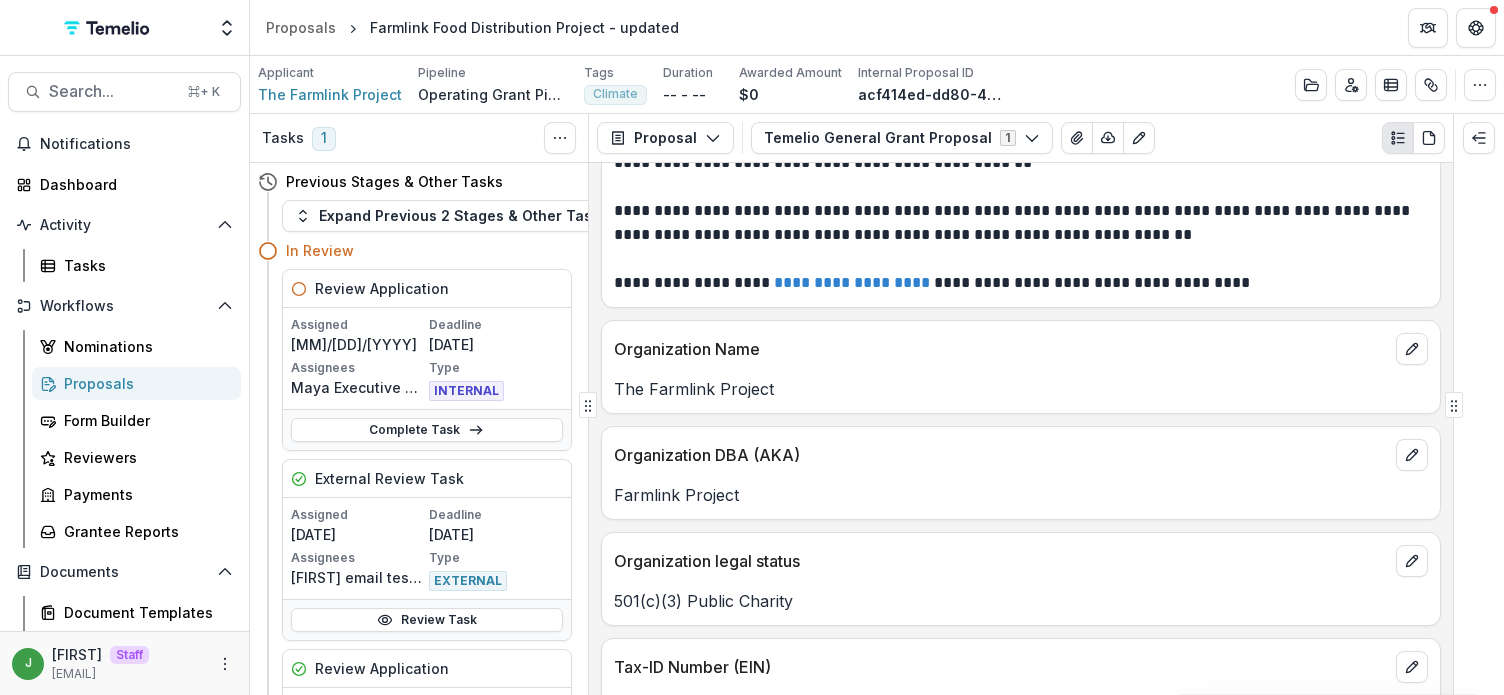 scroll, scrollTop: 1, scrollLeft: 0, axis: vertical 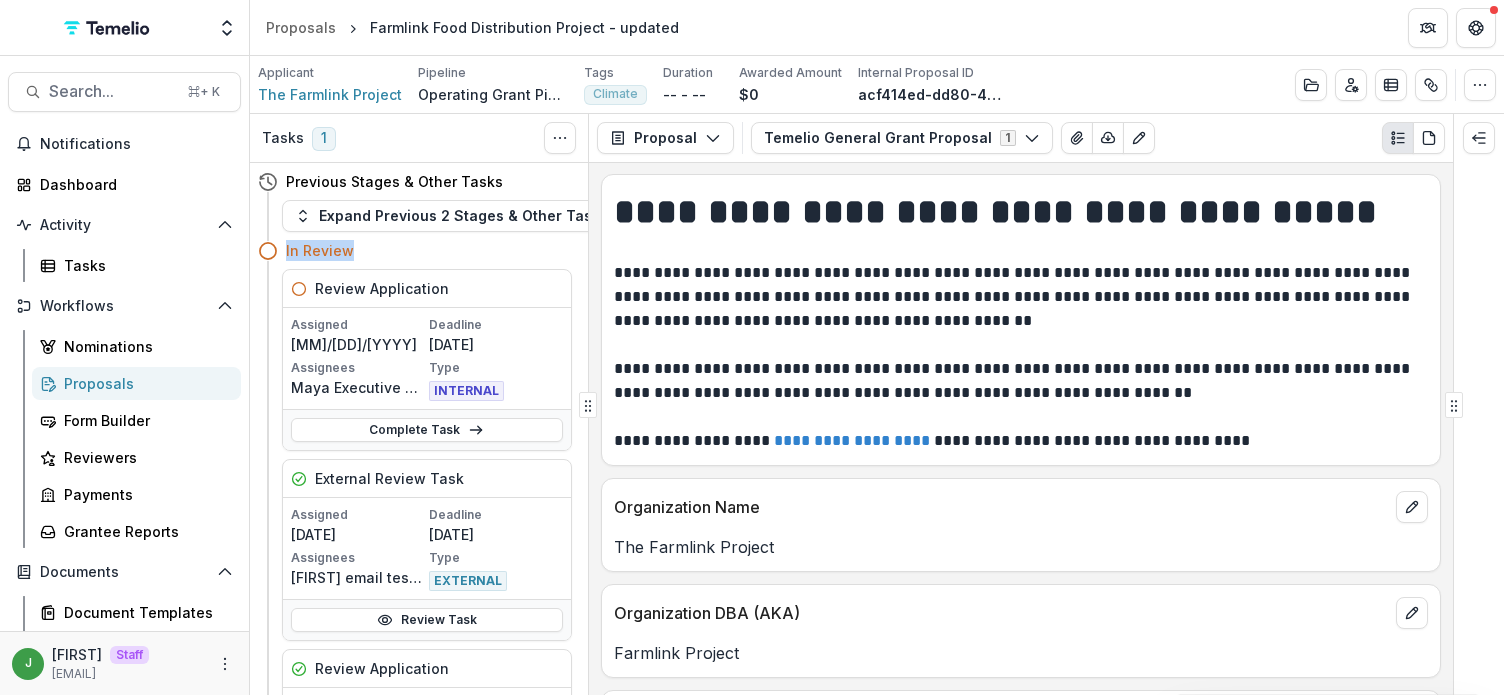drag, startPoint x: 359, startPoint y: 255, endPoint x: 274, endPoint y: 255, distance: 85 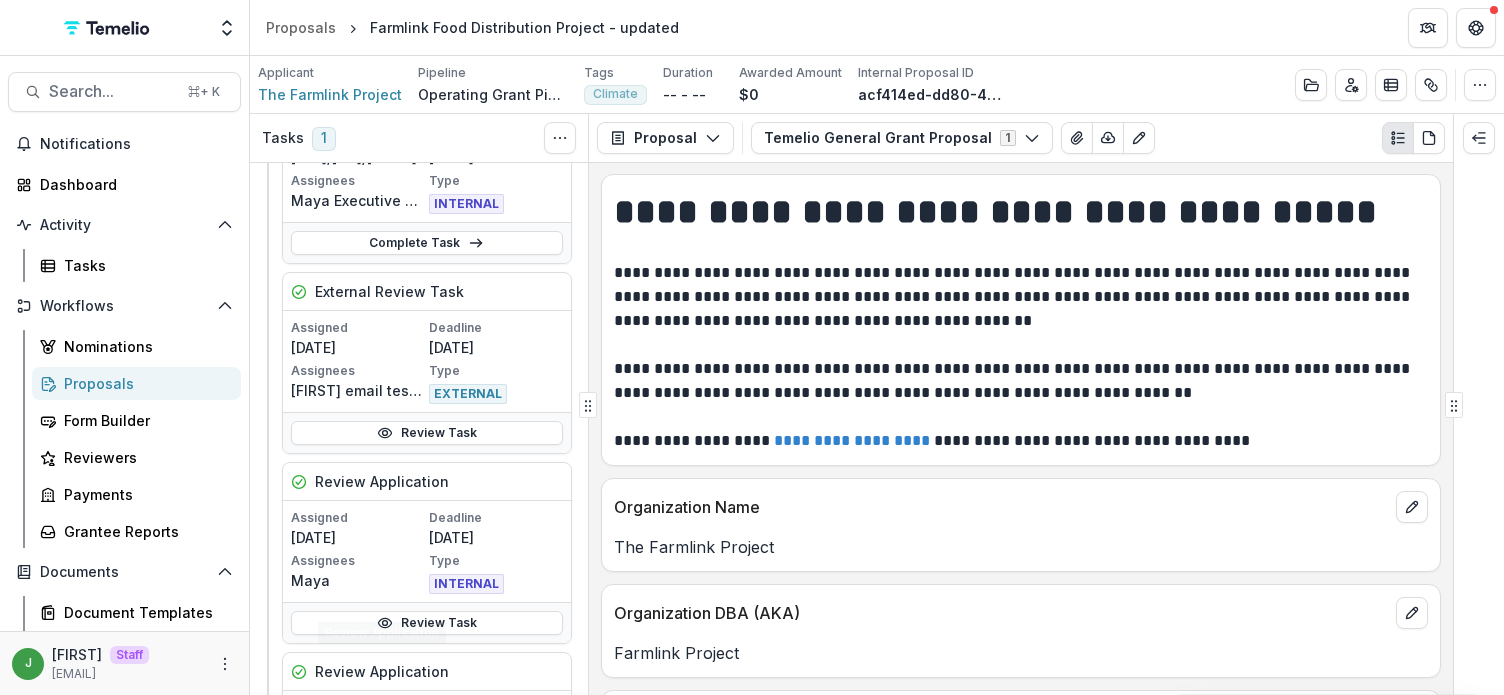 scroll, scrollTop: 0, scrollLeft: 0, axis: both 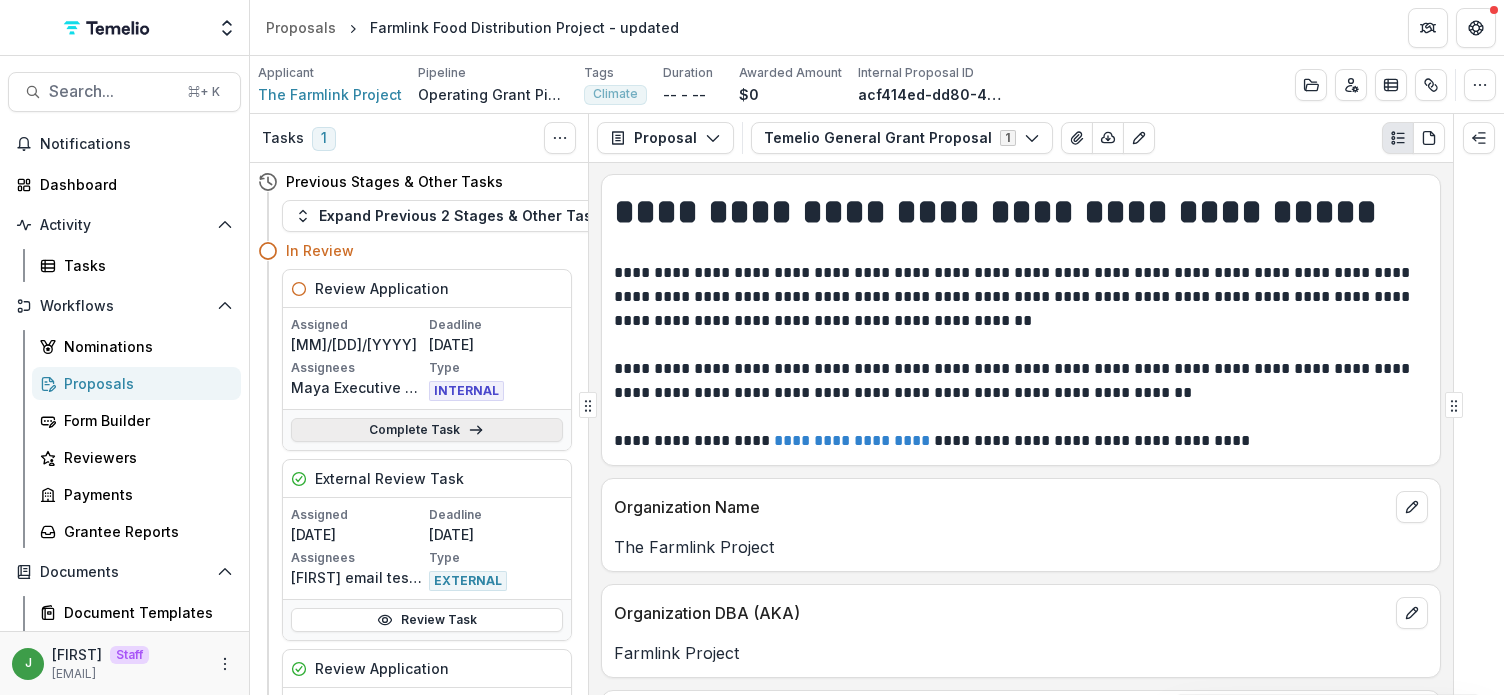 click on "Complete Task" at bounding box center (427, 430) 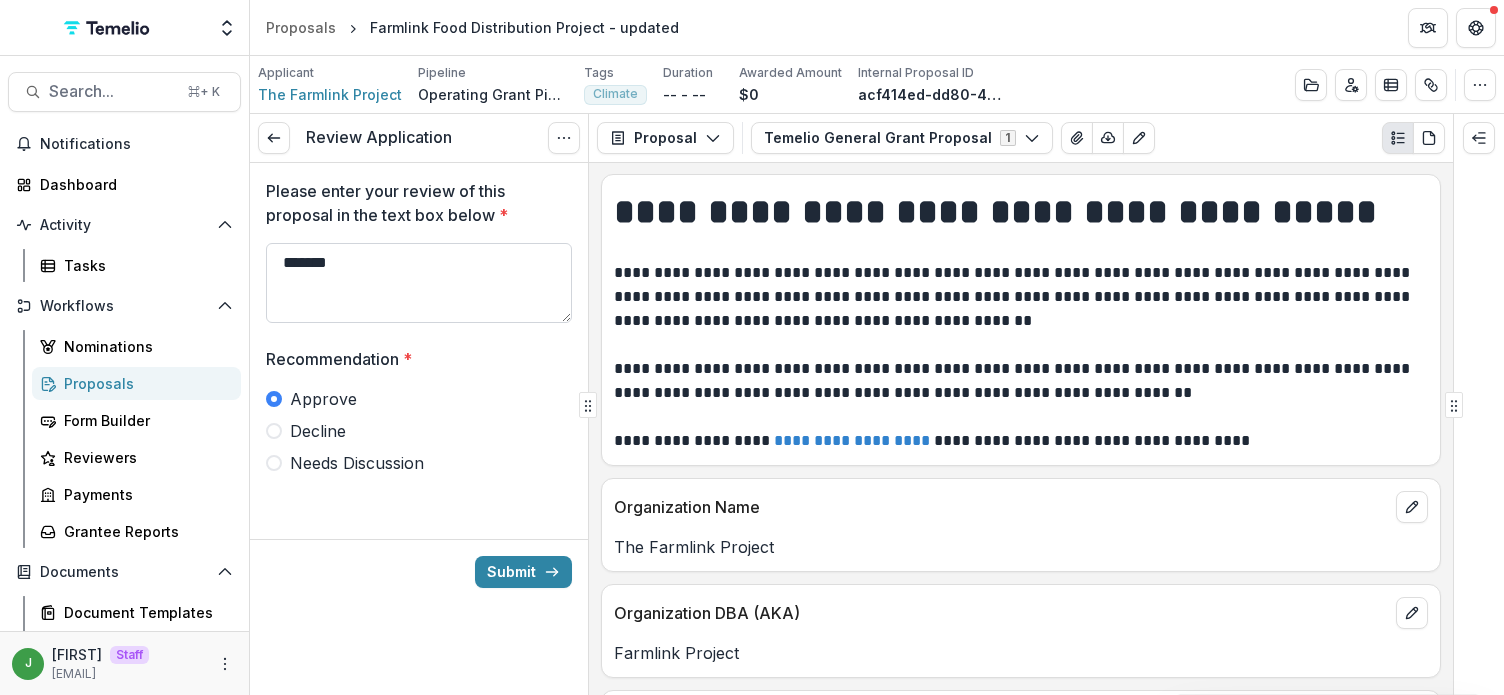 drag, startPoint x: 399, startPoint y: 271, endPoint x: 275, endPoint y: 272, distance: 124.004036 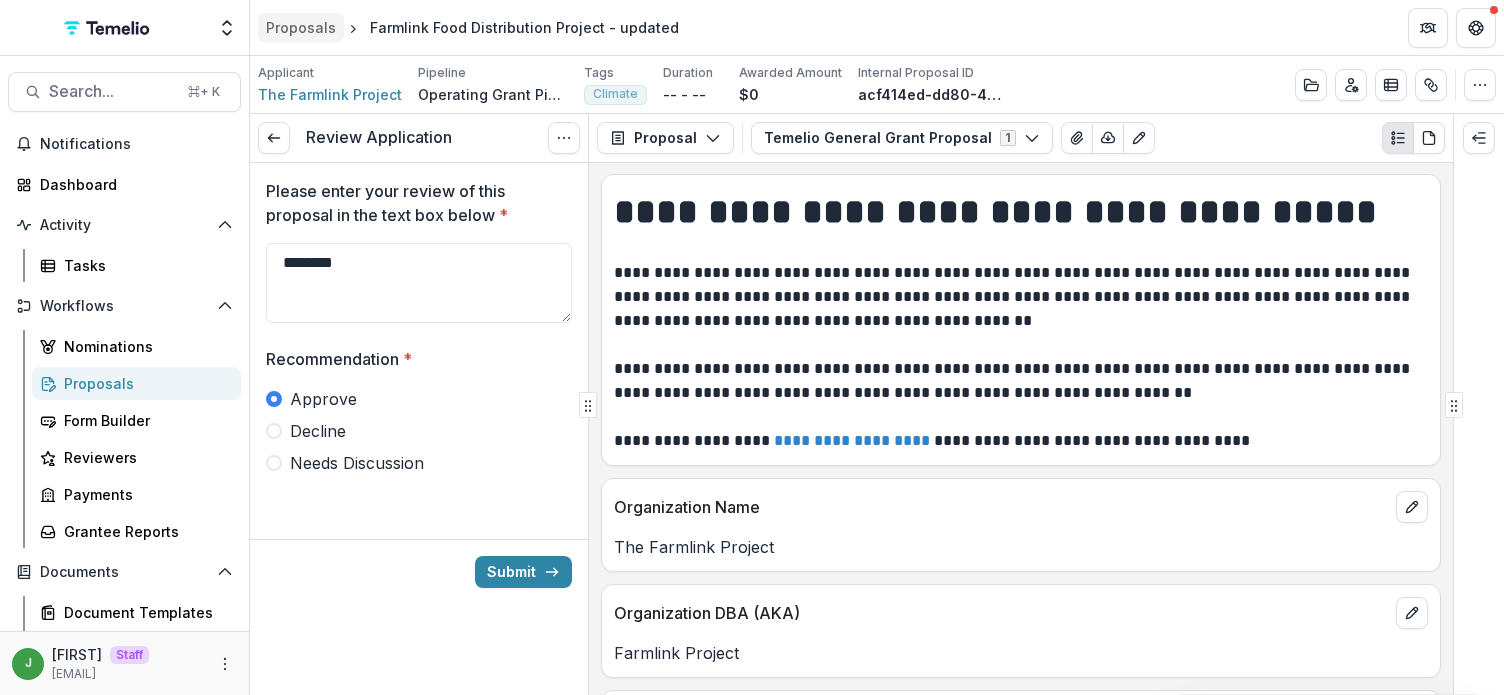 type on "********" 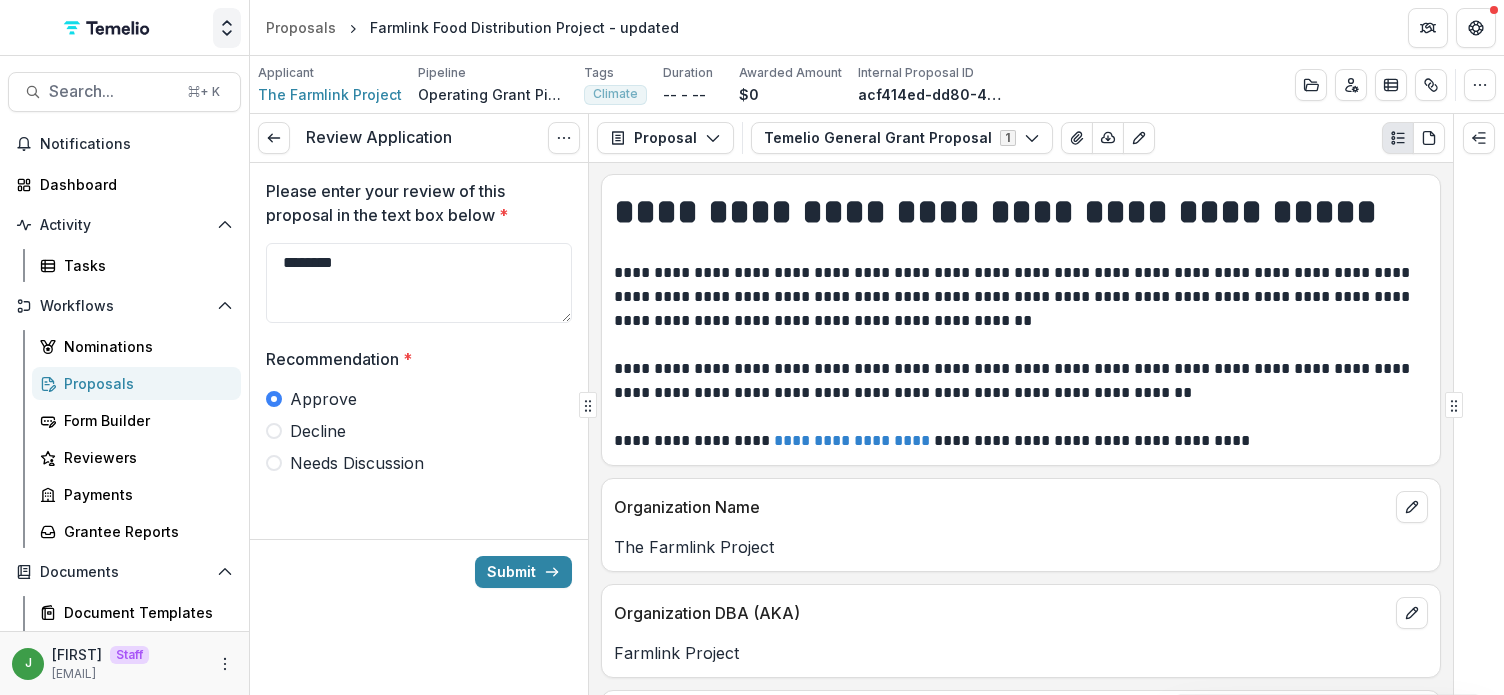 click 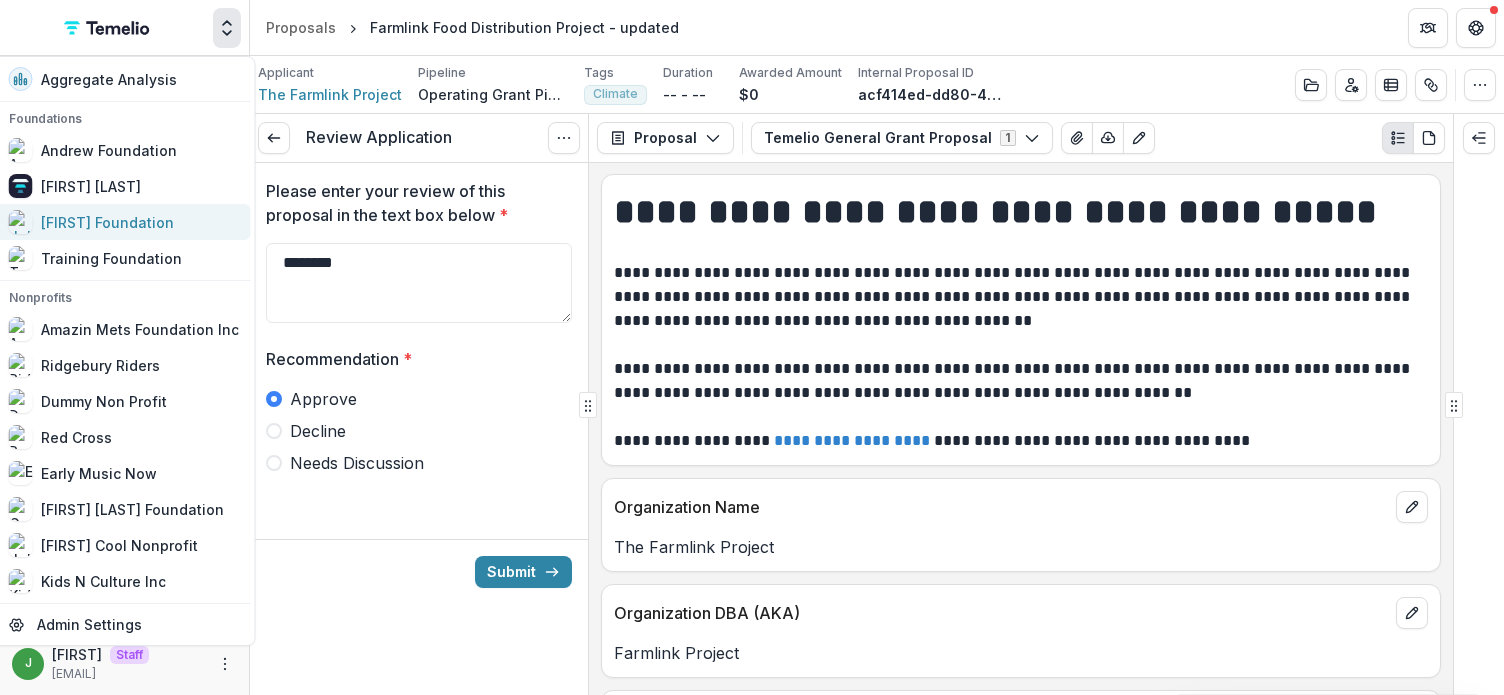 click on "Julie Foundation" at bounding box center (107, 222) 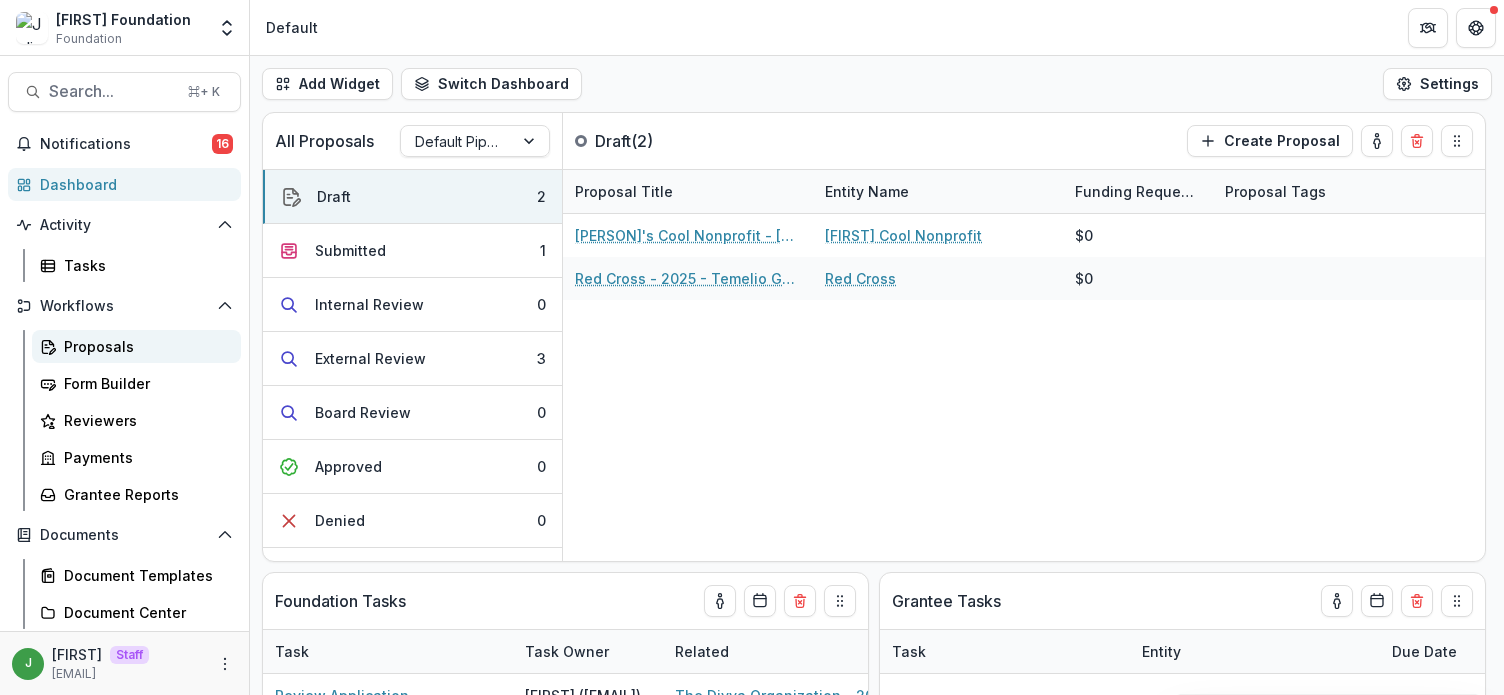 click on "Proposals" at bounding box center [144, 346] 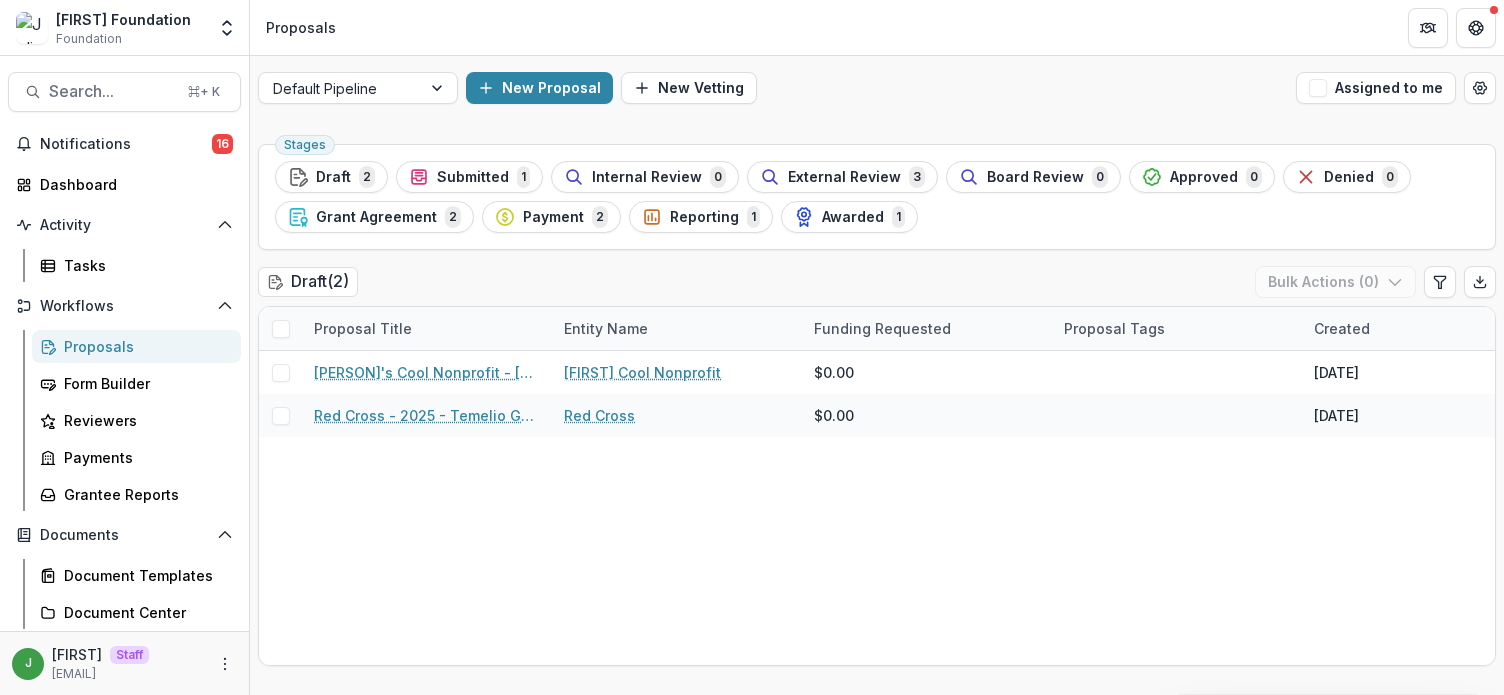 click on "Submitted 1" at bounding box center [469, 177] 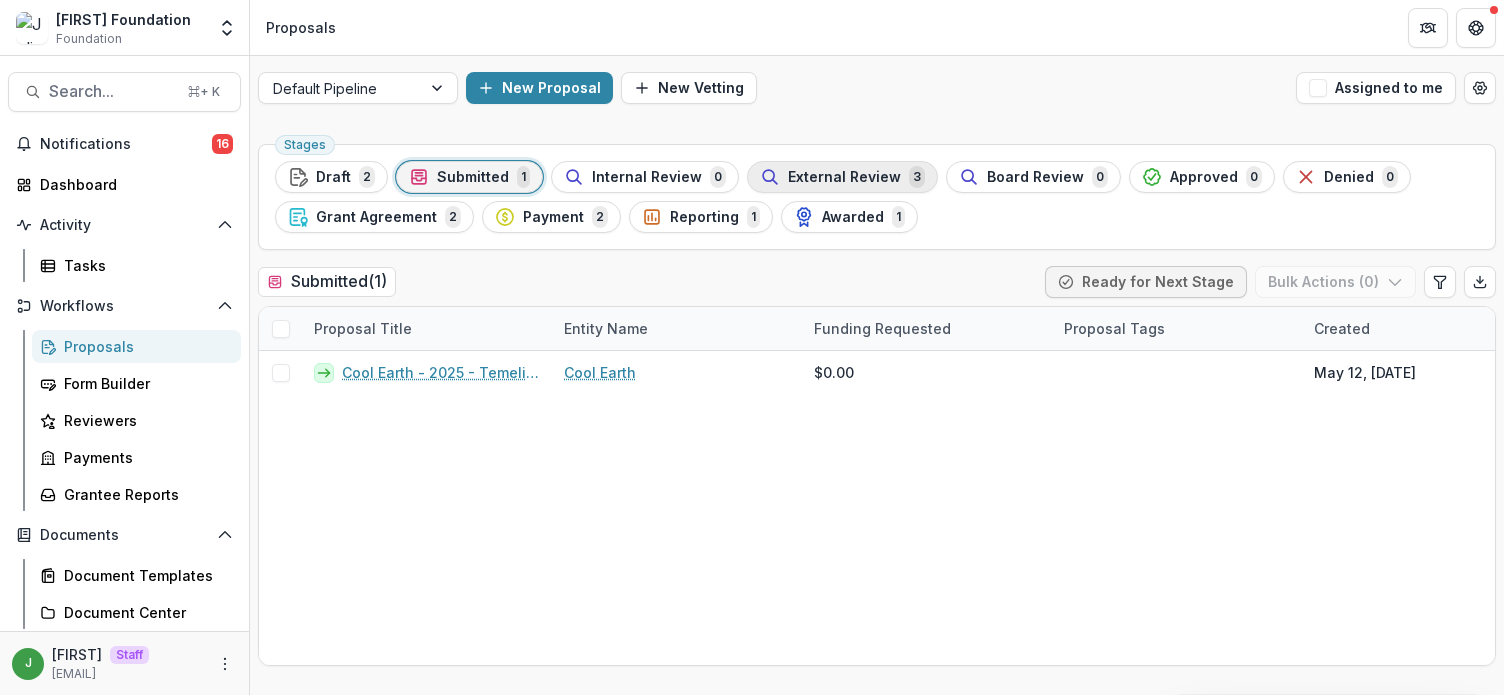 click on "External Review" at bounding box center [844, 177] 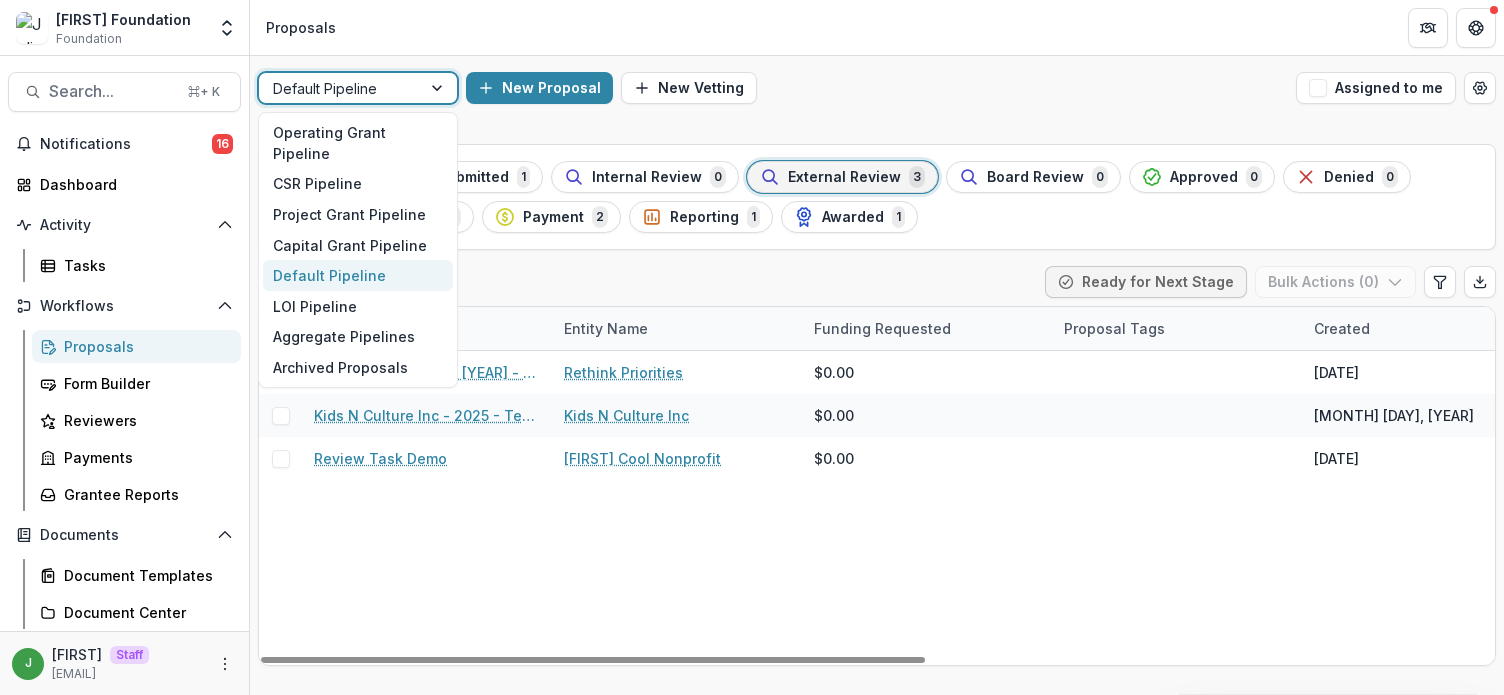 click at bounding box center [340, 88] 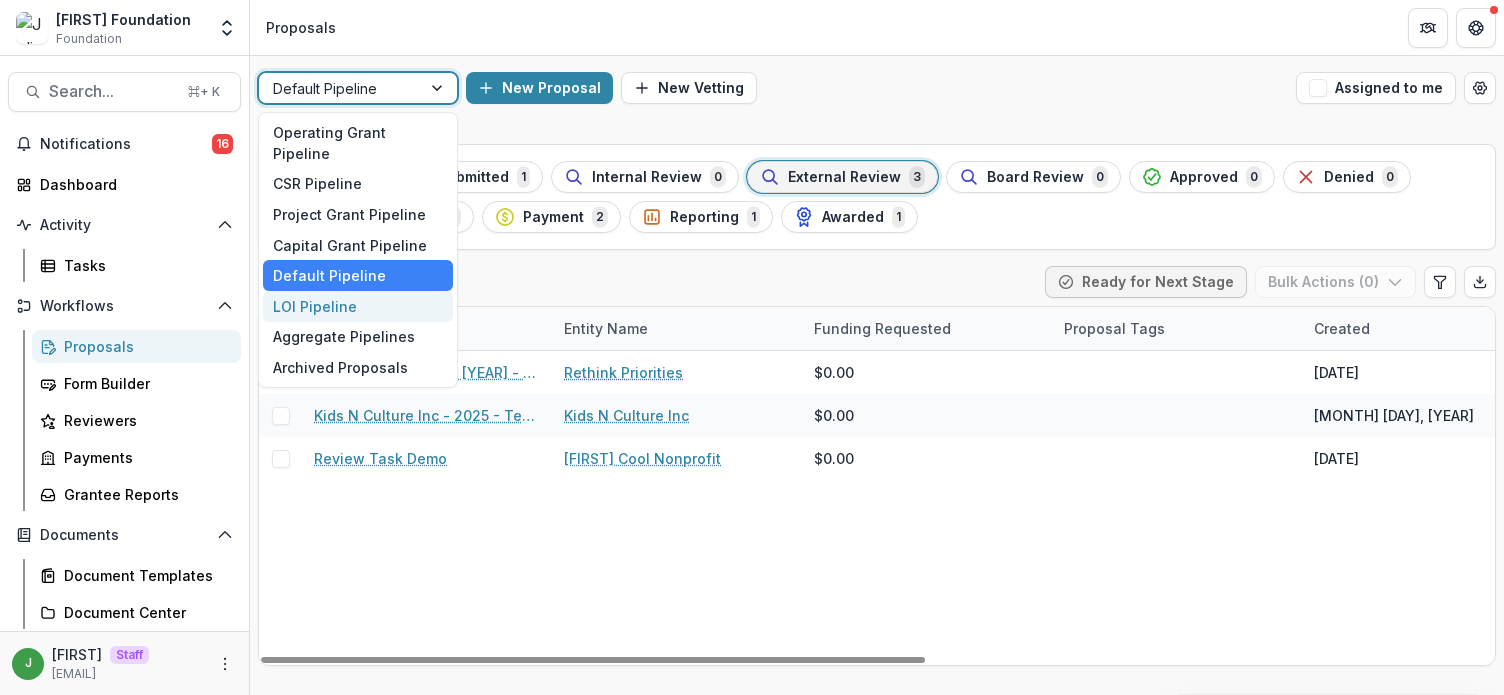 click on "LOI Pipeline" at bounding box center [358, 306] 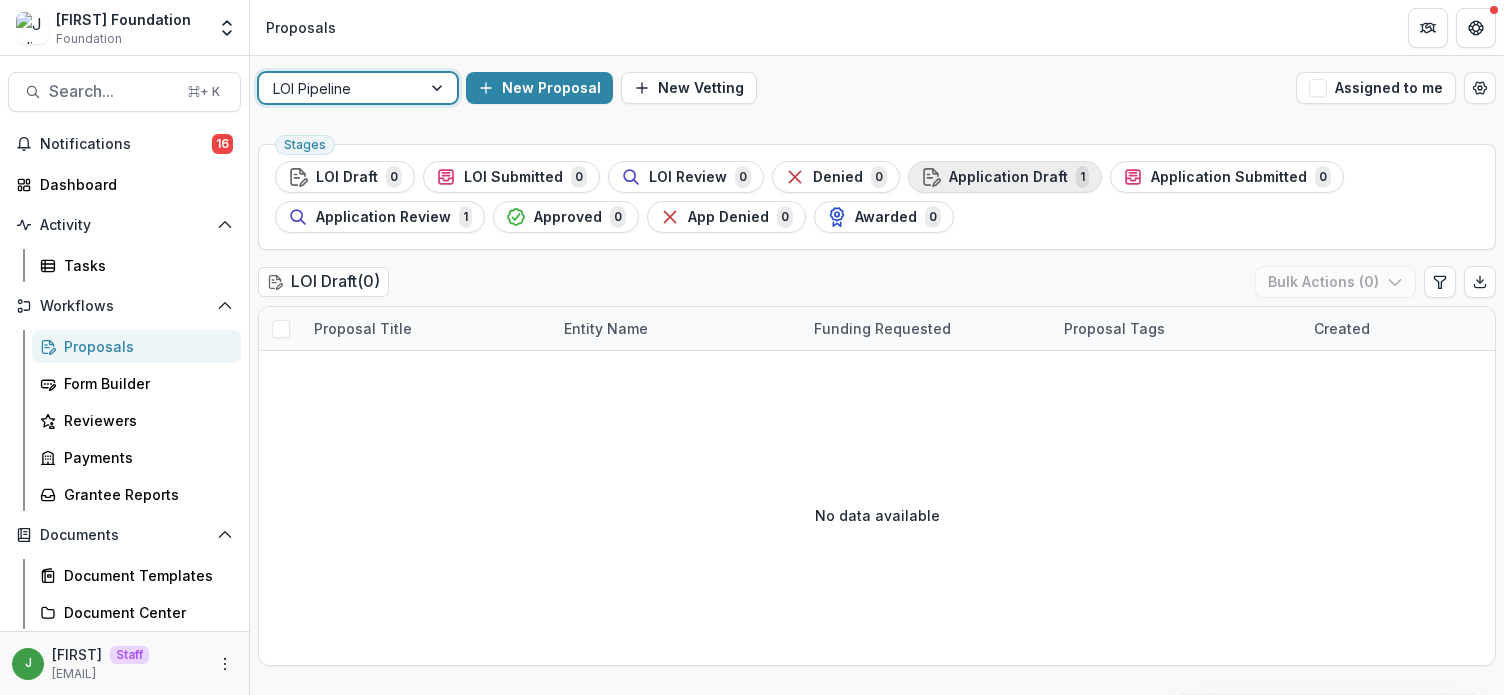 click on "Application Draft" at bounding box center (1008, 177) 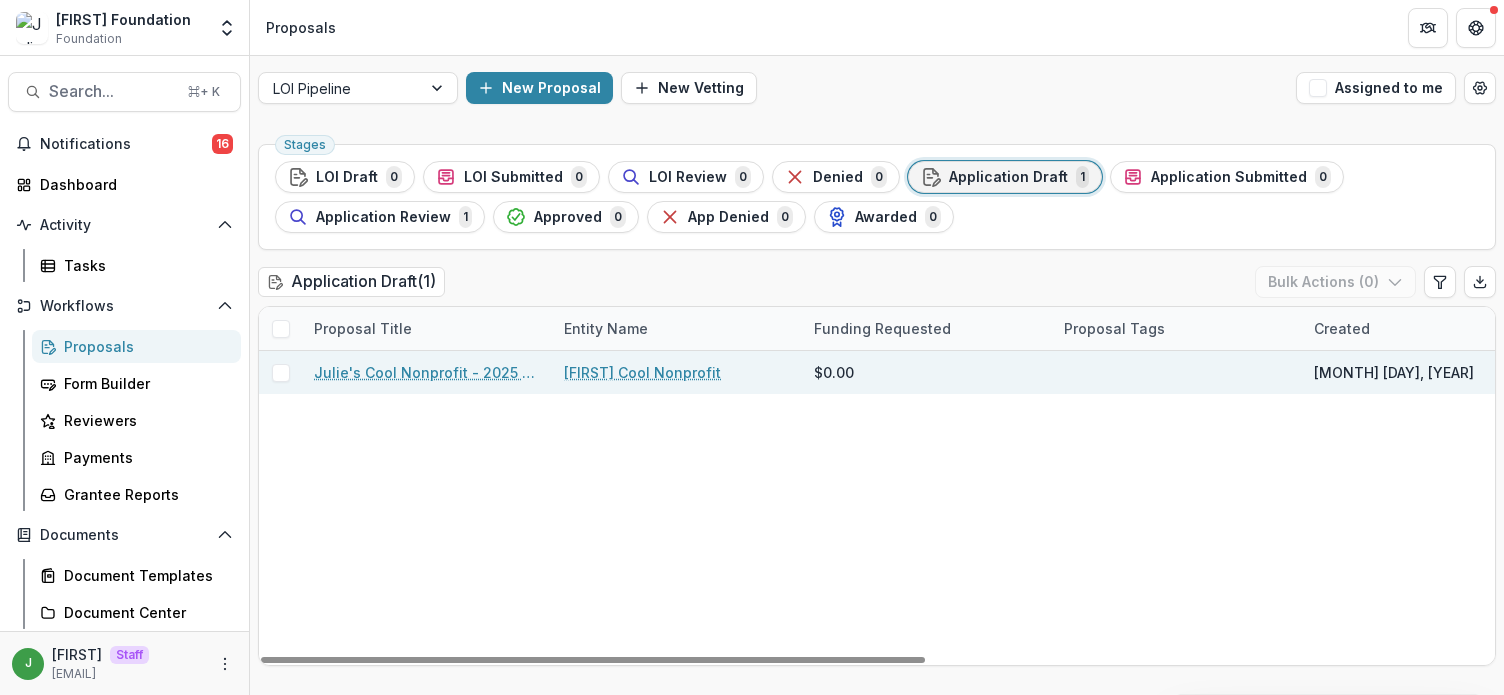 click on "Julie's Cool Nonprofit - 2025 - LOI Example Form" at bounding box center [427, 372] 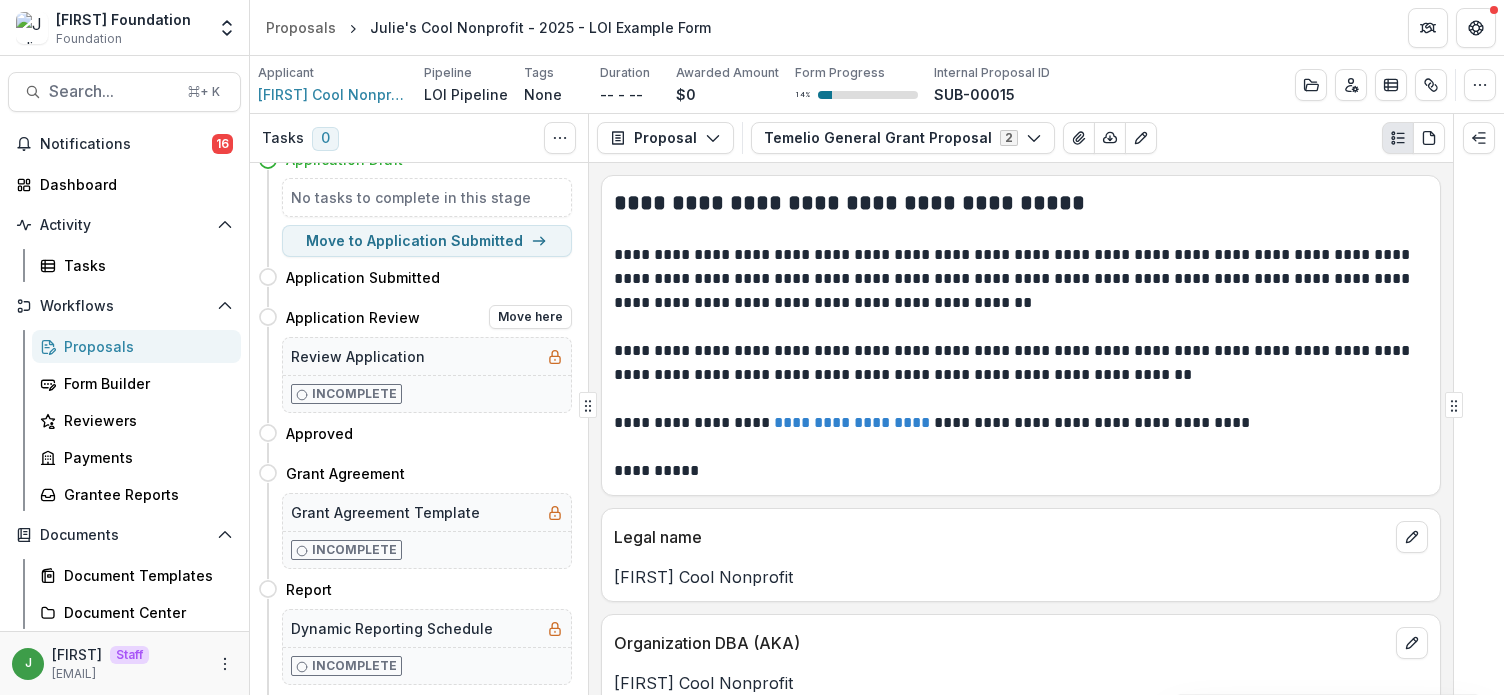 scroll, scrollTop: 95, scrollLeft: 0, axis: vertical 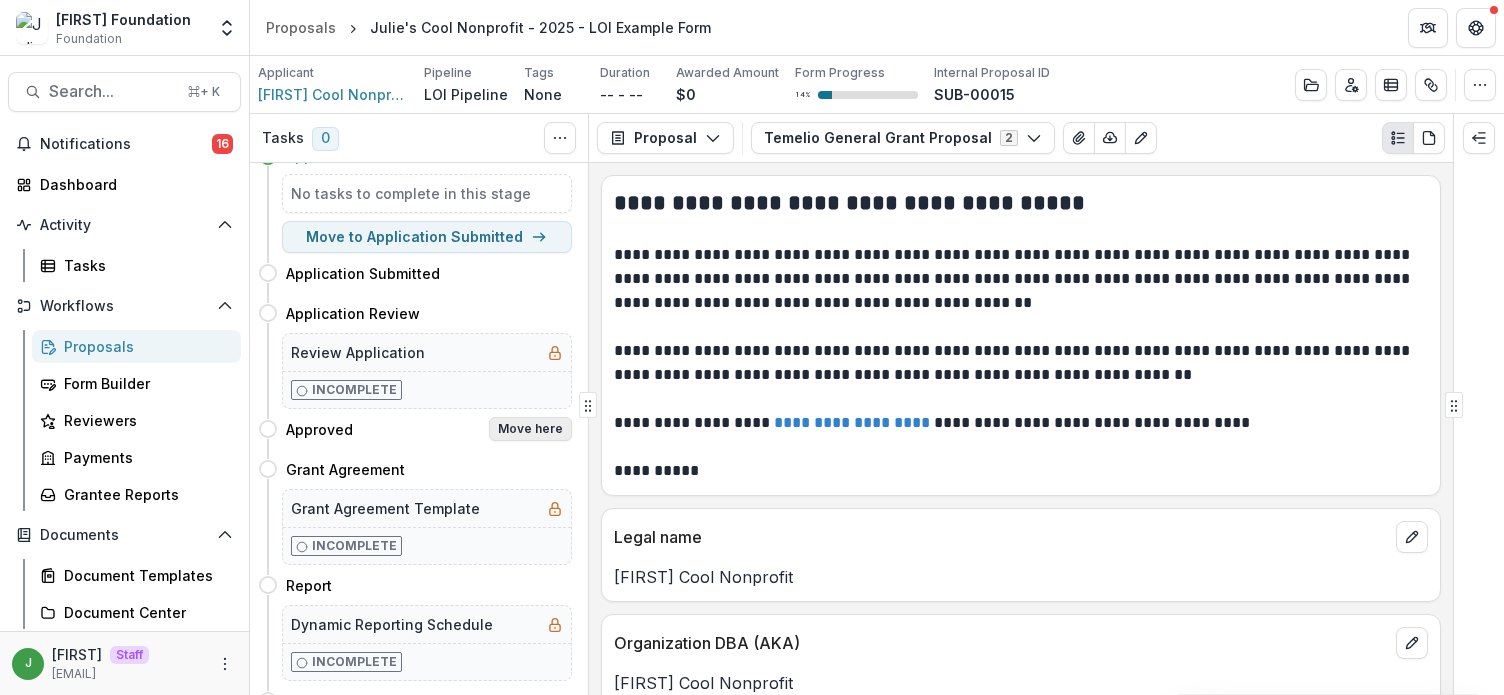 click on "Move here" at bounding box center [530, 429] 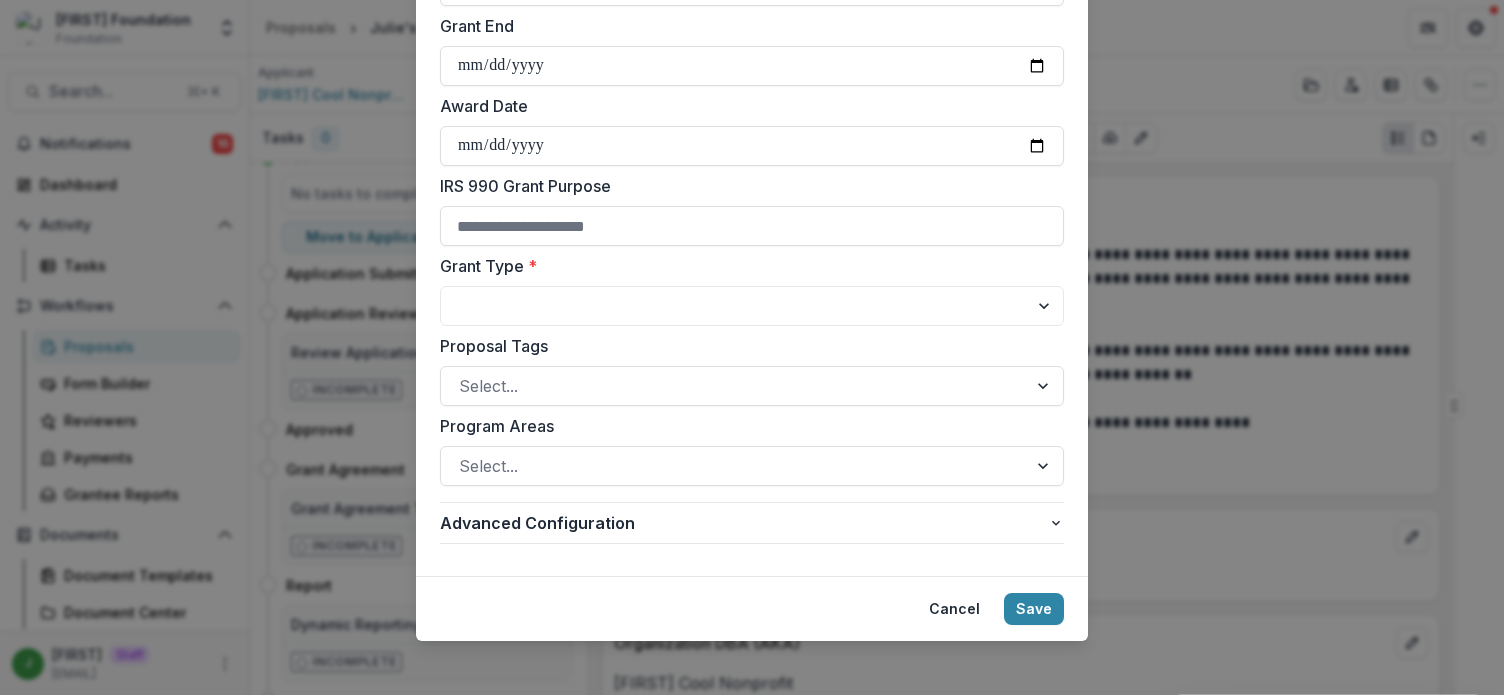 scroll, scrollTop: 504, scrollLeft: 0, axis: vertical 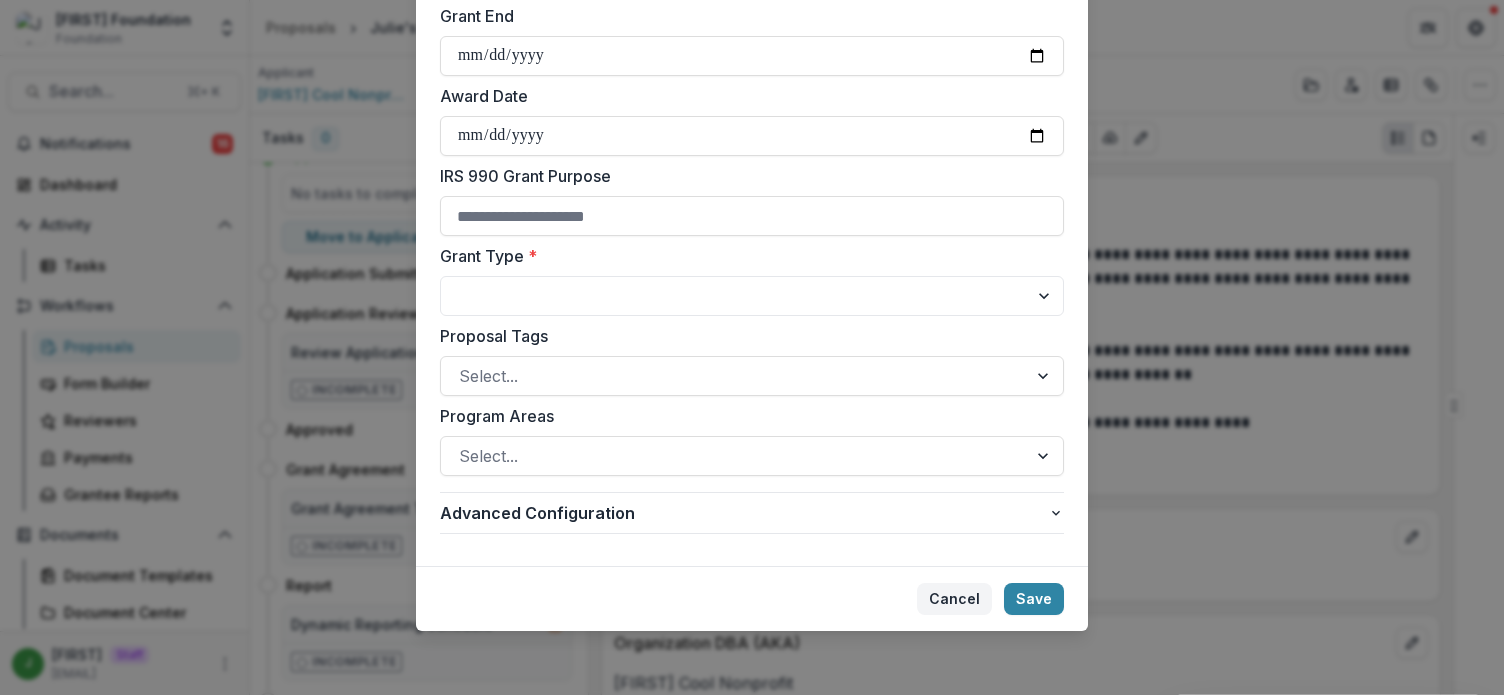 click on "Cancel" at bounding box center (954, 599) 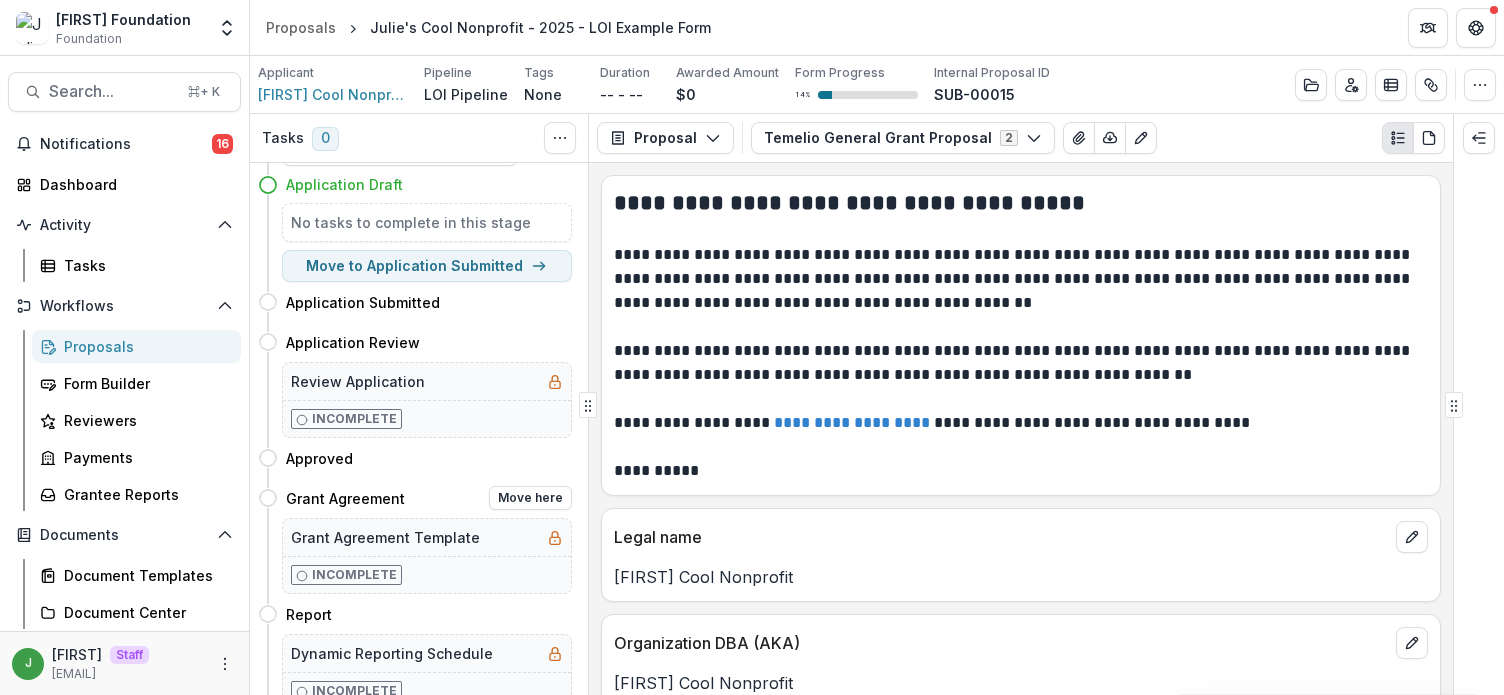 scroll, scrollTop: 93, scrollLeft: 0, axis: vertical 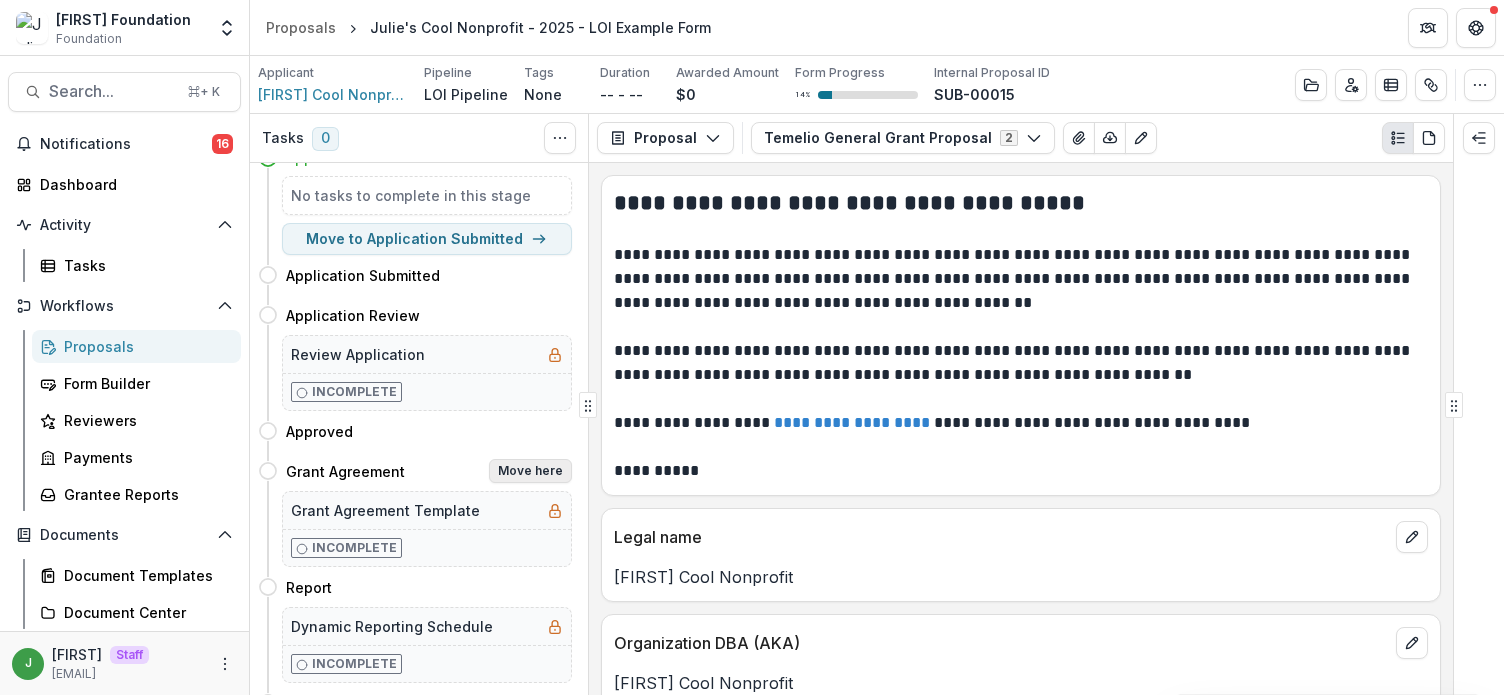 click on "Move here" at bounding box center (530, 471) 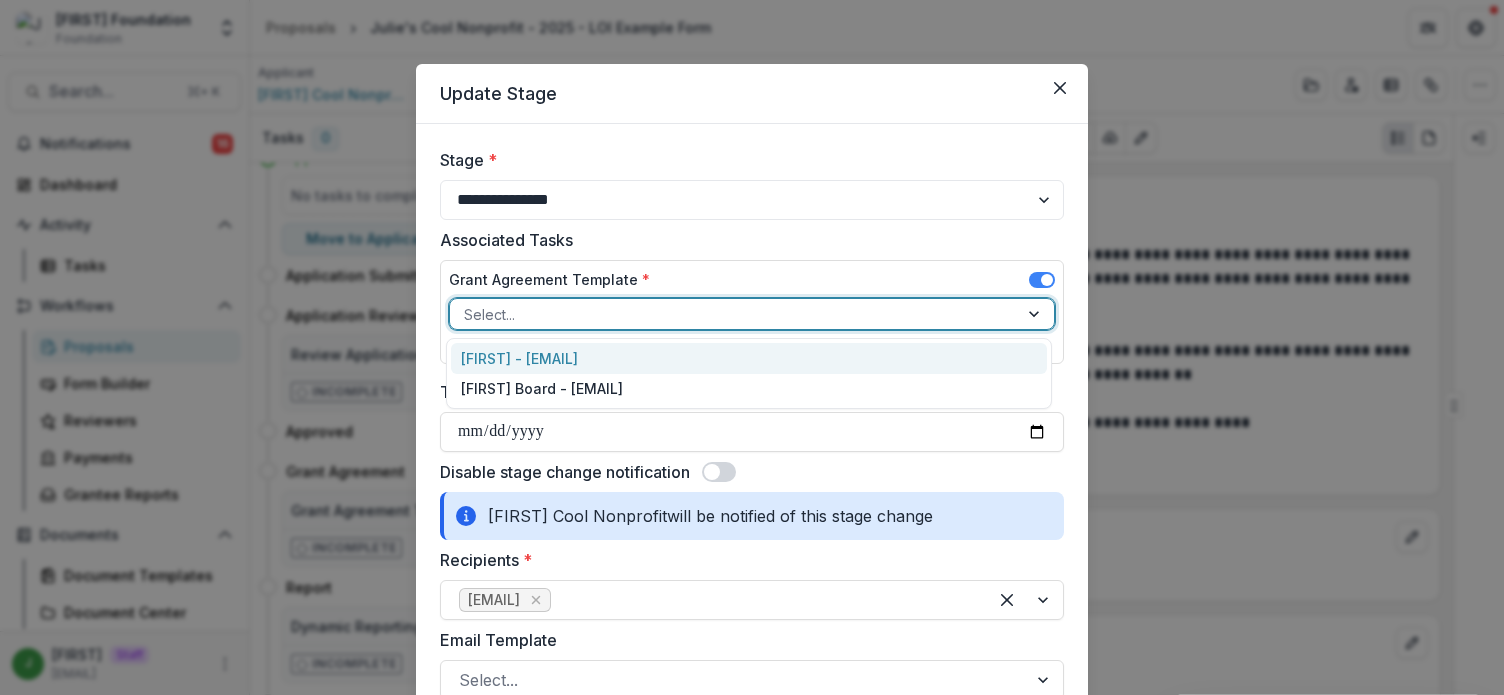 click at bounding box center (734, 314) 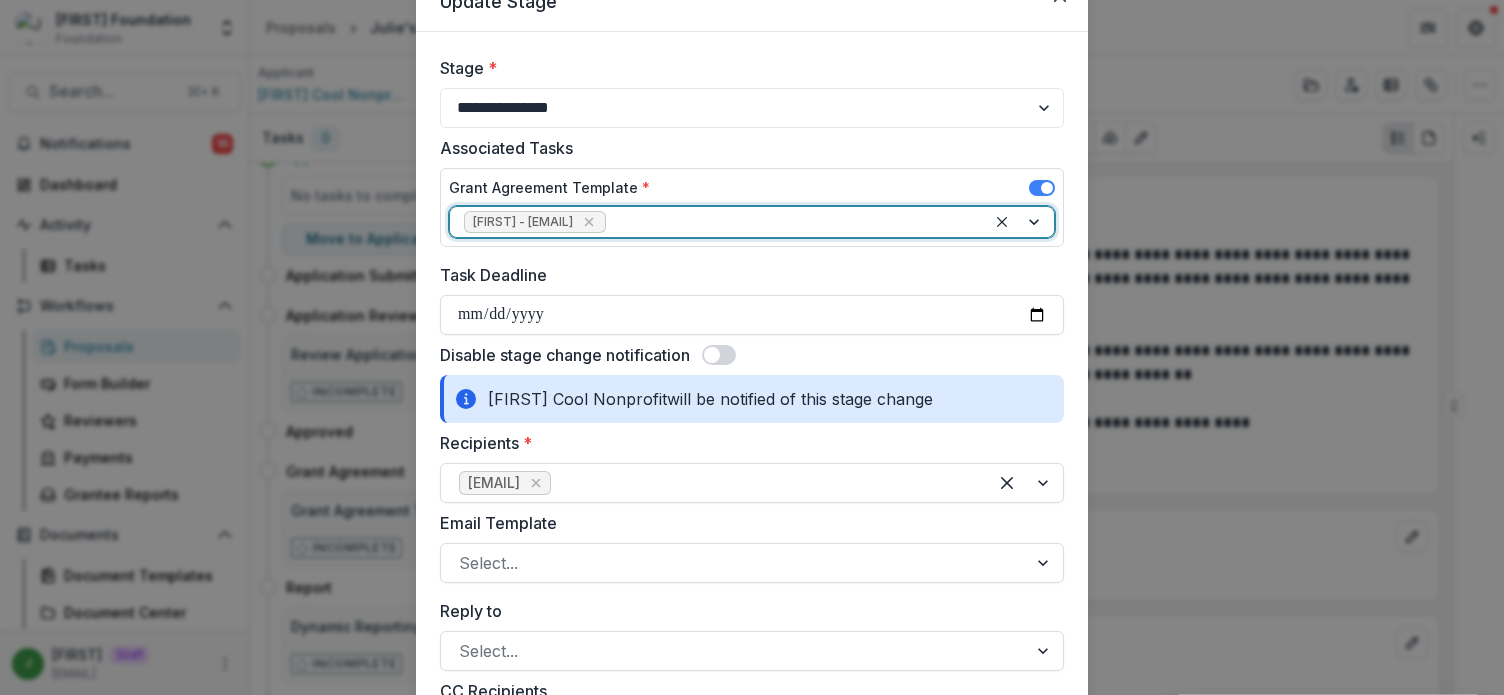 scroll, scrollTop: 96, scrollLeft: 0, axis: vertical 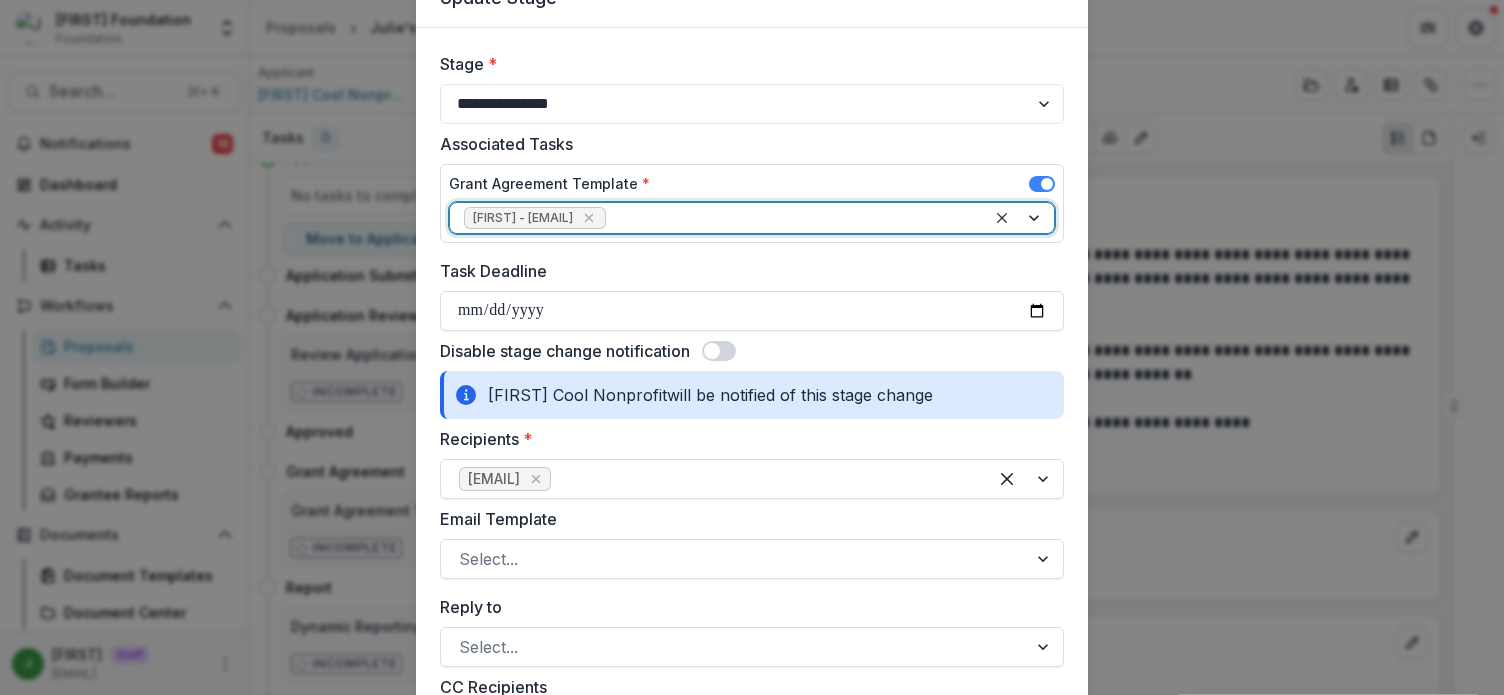click at bounding box center [712, 351] 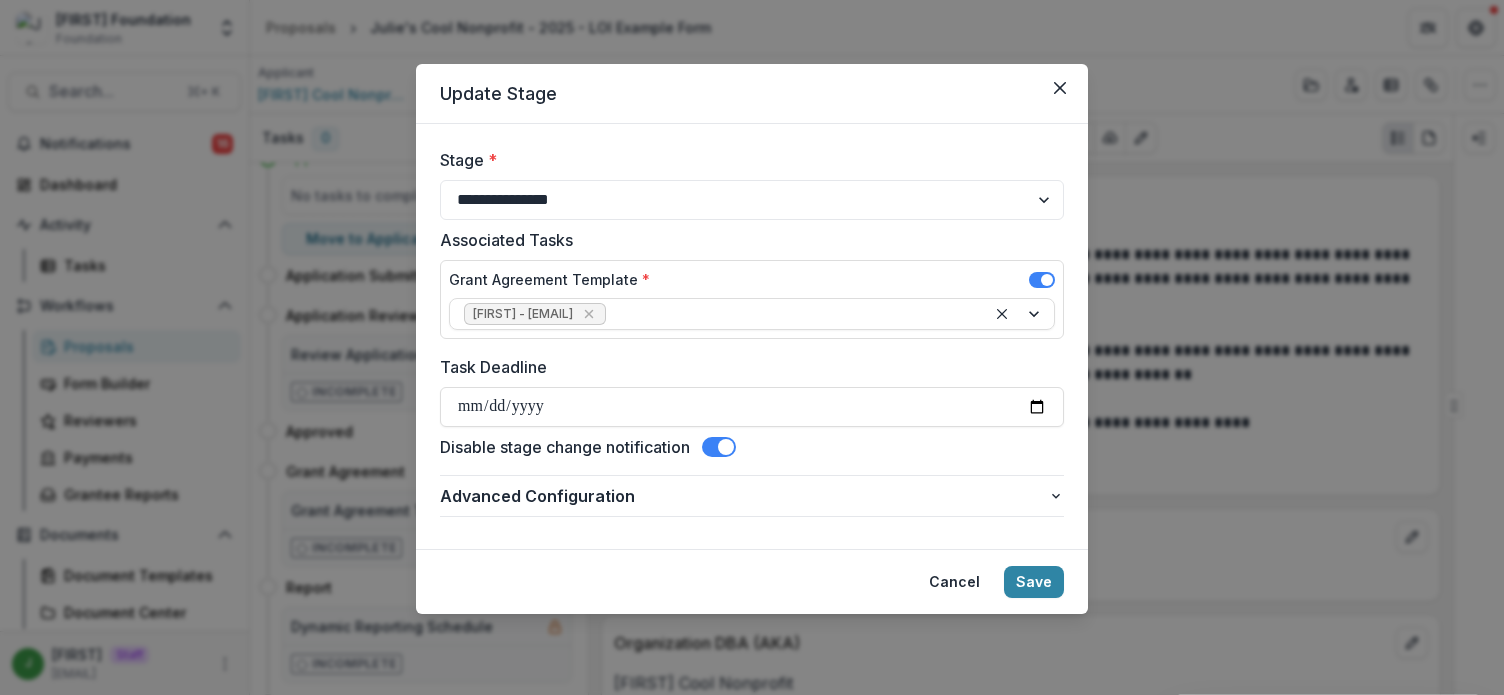scroll, scrollTop: 0, scrollLeft: 0, axis: both 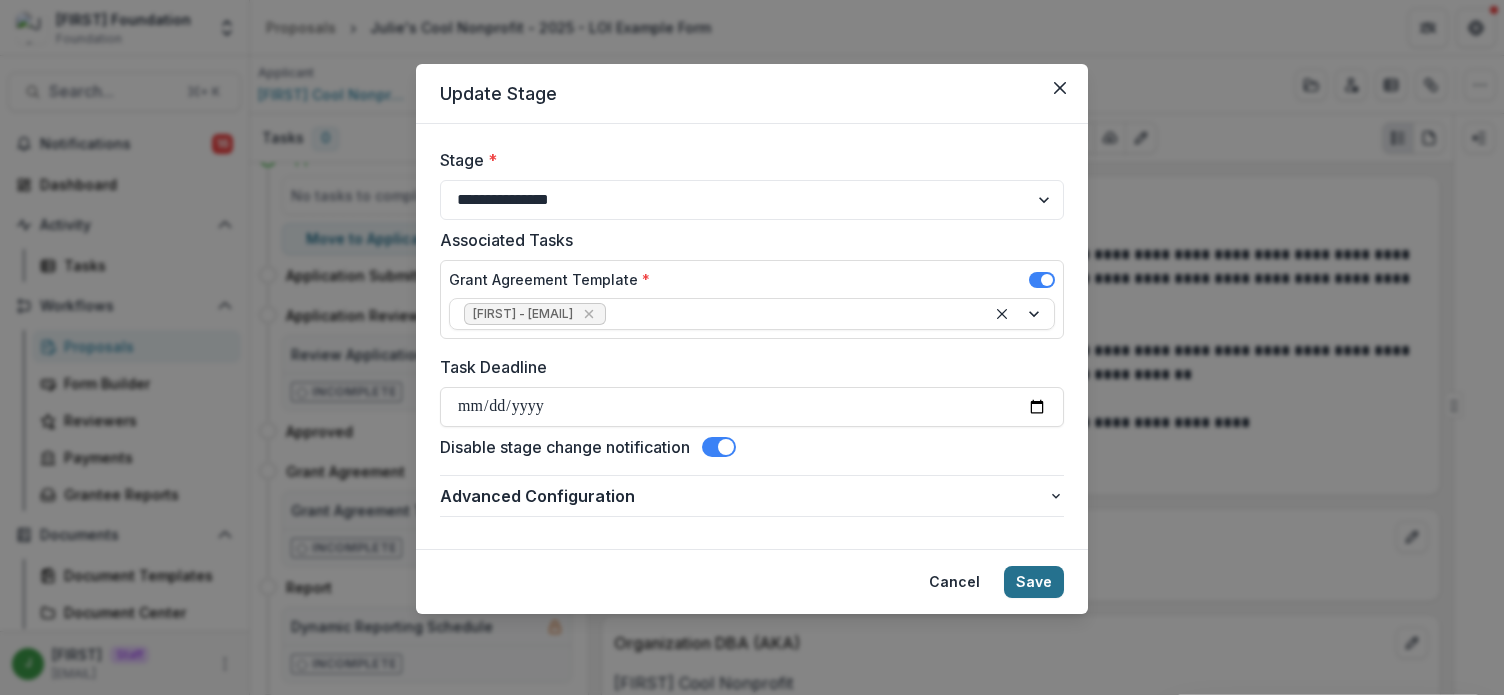 click on "Save" at bounding box center [1034, 582] 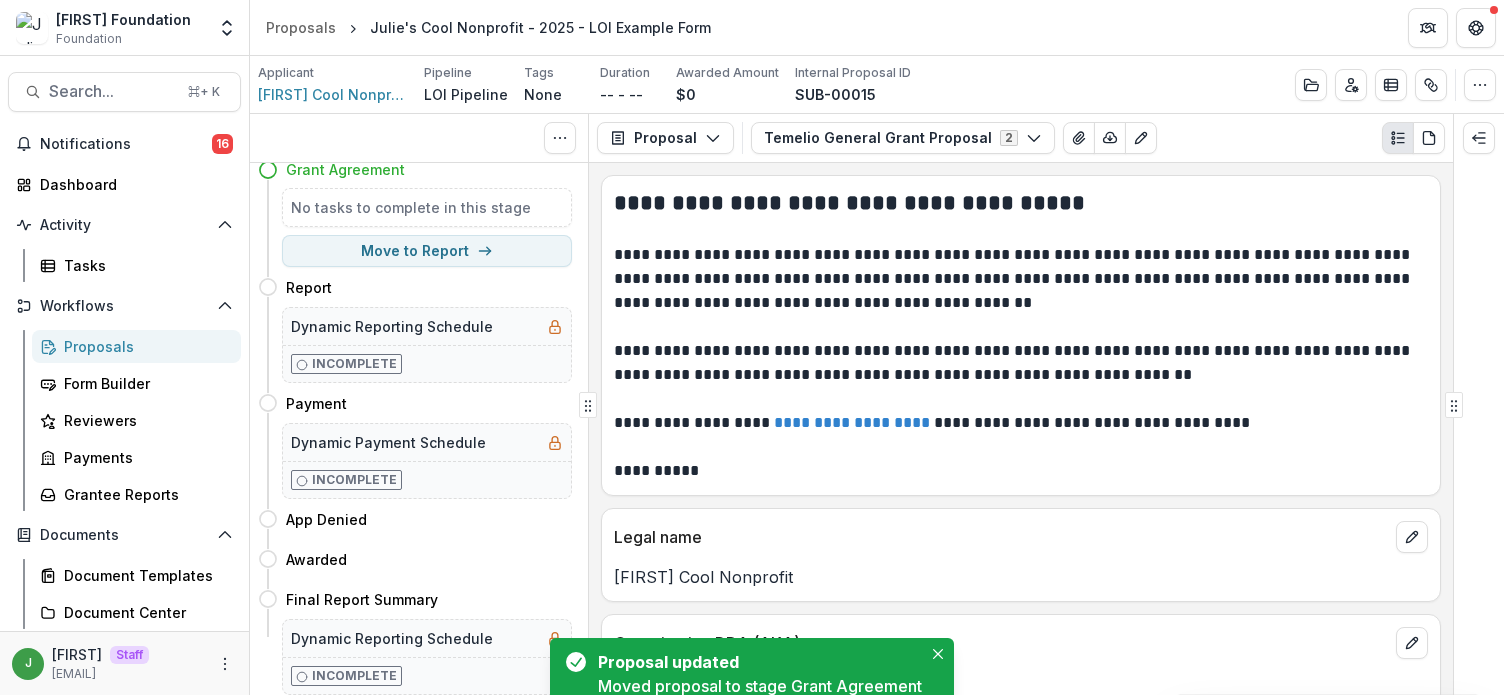 scroll, scrollTop: 0, scrollLeft: 0, axis: both 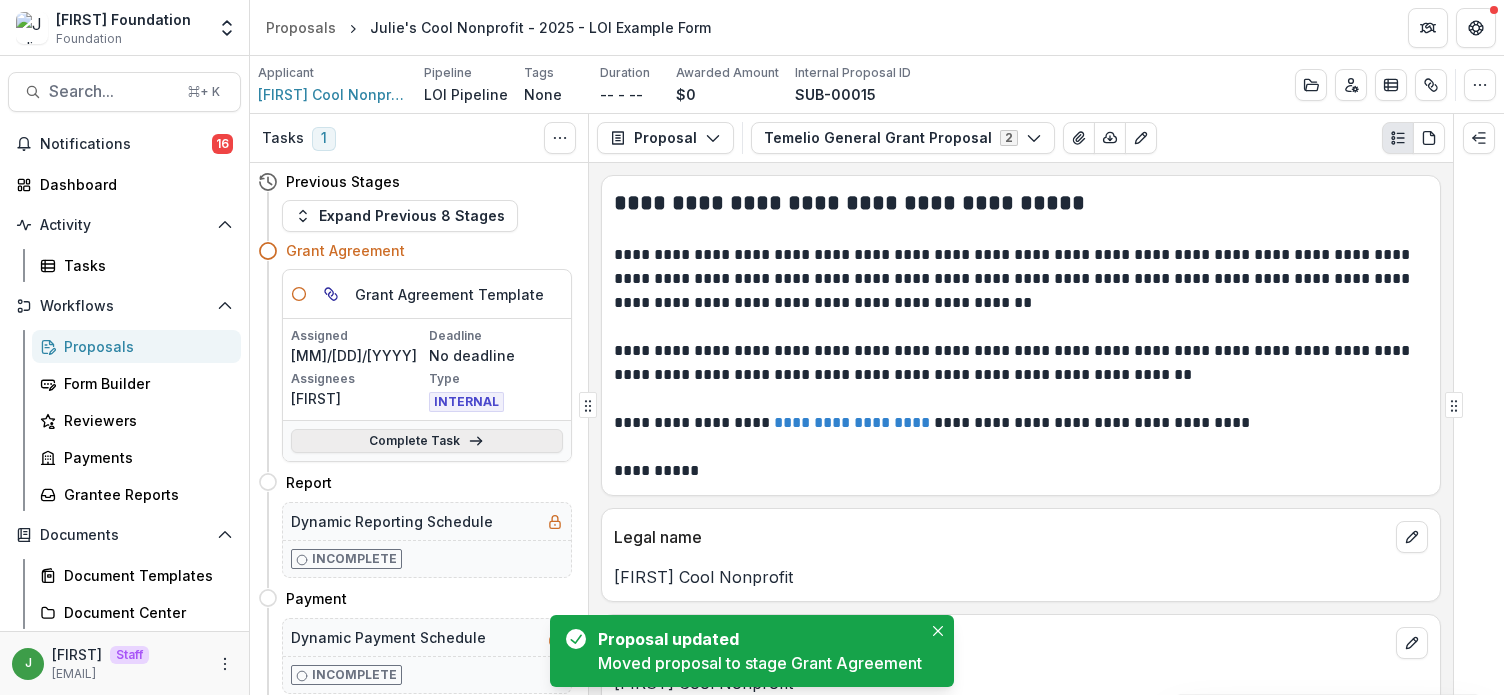 click on "Complete Task" at bounding box center [427, 441] 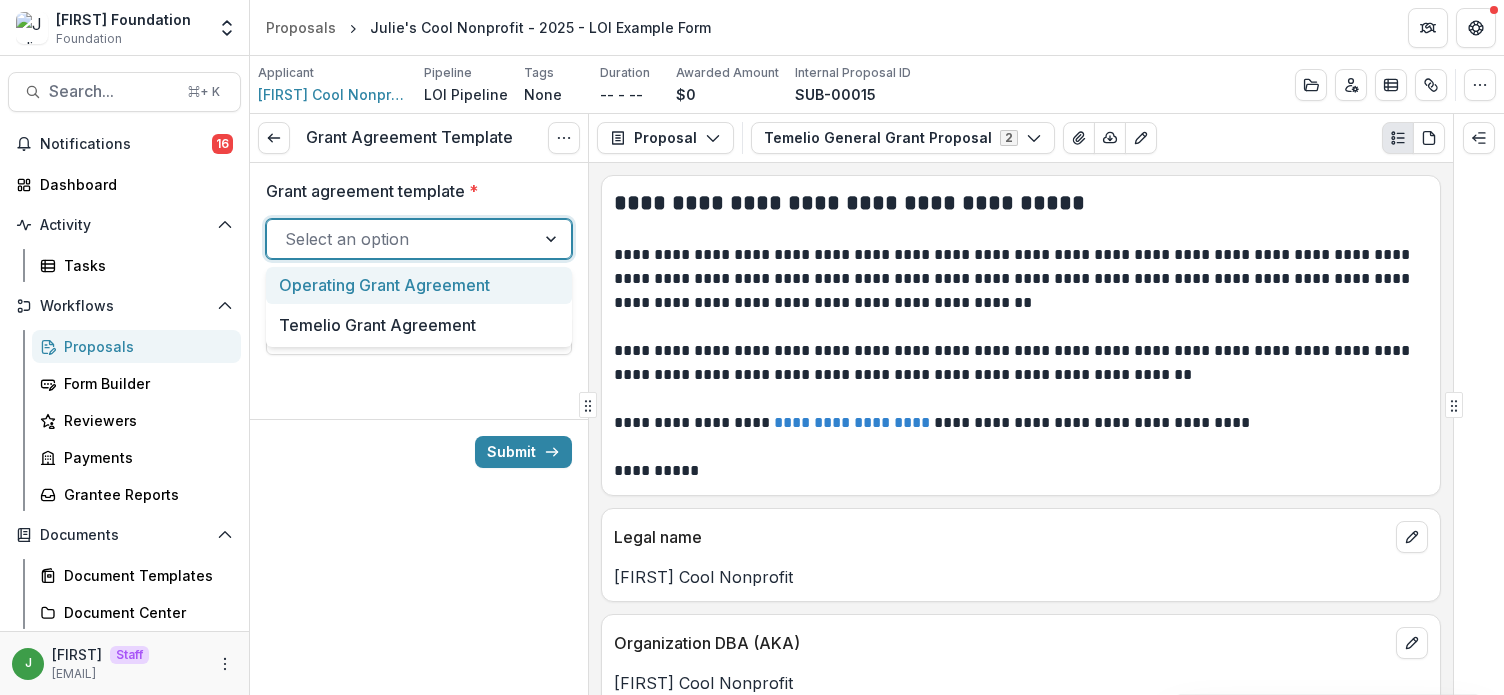click at bounding box center (401, 239) 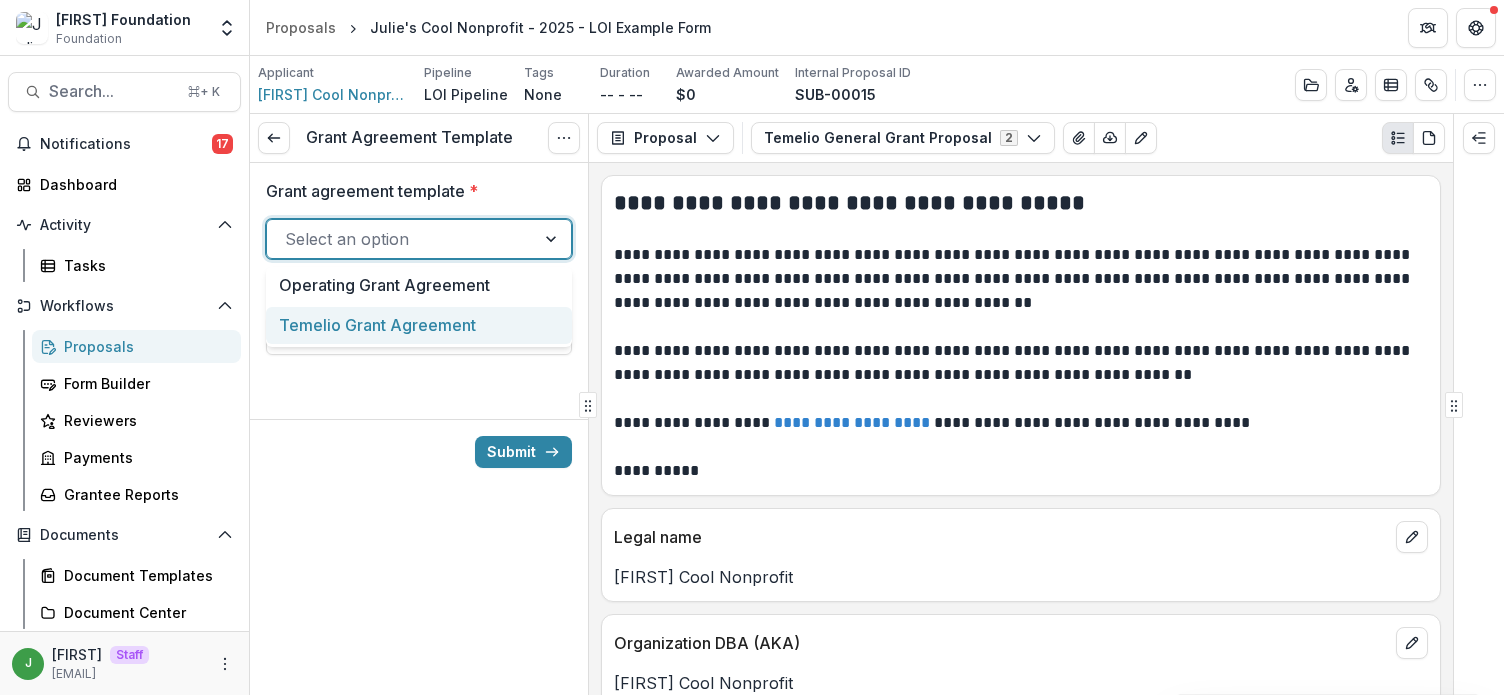 click on "Temelio Grant Agreement" at bounding box center [419, 325] 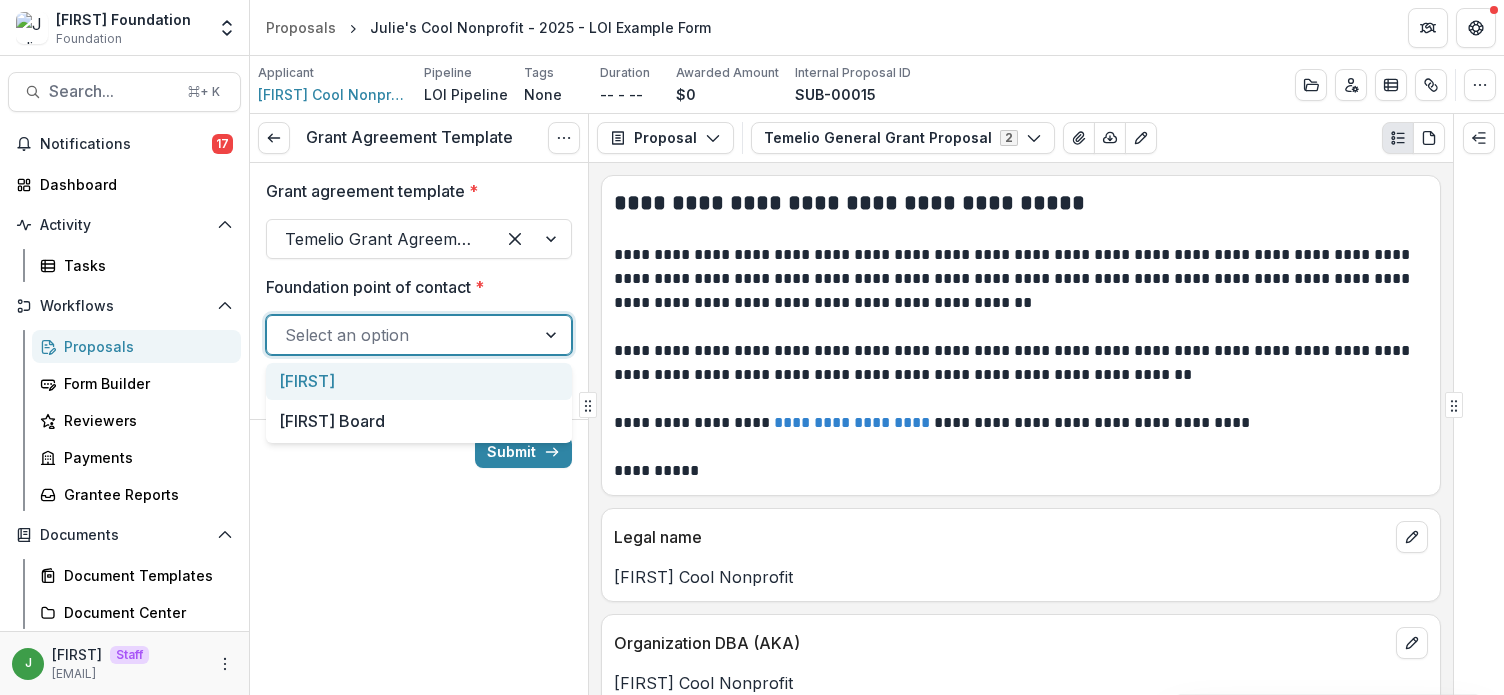 click at bounding box center (401, 335) 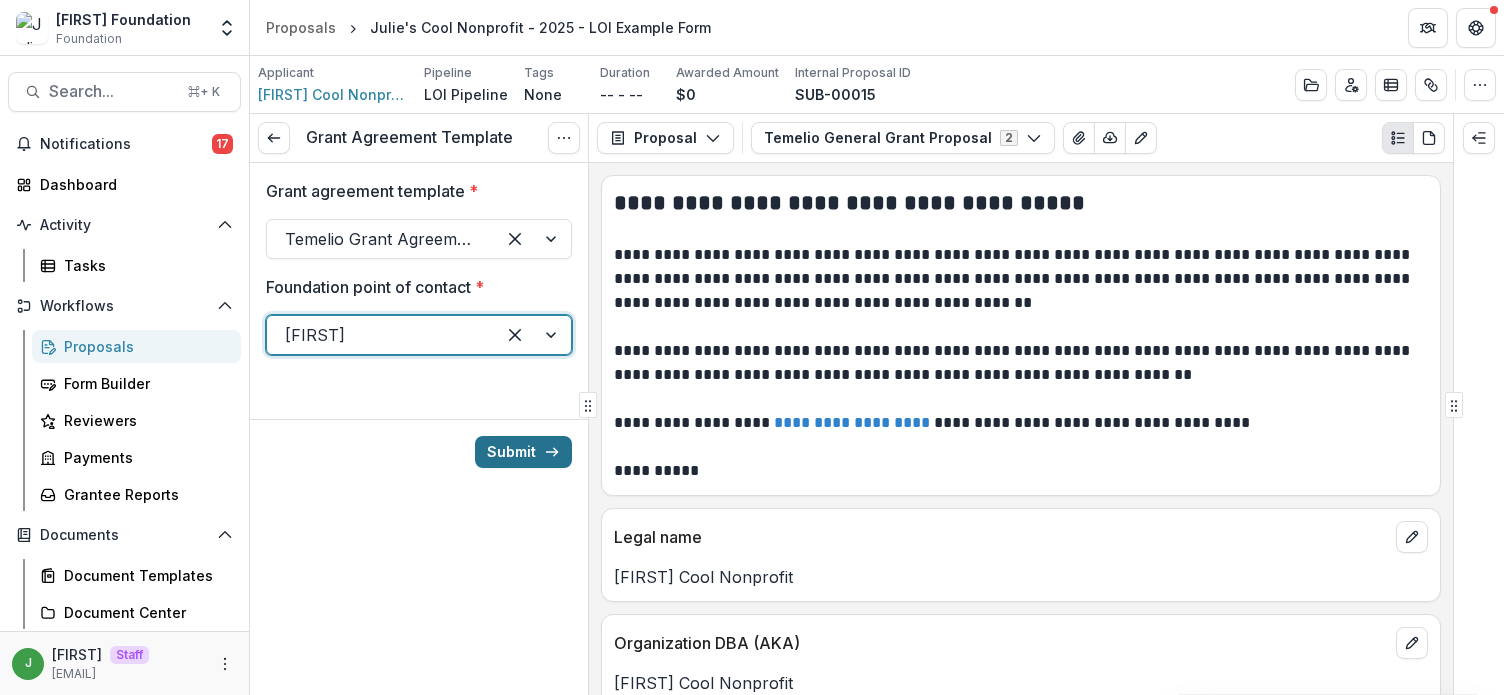 click on "Submit" at bounding box center [523, 452] 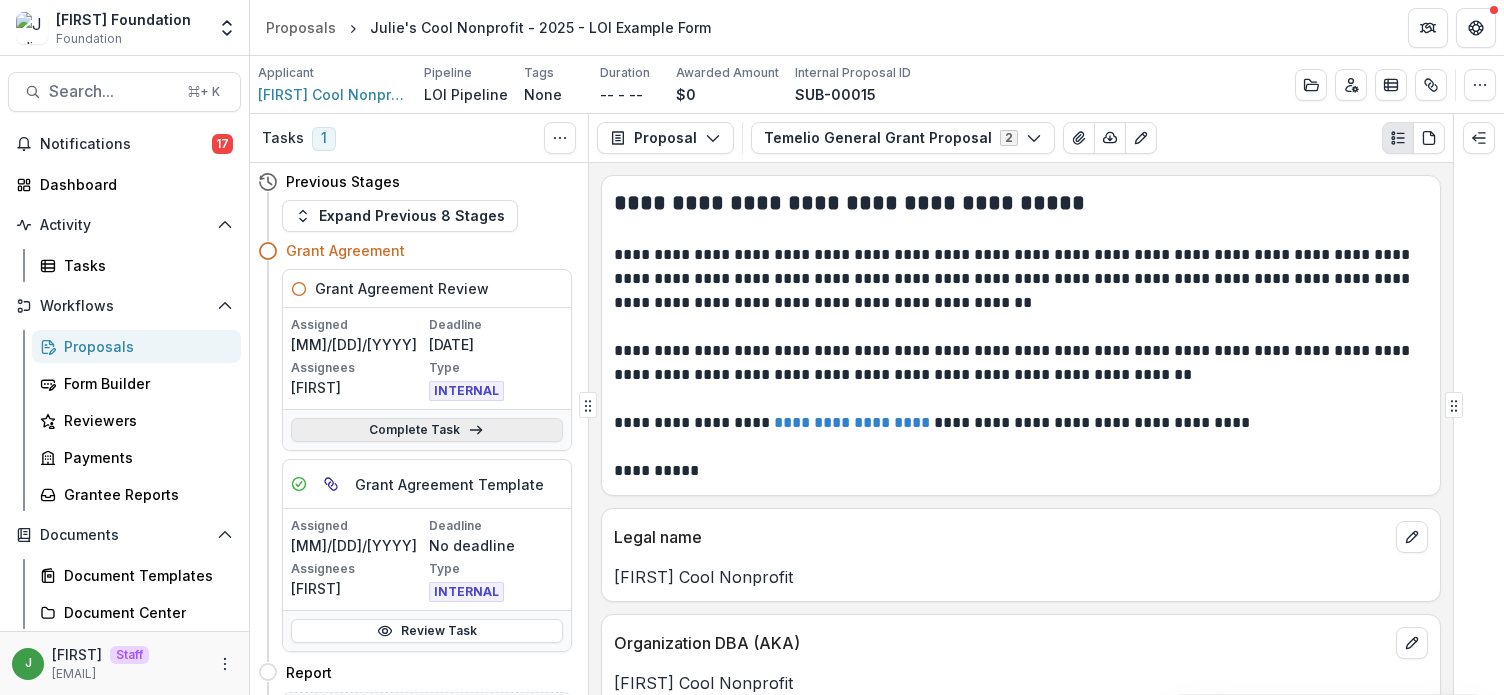 click on "Complete Task" at bounding box center [427, 430] 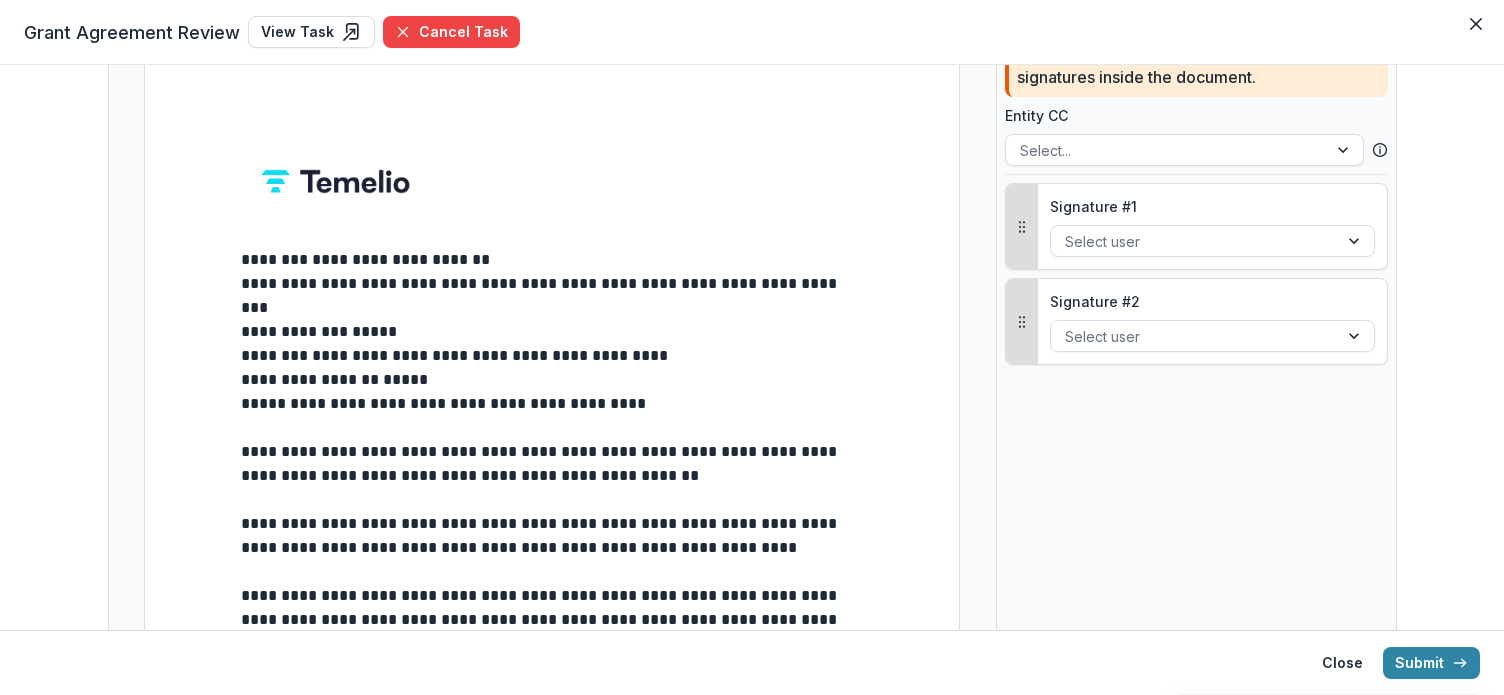 scroll, scrollTop: 95, scrollLeft: 0, axis: vertical 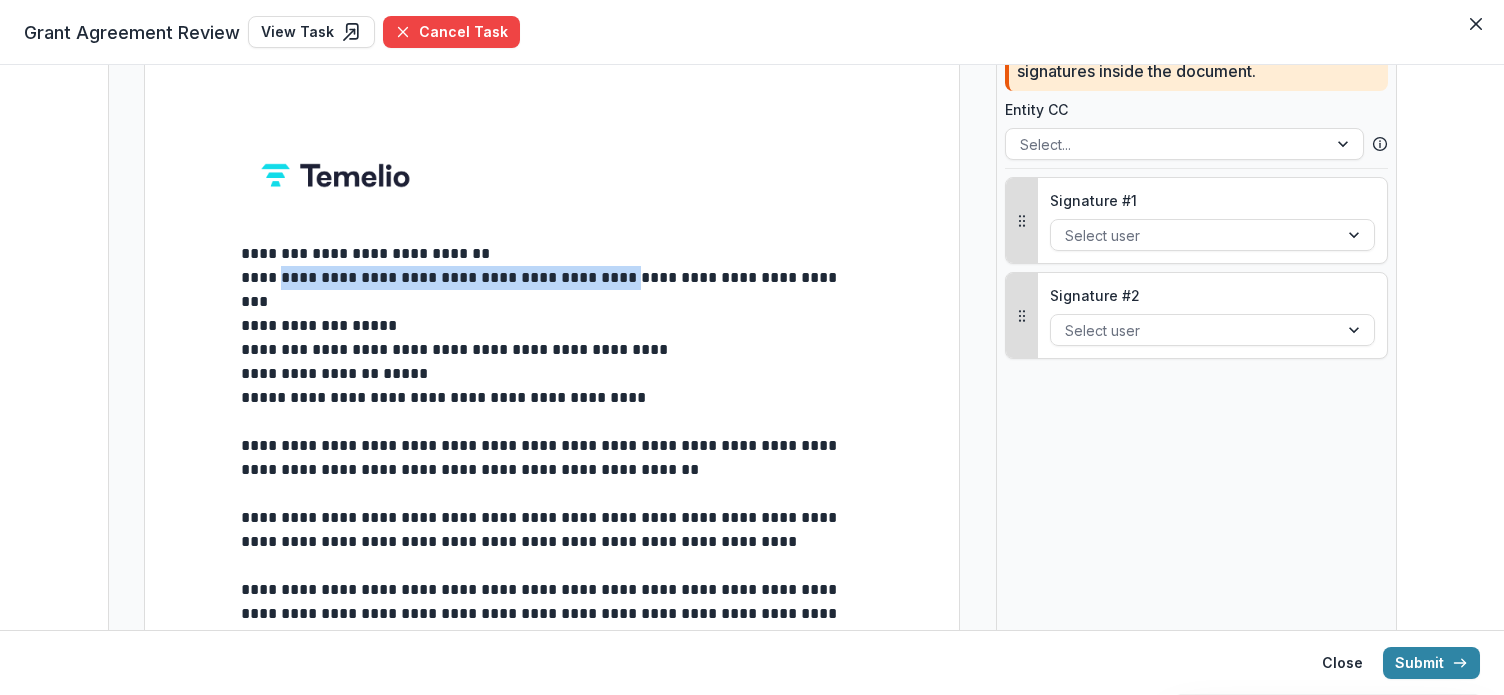 drag, startPoint x: 637, startPoint y: 270, endPoint x: 278, endPoint y: 281, distance: 359.1685 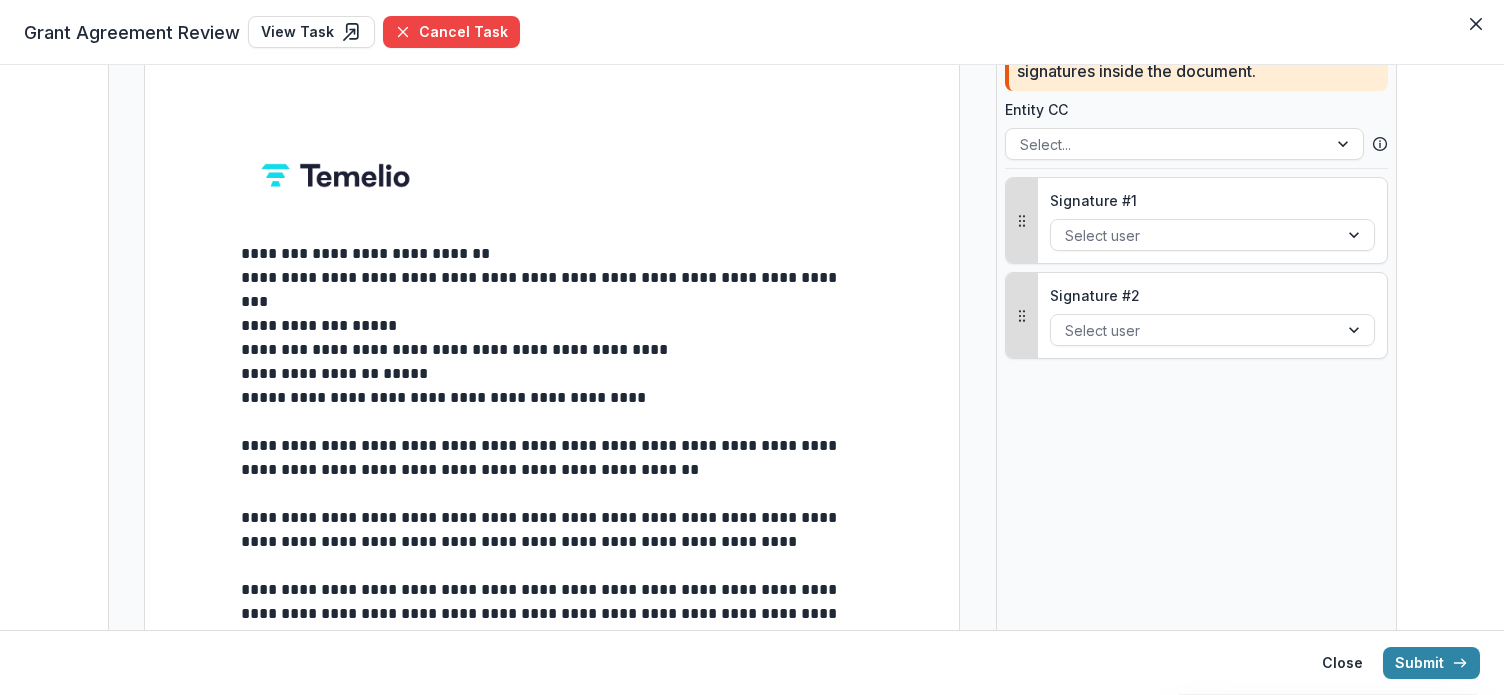 click on "**********" at bounding box center (552, 374) 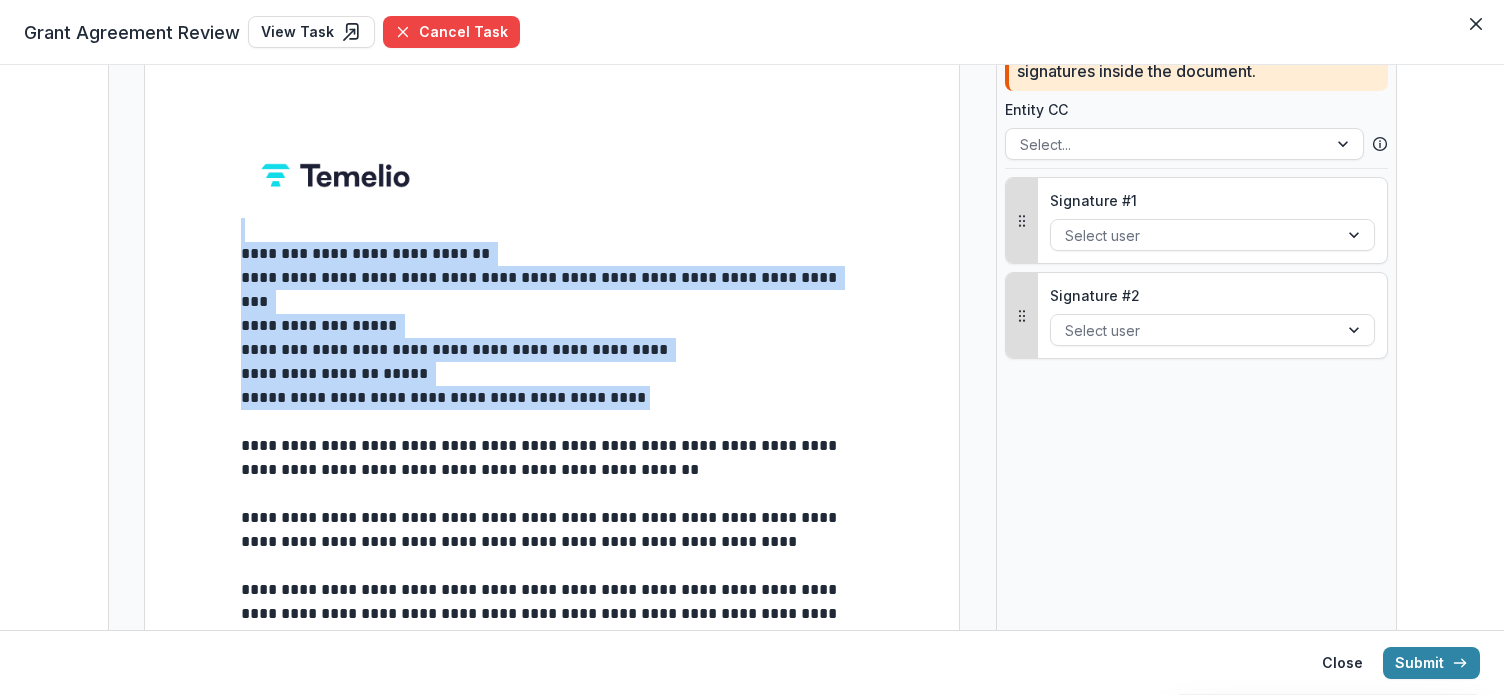 drag, startPoint x: 717, startPoint y: 407, endPoint x: 60, endPoint y: 183, distance: 694.13617 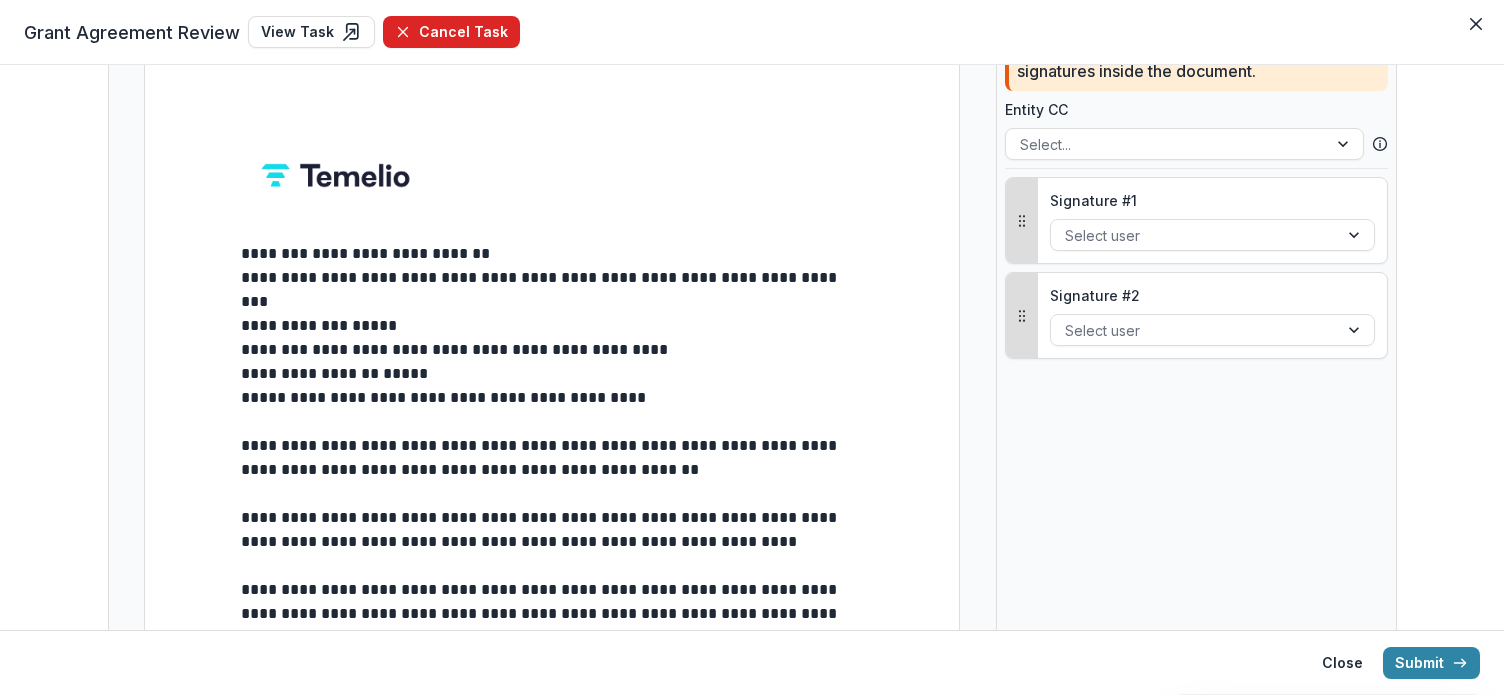 click on "Cancel Task" at bounding box center [451, 32] 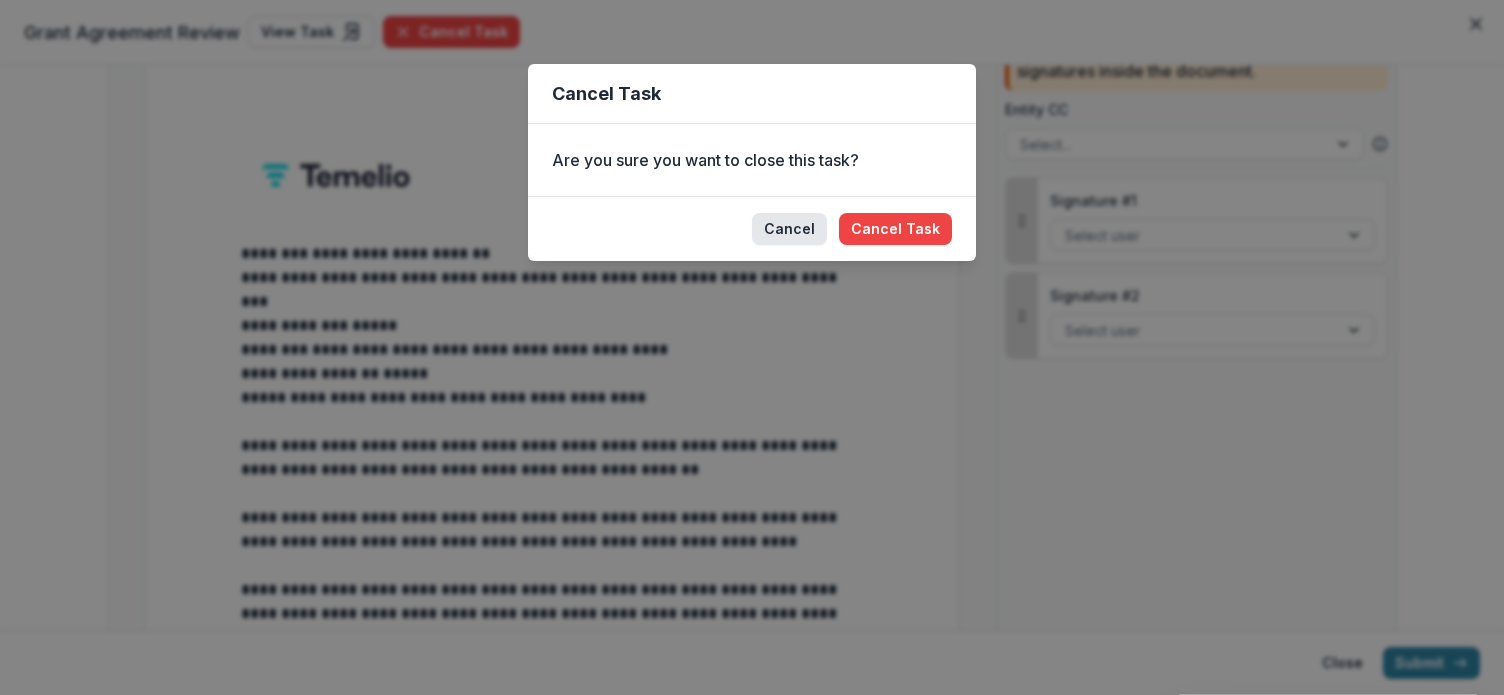 click on "Cancel" at bounding box center (789, 229) 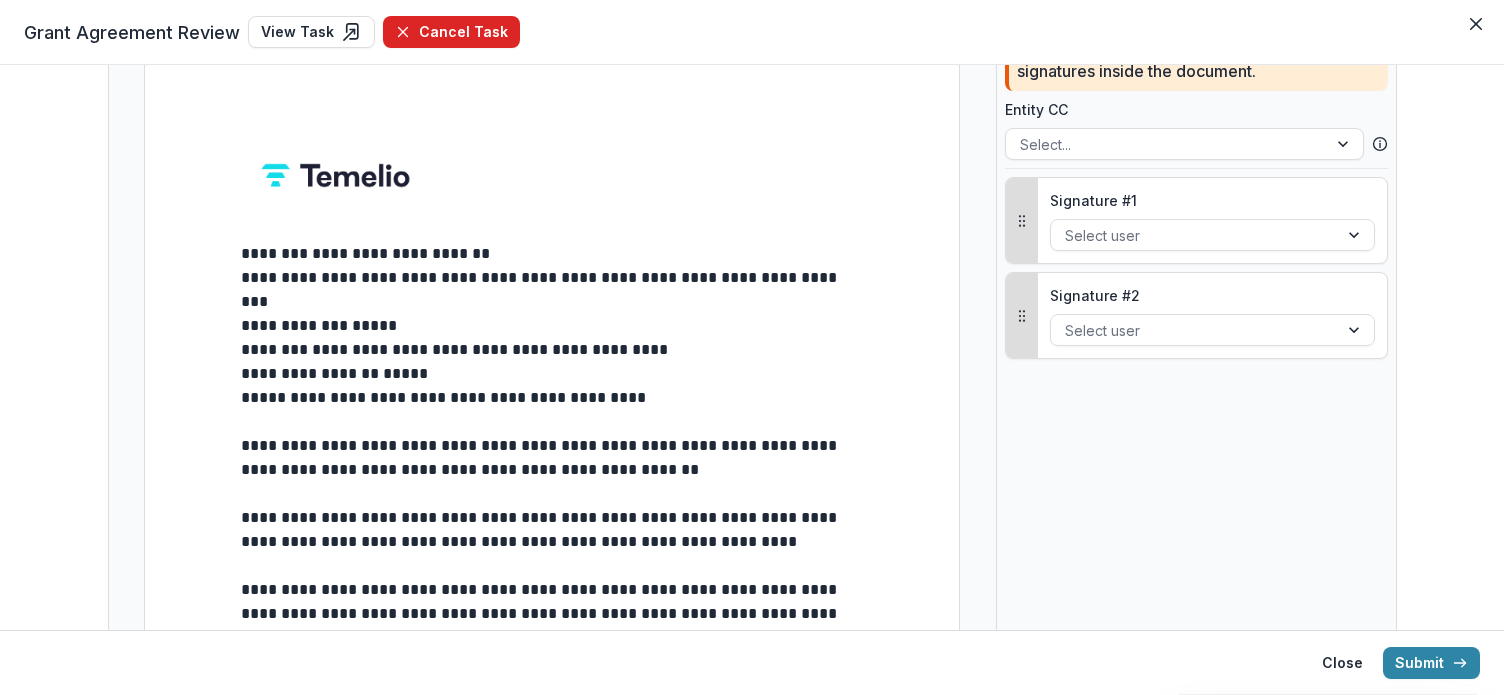 click on "Cancel Task" at bounding box center (451, 32) 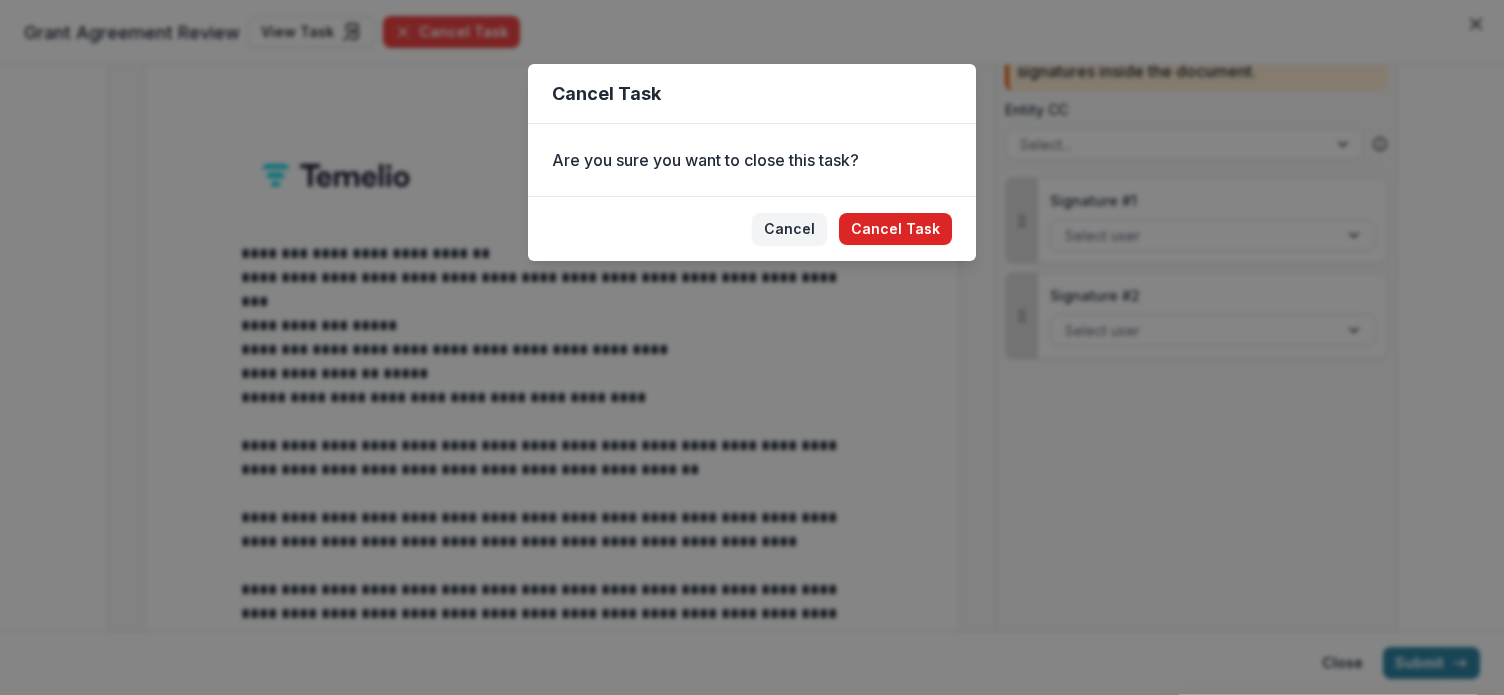 click on "Cancel Task" at bounding box center (895, 229) 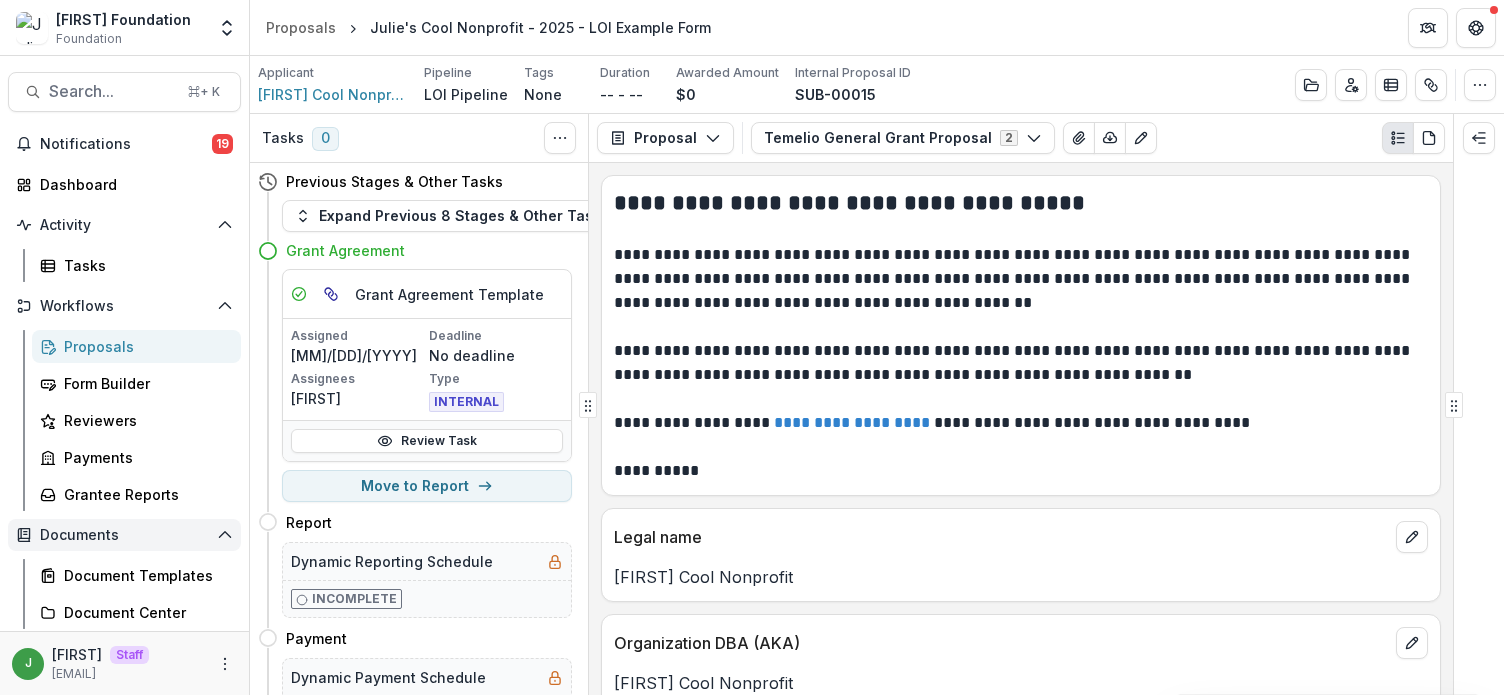 scroll, scrollTop: 79, scrollLeft: 0, axis: vertical 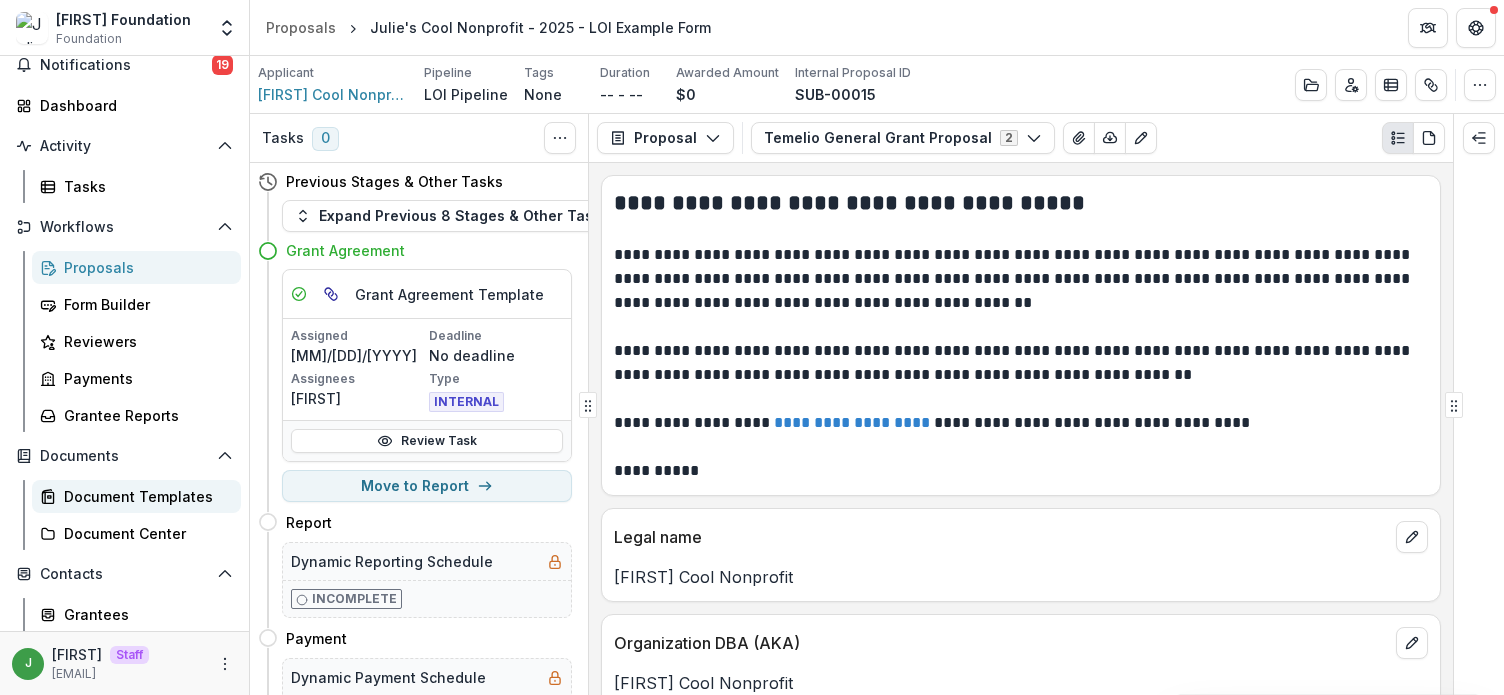 click on "Document Templates" at bounding box center (144, 496) 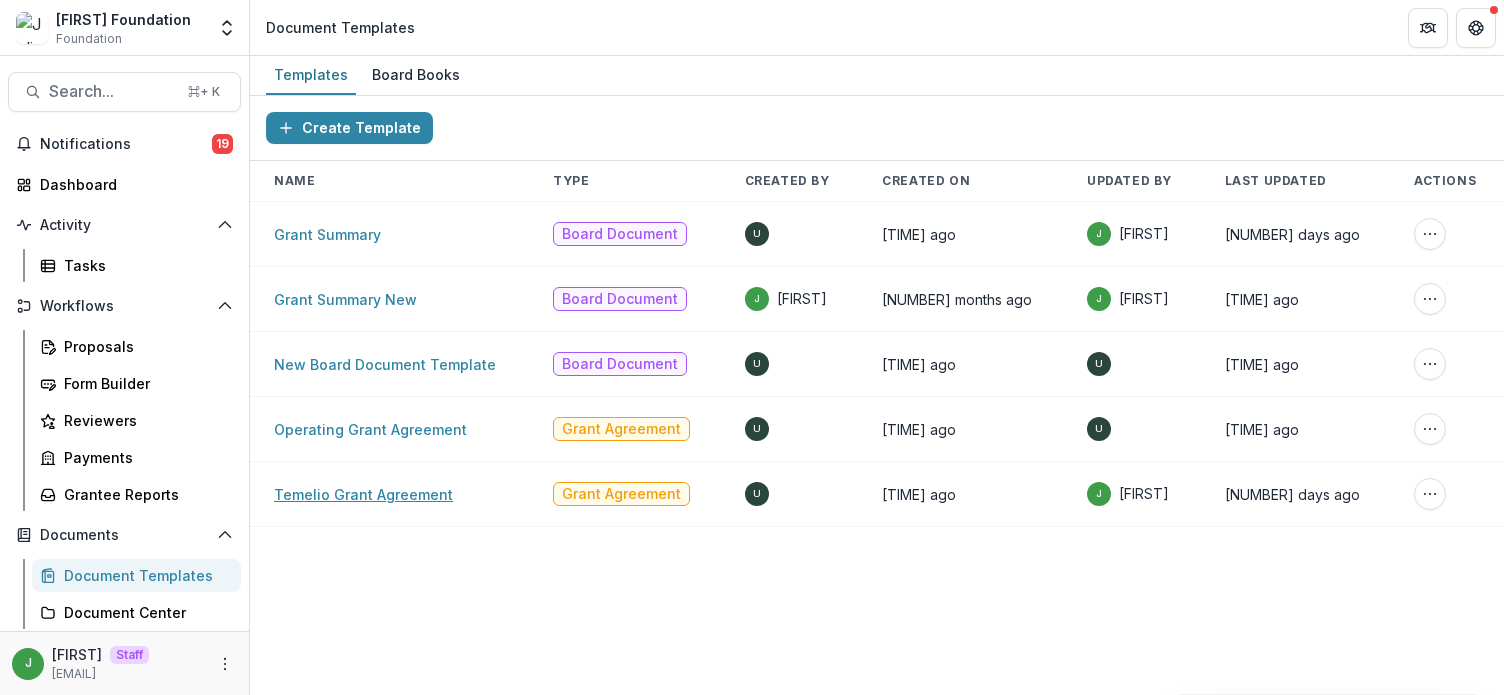 click on "Temelio Grant Agreement" at bounding box center (363, 494) 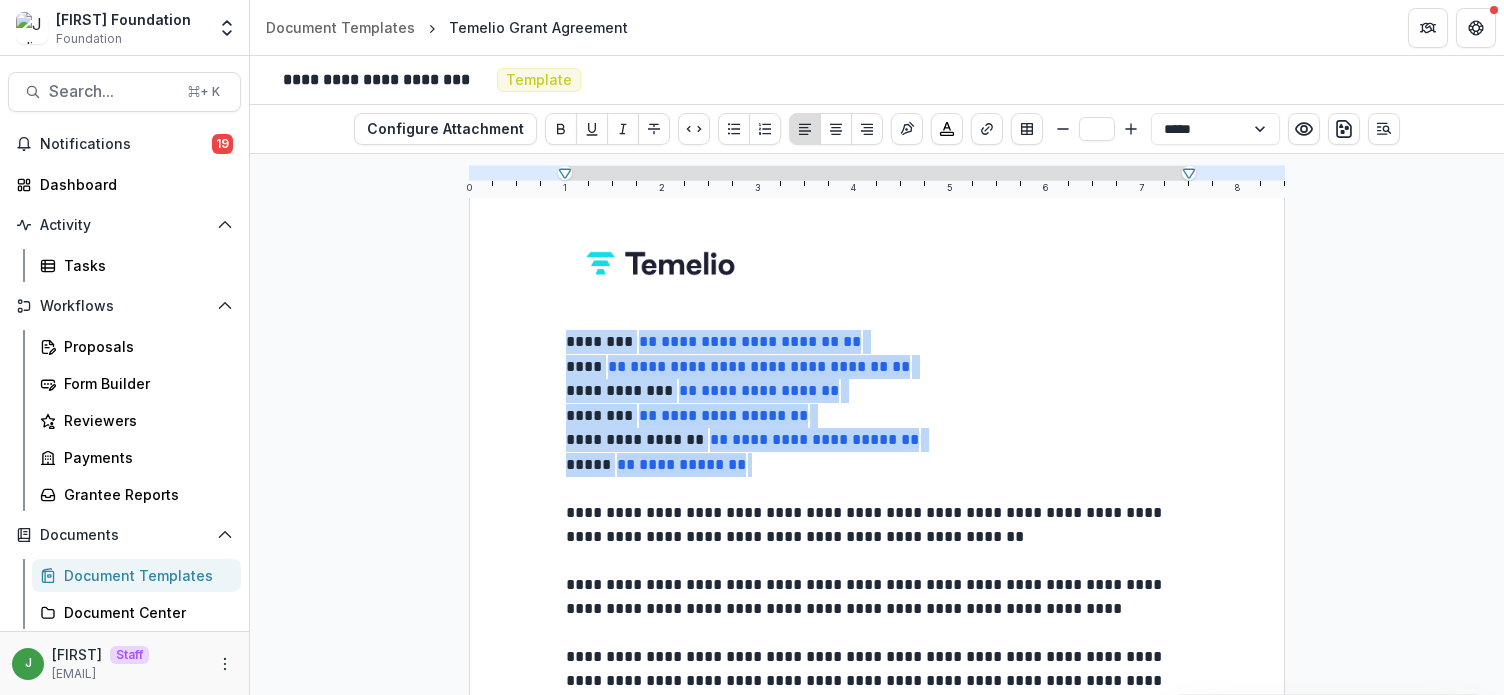 drag, startPoint x: 762, startPoint y: 466, endPoint x: 543, endPoint y: 343, distance: 251.17723 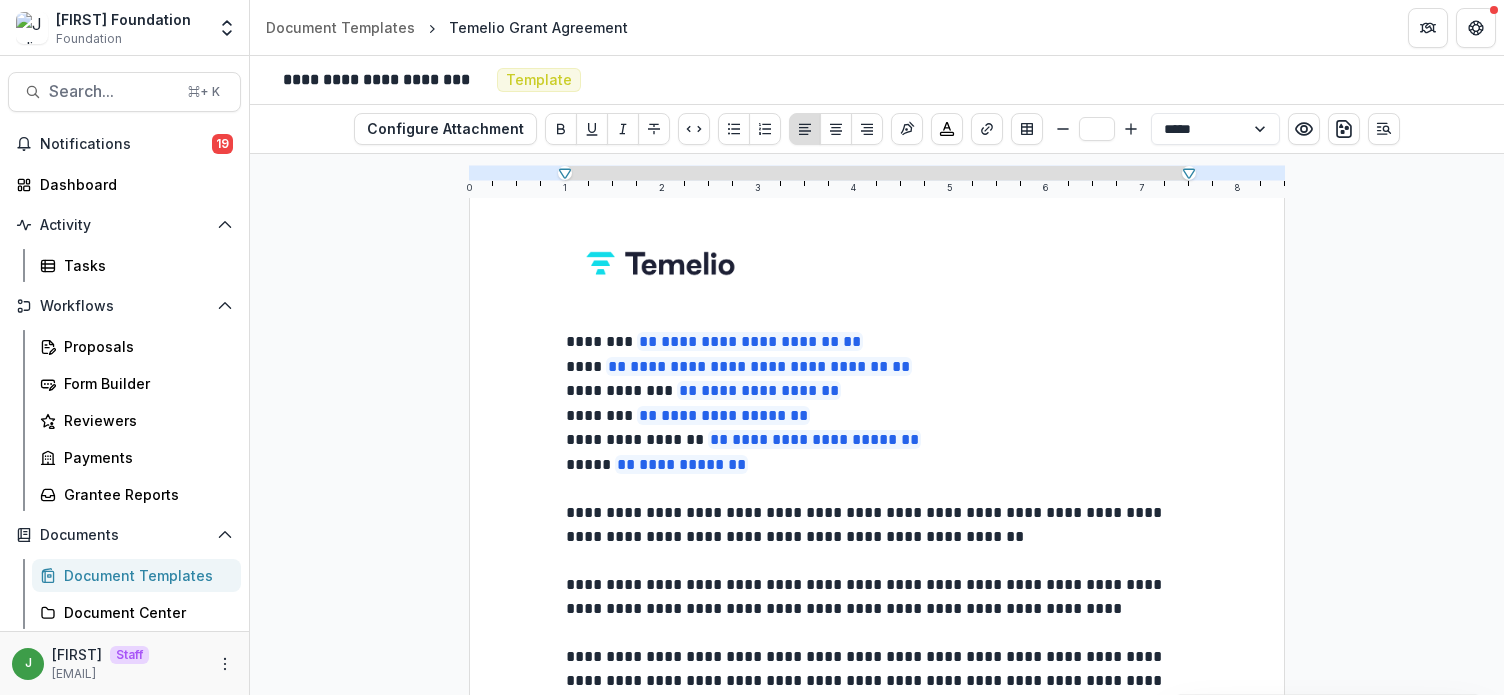 click on "**********" at bounding box center [877, 525] 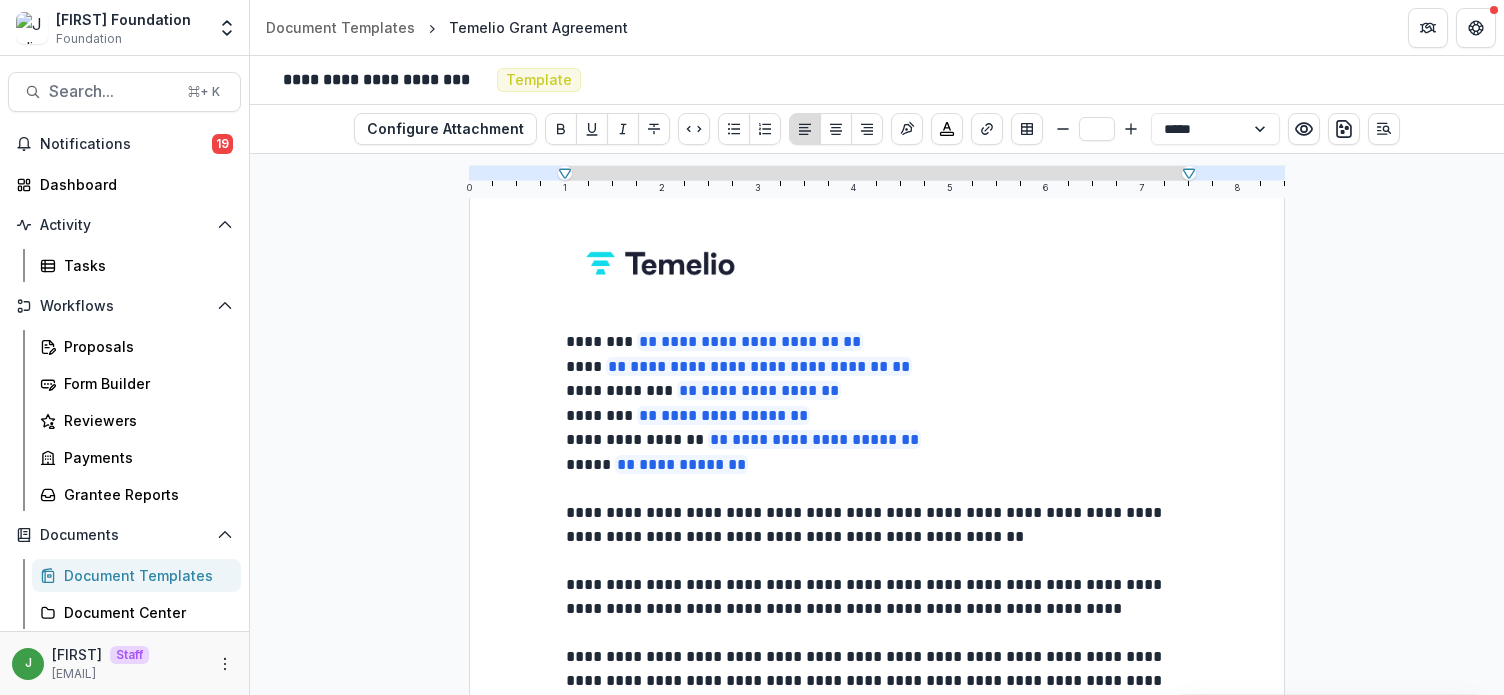type 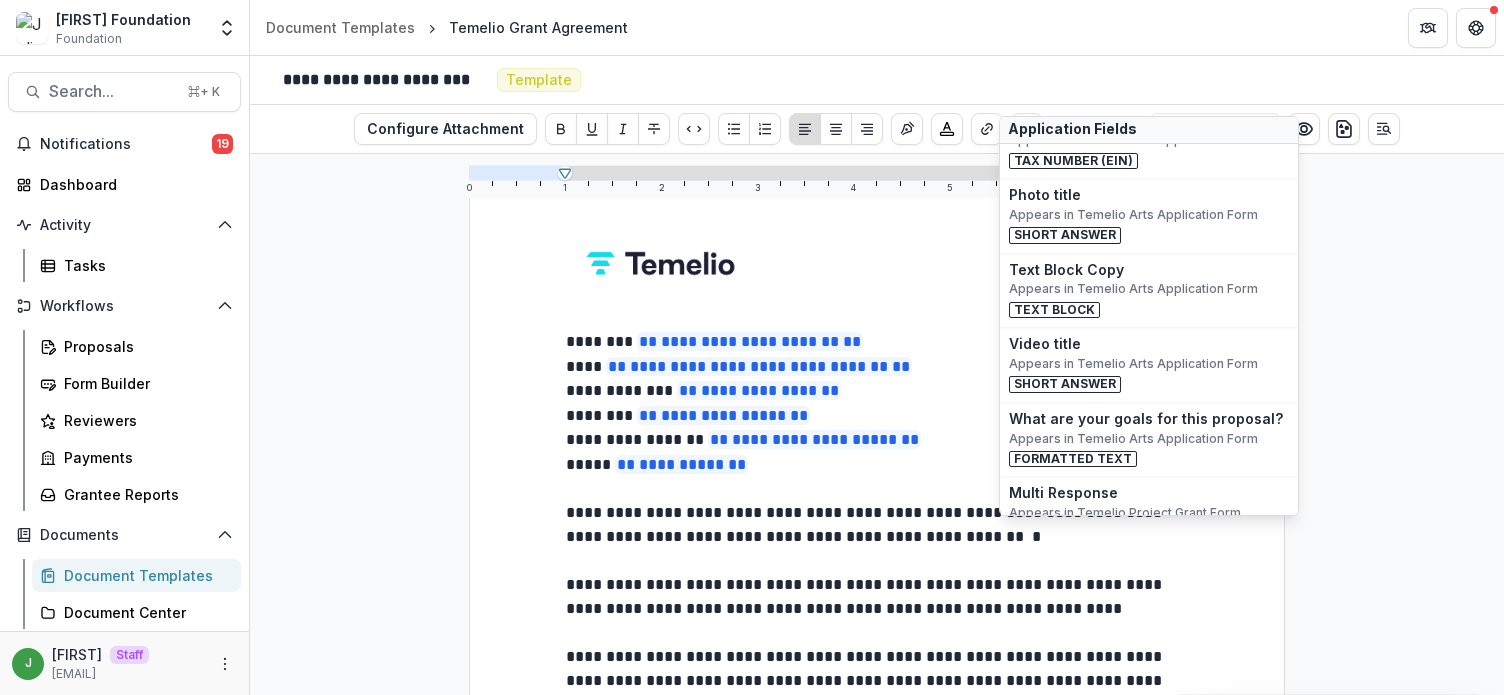scroll, scrollTop: 482, scrollLeft: 0, axis: vertical 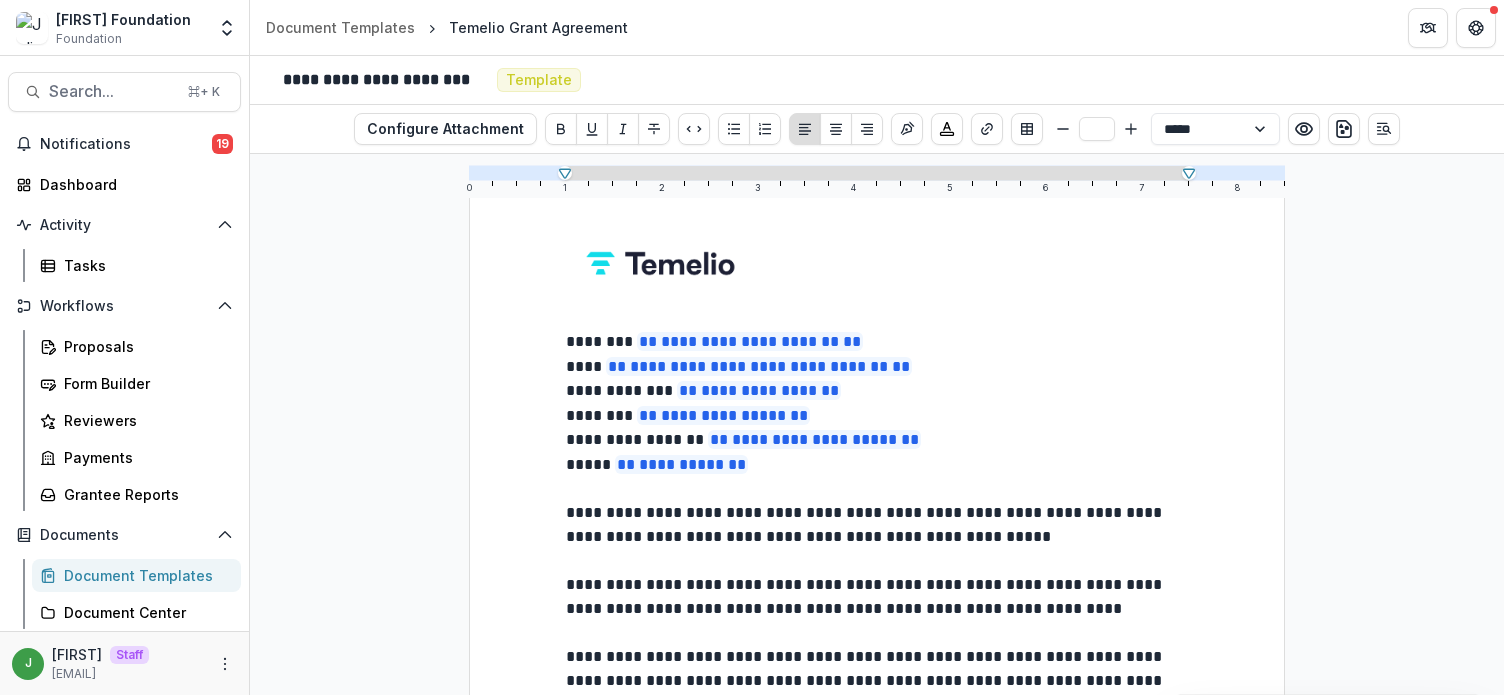 click at bounding box center (877, 561) 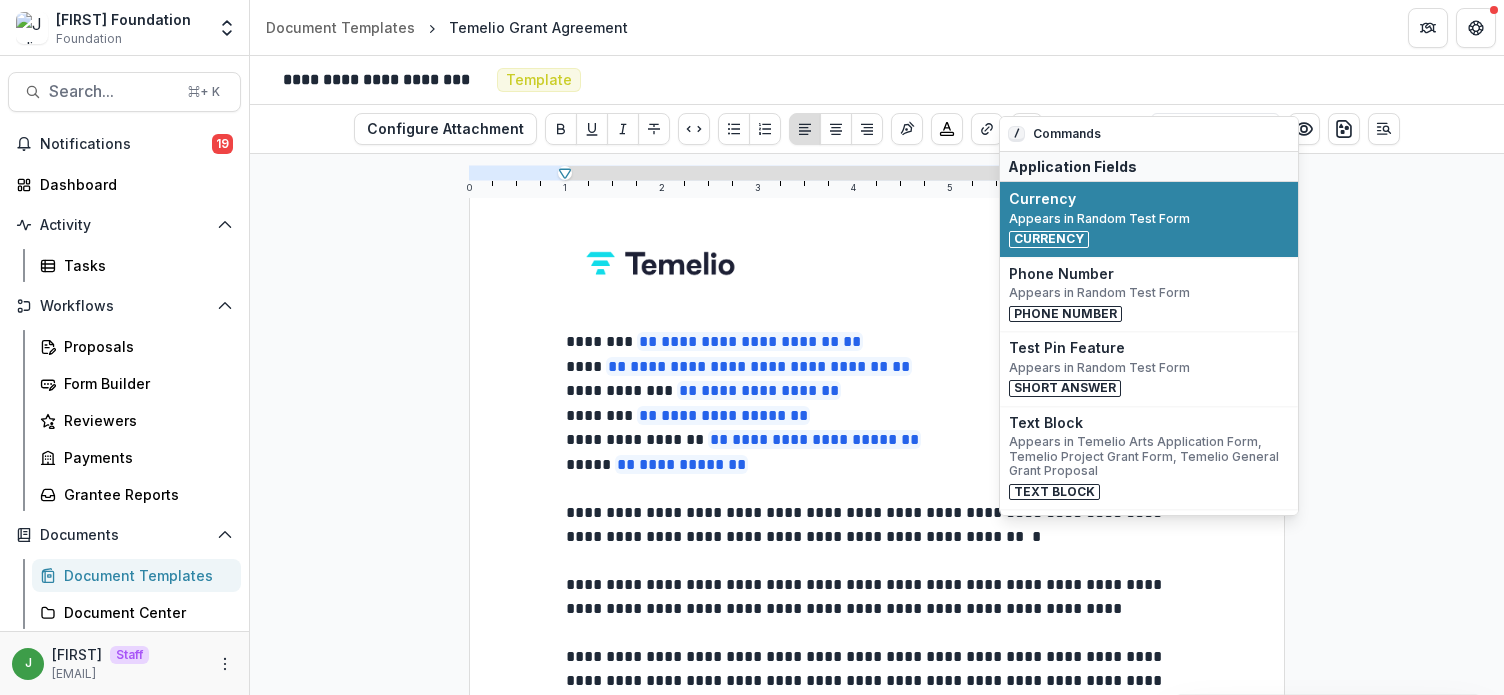 click on "**********" at bounding box center [877, 525] 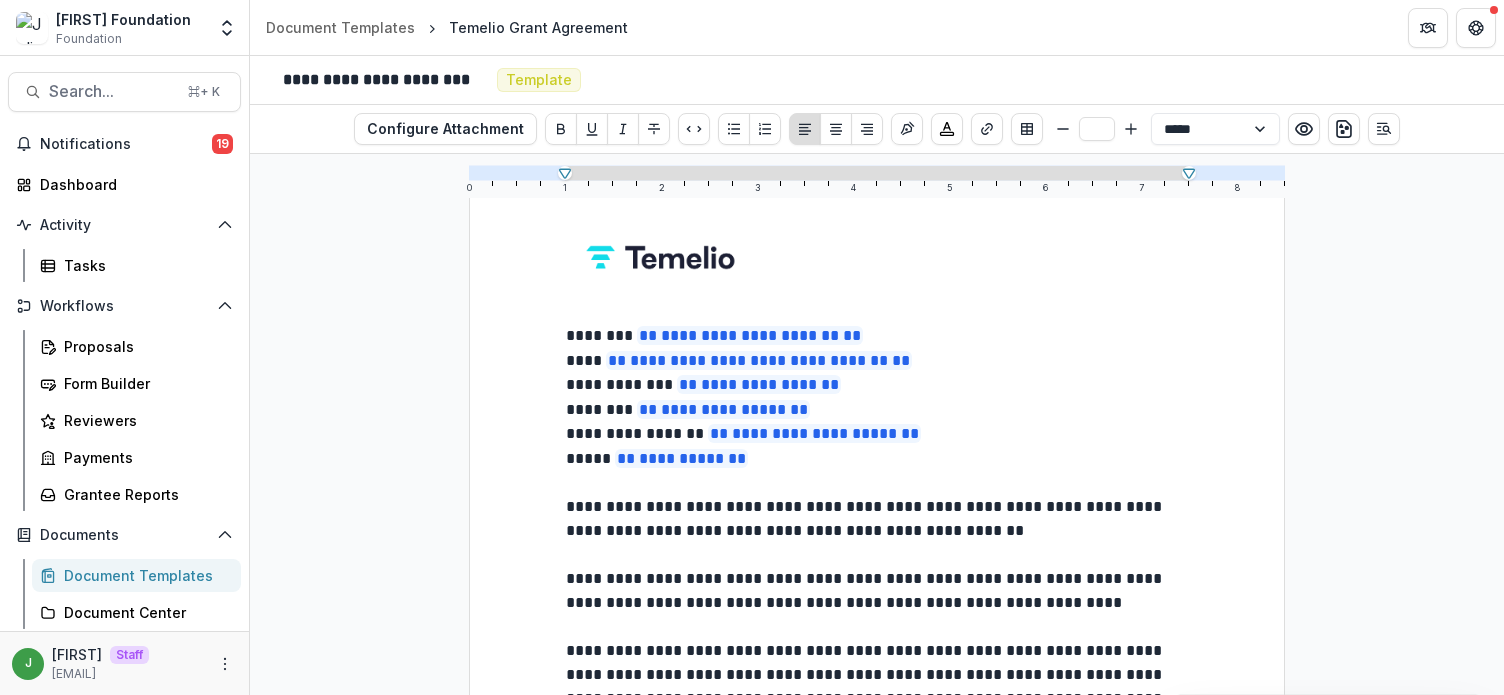 scroll, scrollTop: 87, scrollLeft: 0, axis: vertical 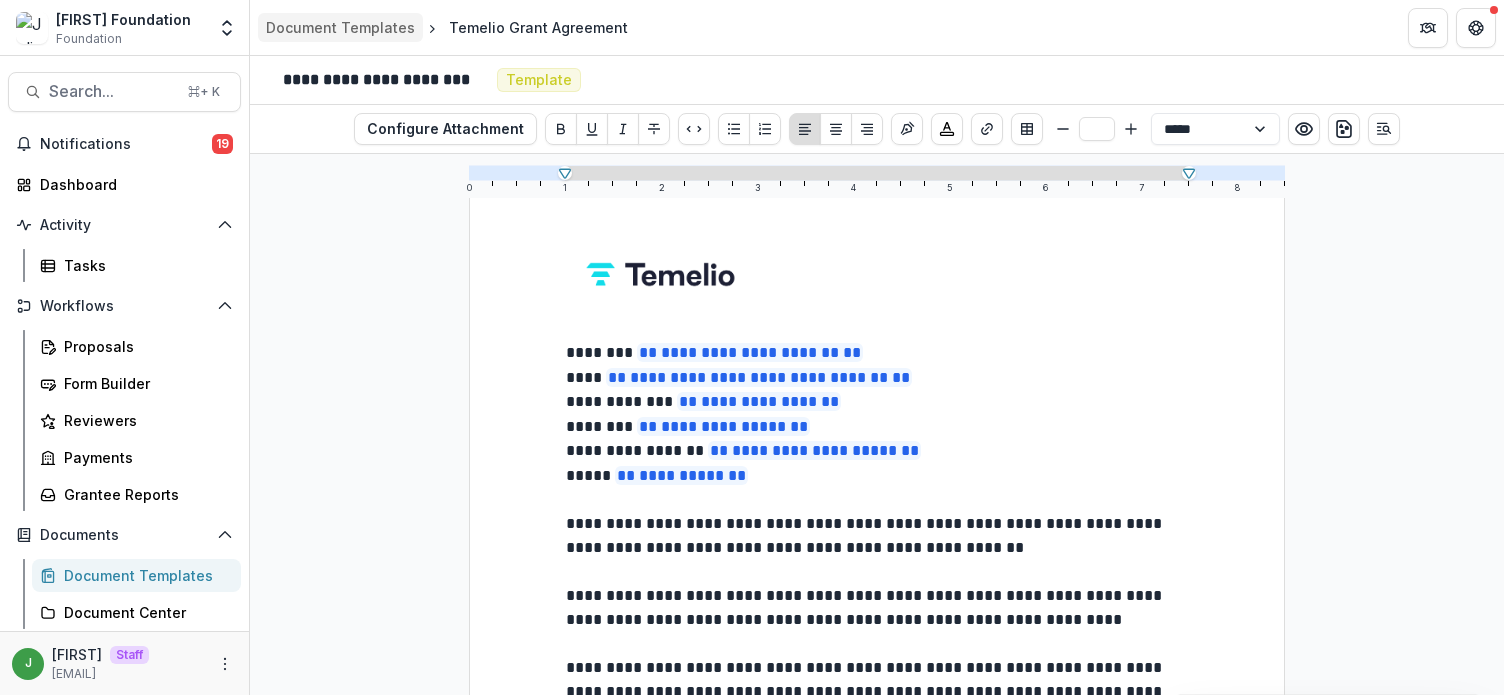 click on "Document Templates" at bounding box center (340, 27) 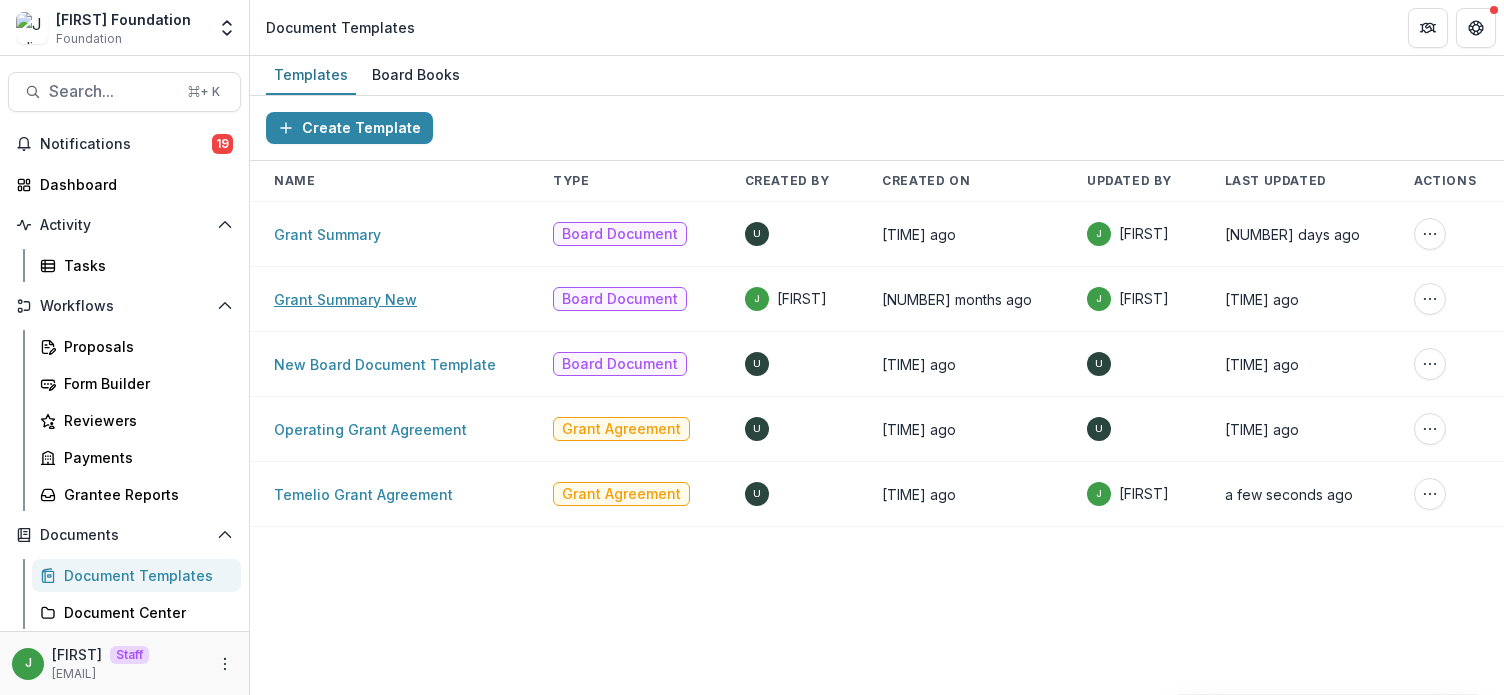 click on "Grant Summary New" at bounding box center (345, 299) 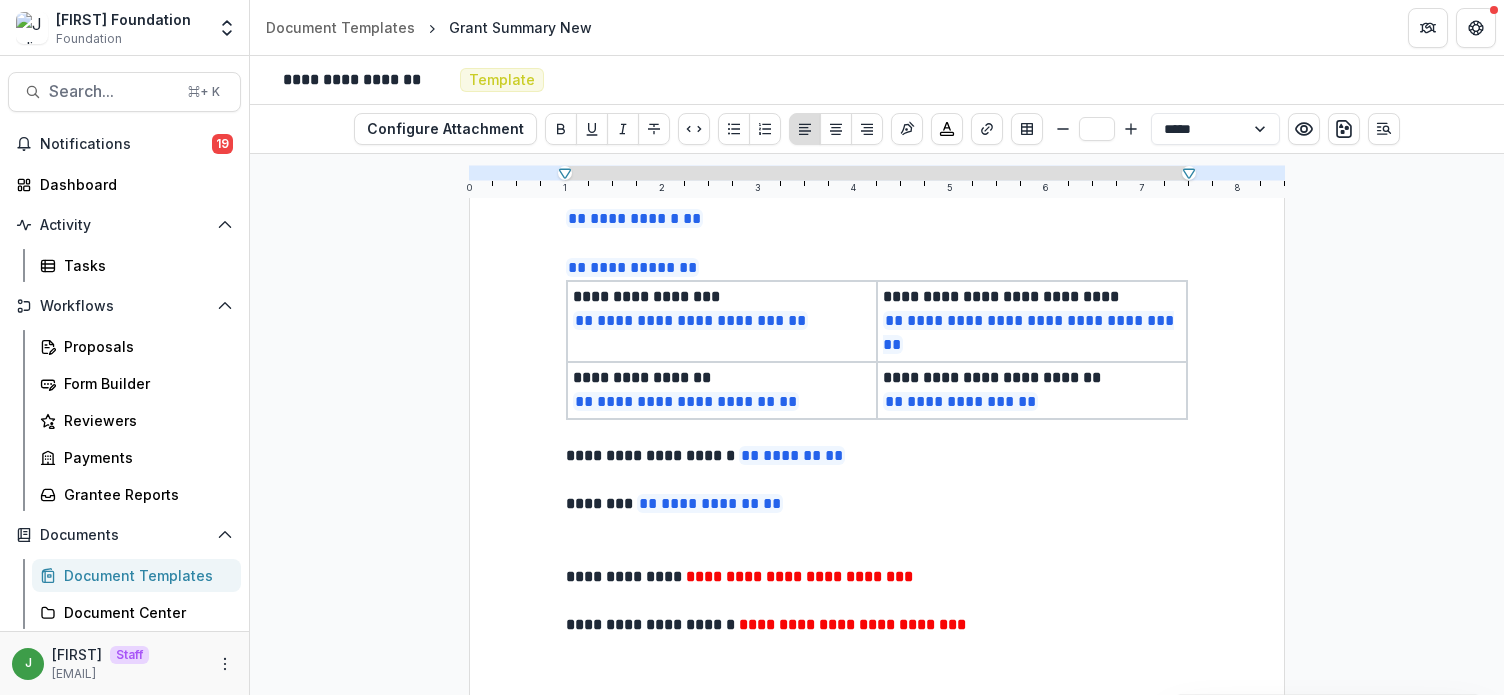 scroll, scrollTop: 95, scrollLeft: 0, axis: vertical 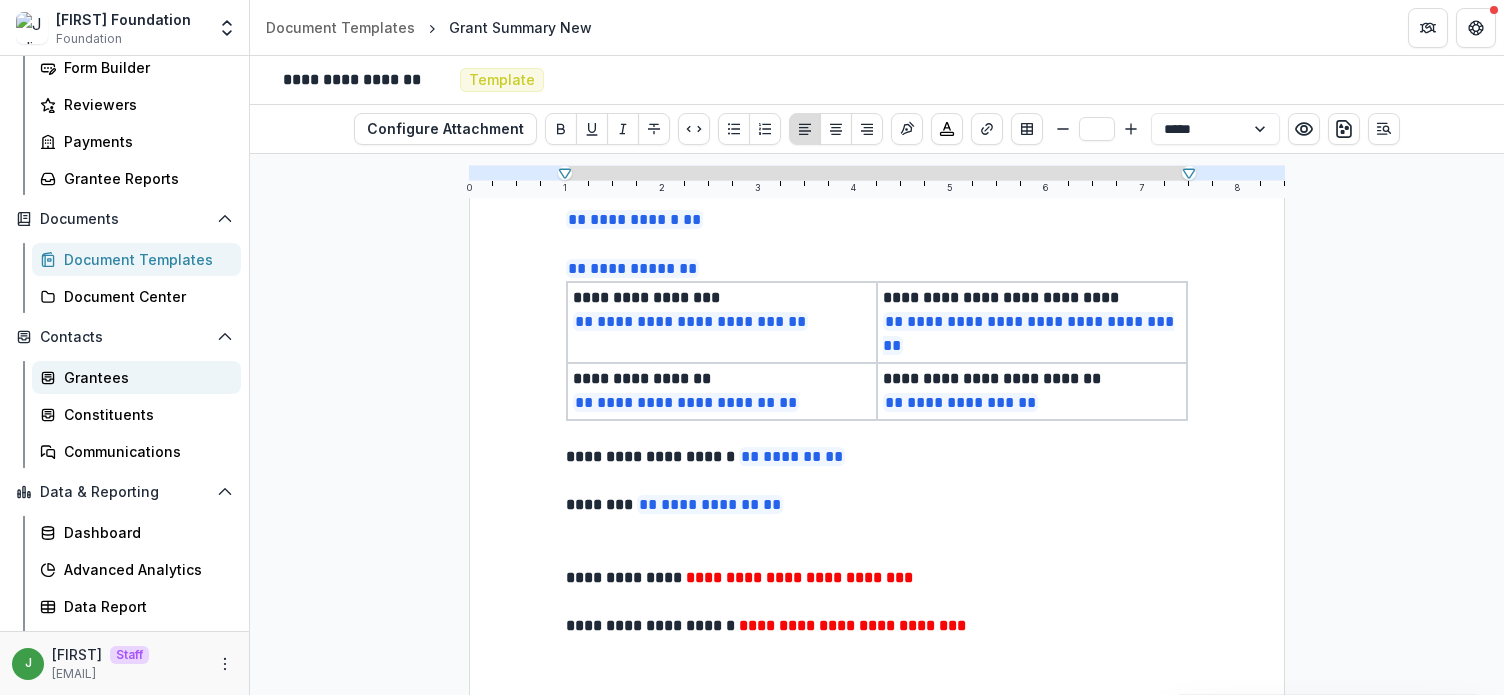 click on "Grantees" at bounding box center [144, 377] 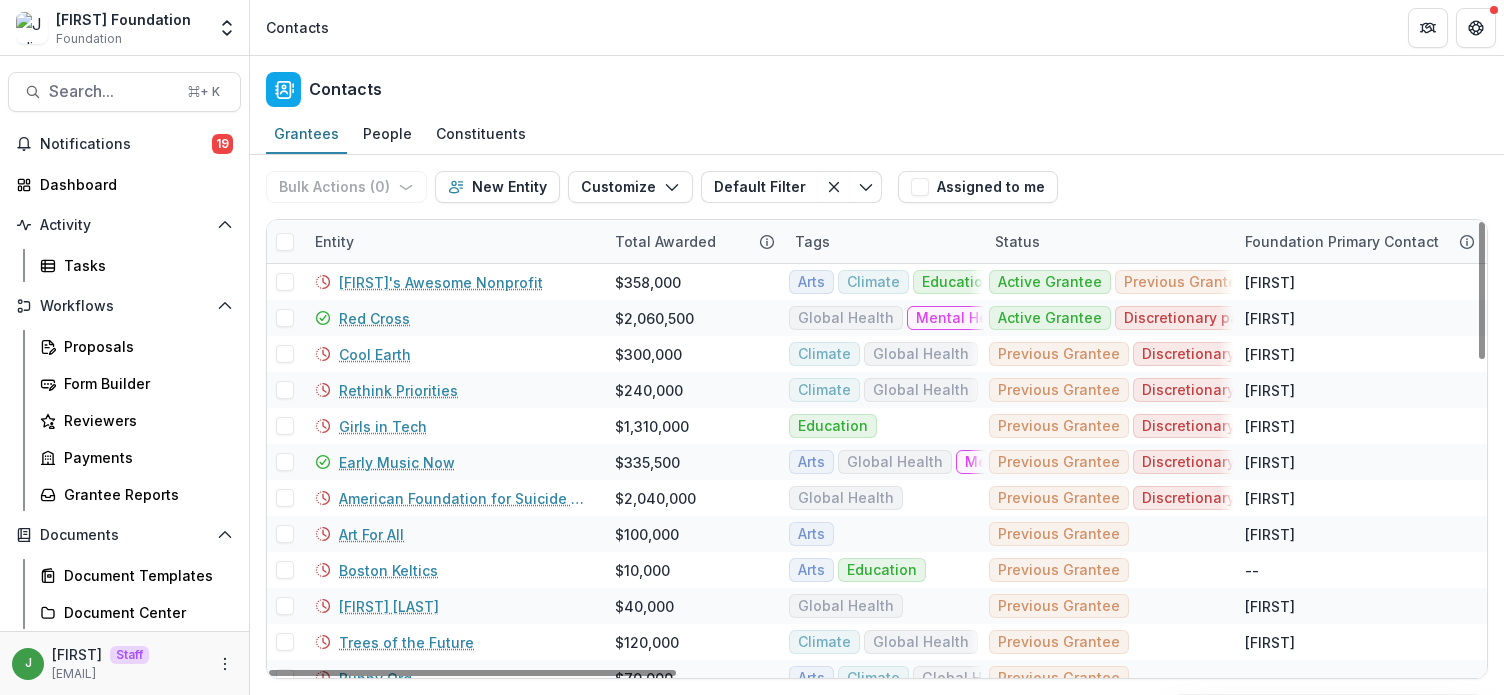 click on "Tags" at bounding box center (883, 241) 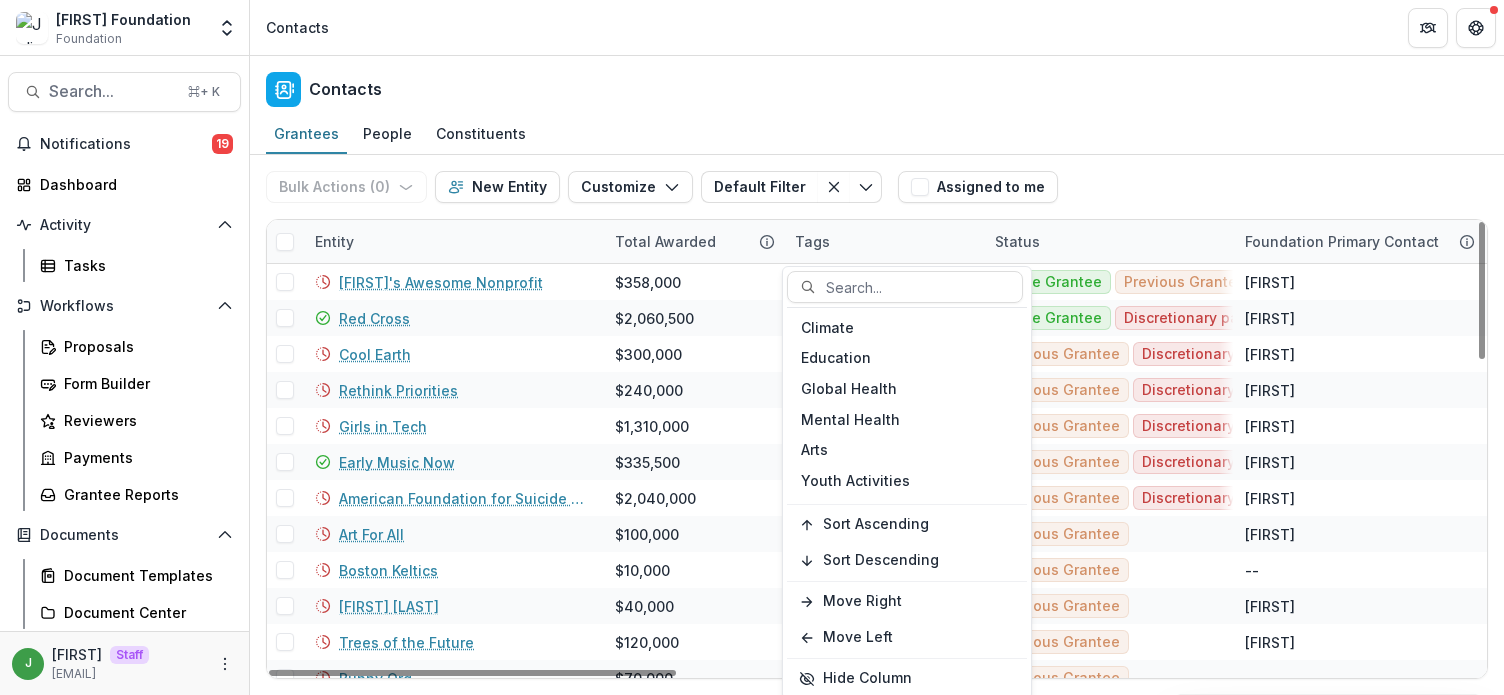 click on "Tags" at bounding box center (883, 241) 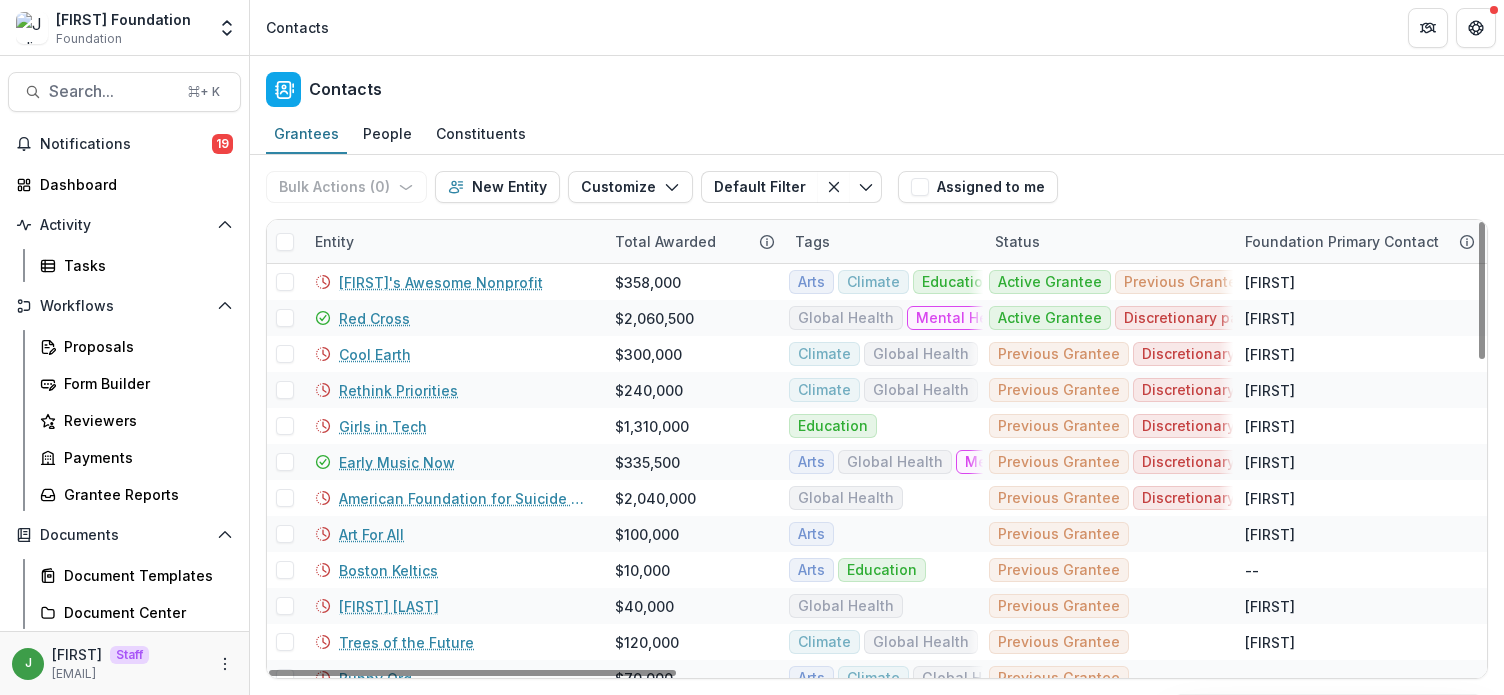 click on "Tags" at bounding box center (883, 241) 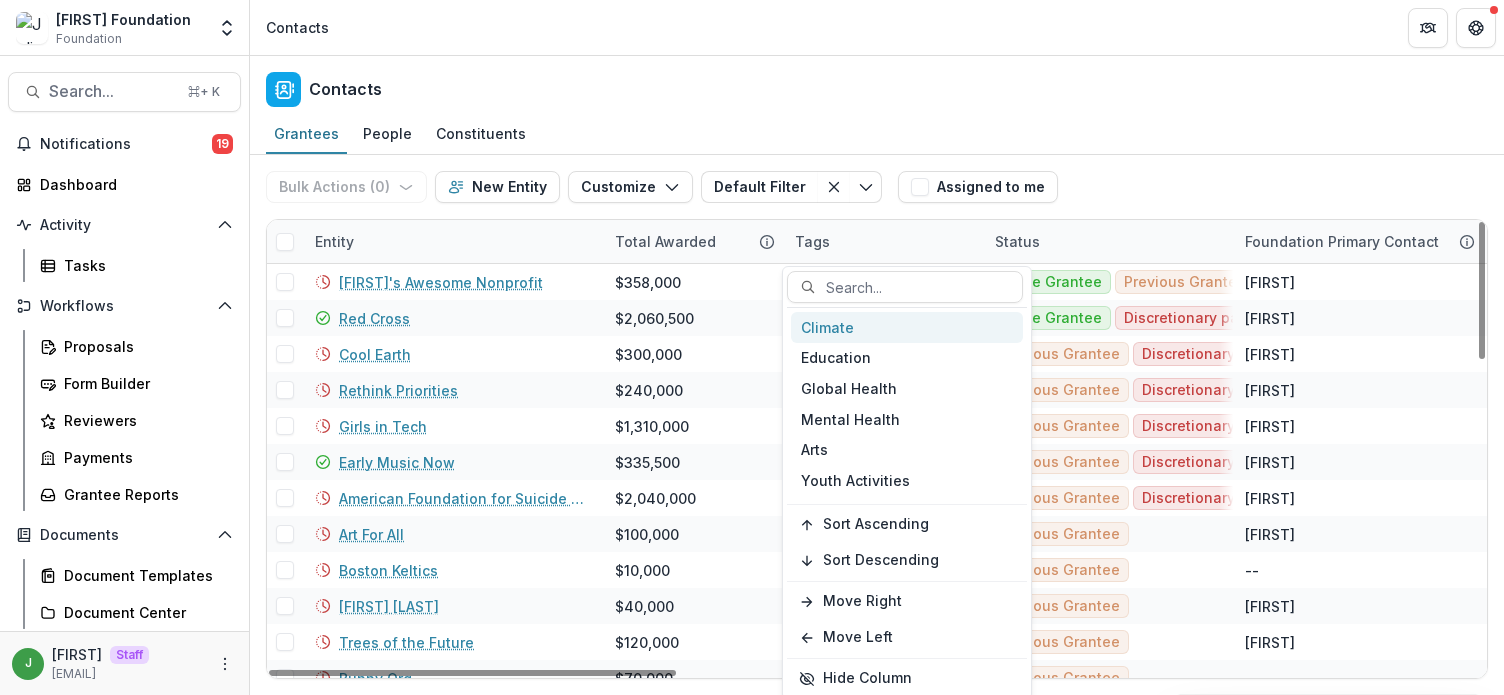 click on "Climate" at bounding box center [907, 327] 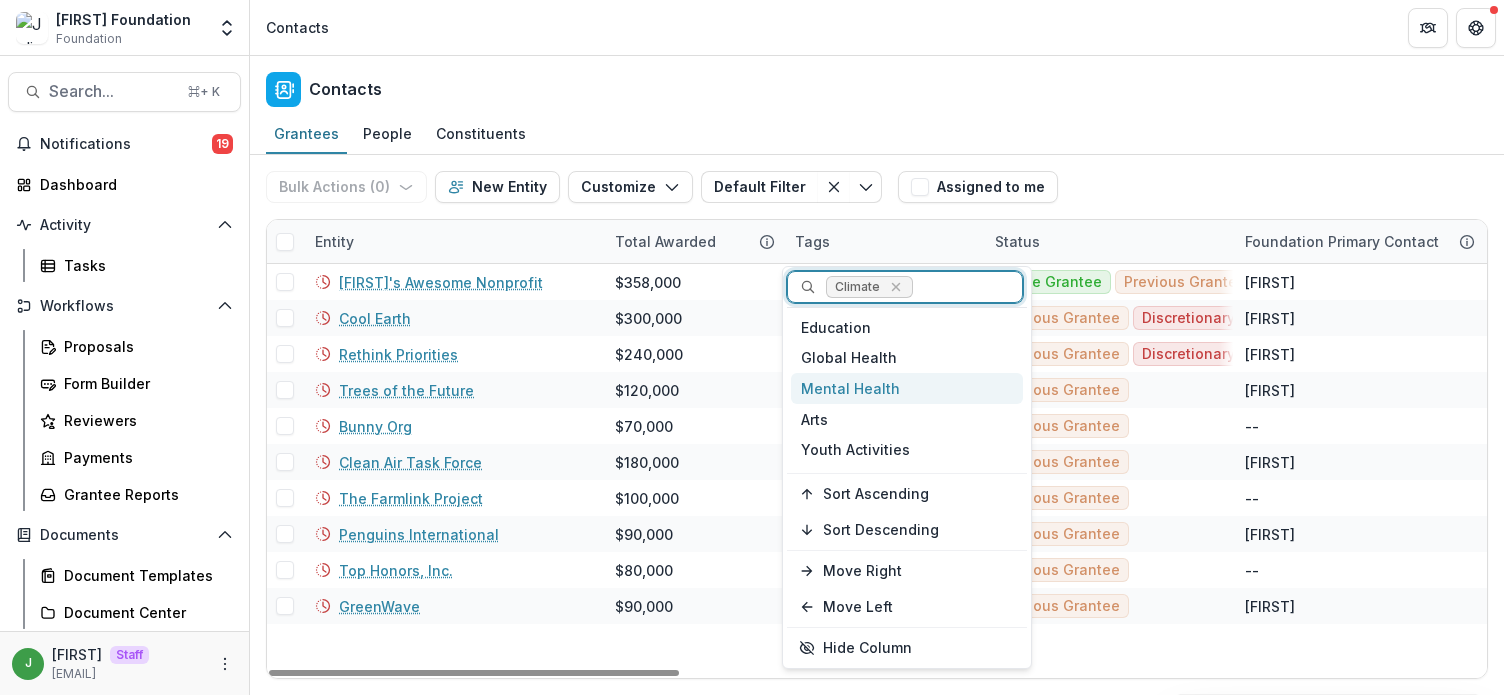 click on "Mental Health" at bounding box center (907, 388) 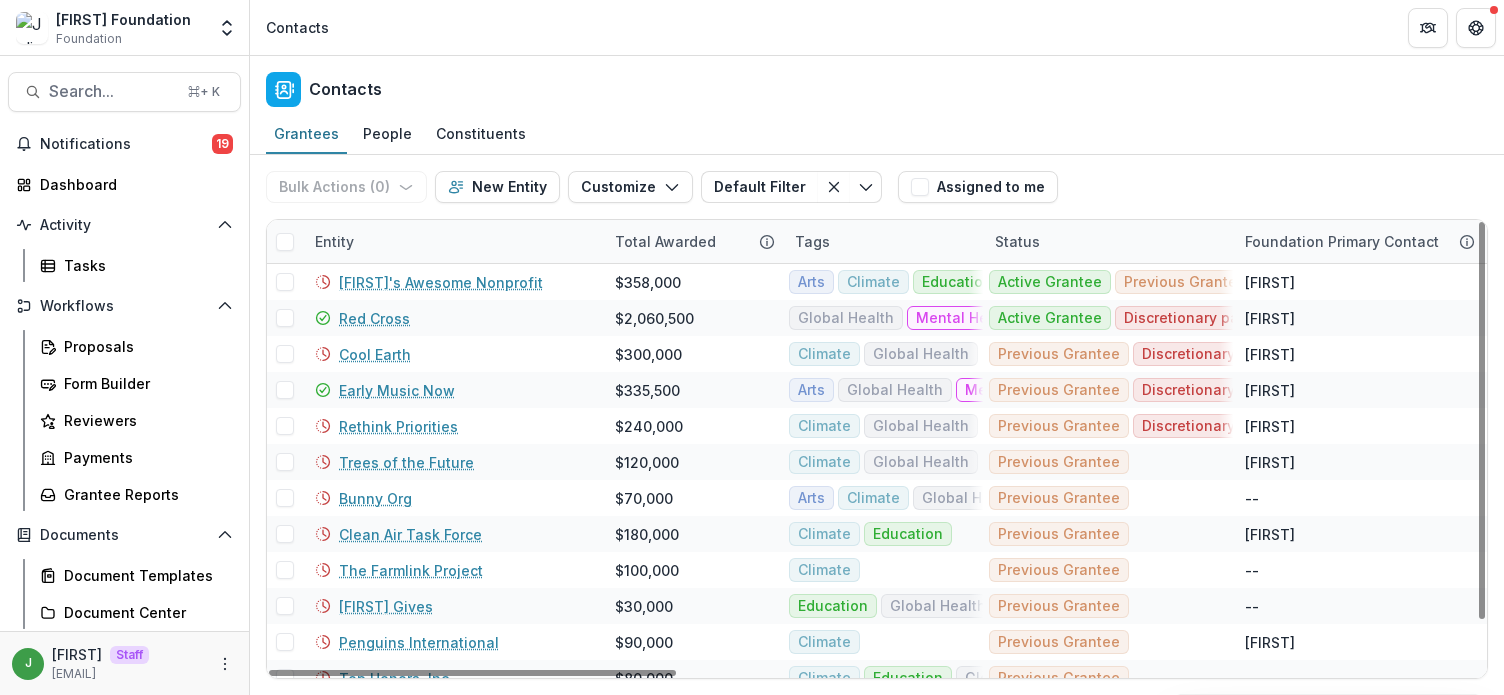 click on "Bulk Actions ( 0 ) Send Email Create Proposals Create Tasks New Entity Customize New Custom Field Manage Custom Fields Manage Grantee Status Default Filter Default Filter Save changes New Filter Assigned to me" at bounding box center (877, 187) 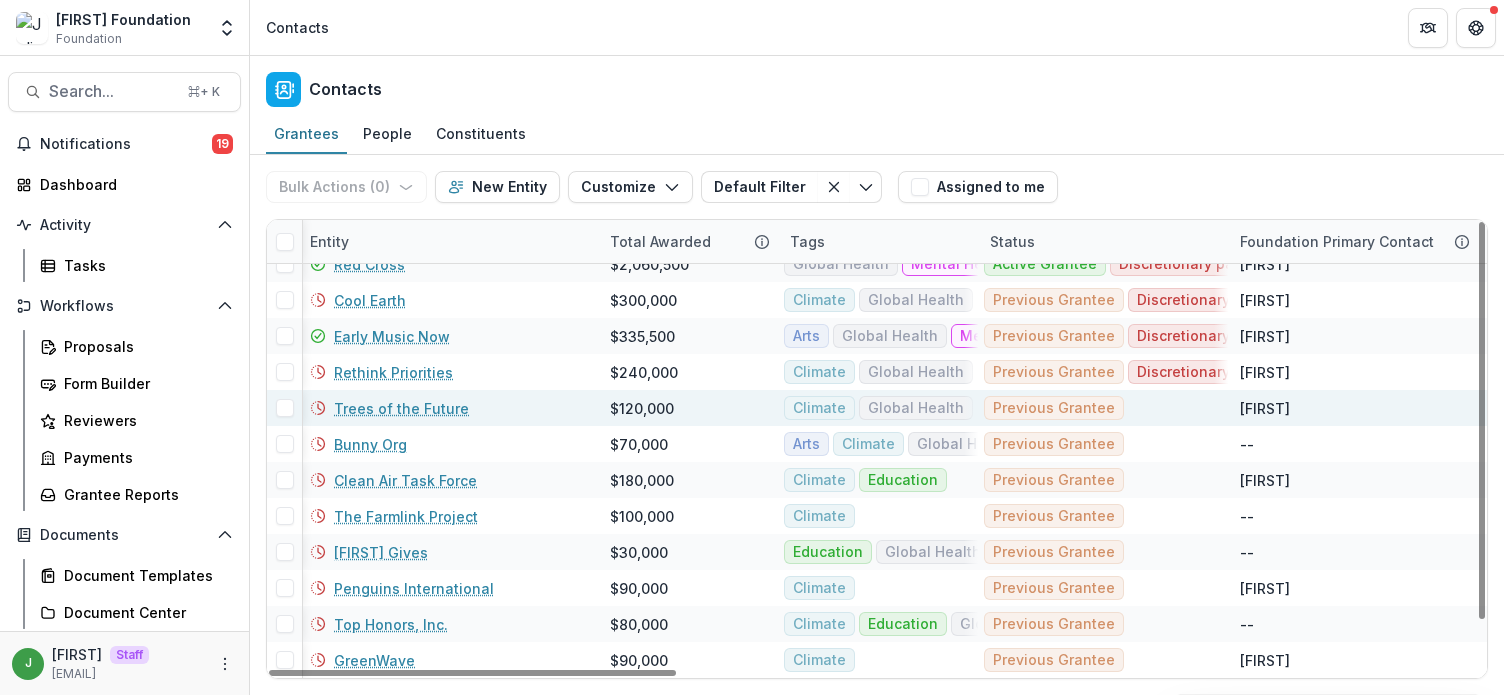 scroll, scrollTop: 0, scrollLeft: 5, axis: horizontal 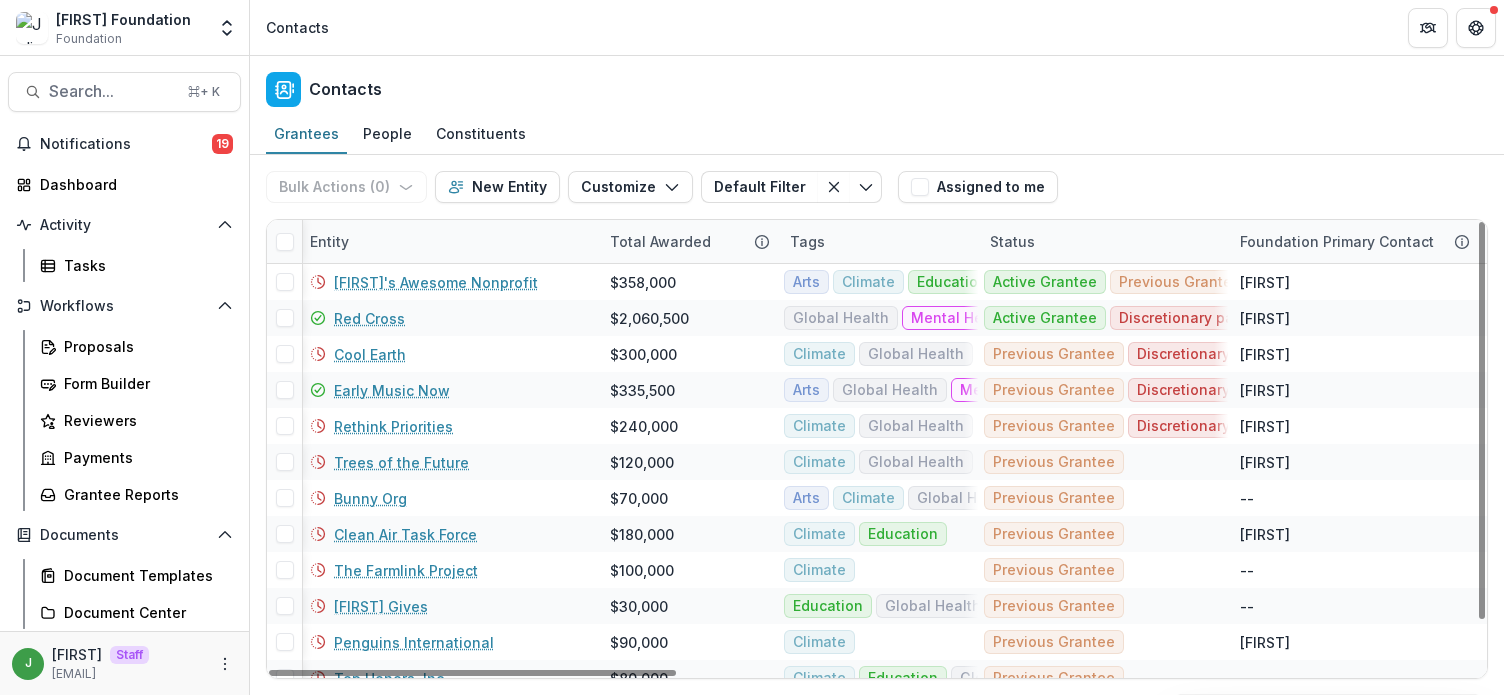 click on "Status" at bounding box center (1103, 241) 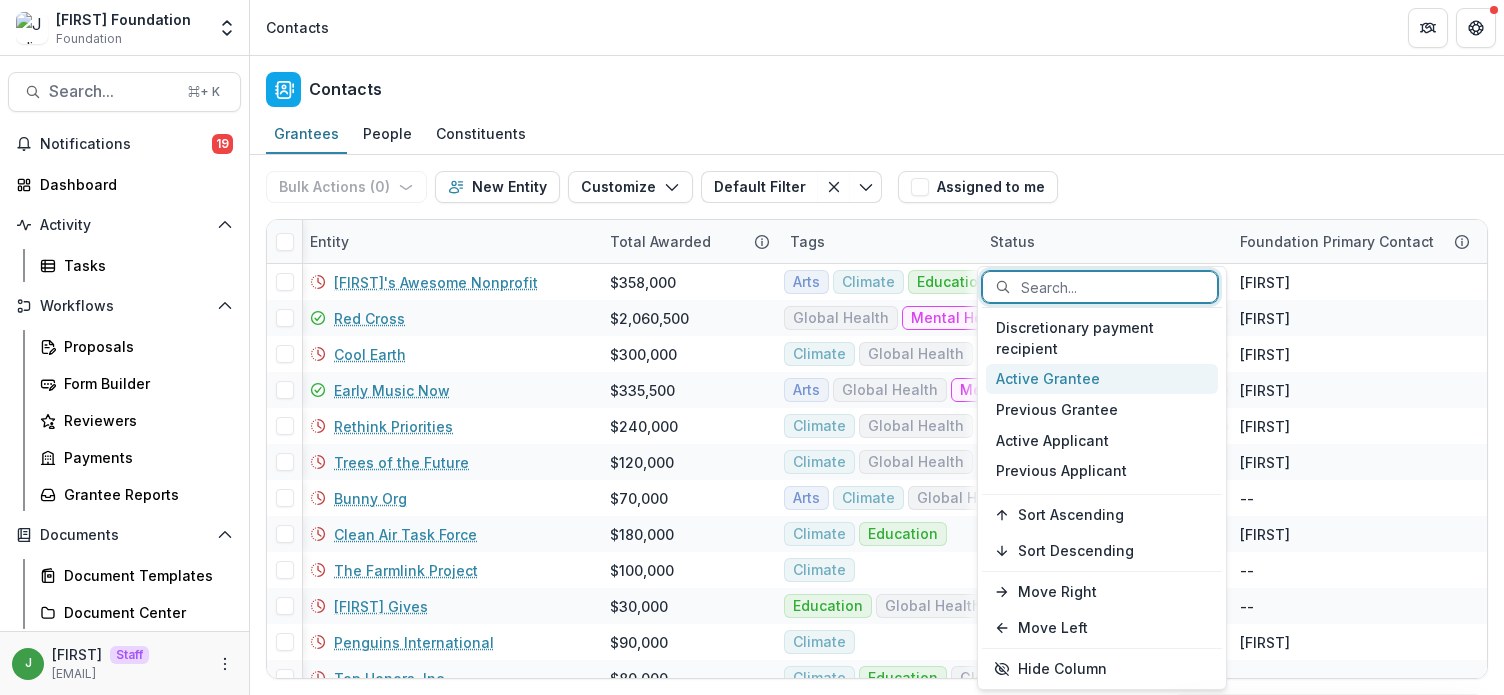 click on "Active Grantee" at bounding box center [1102, 379] 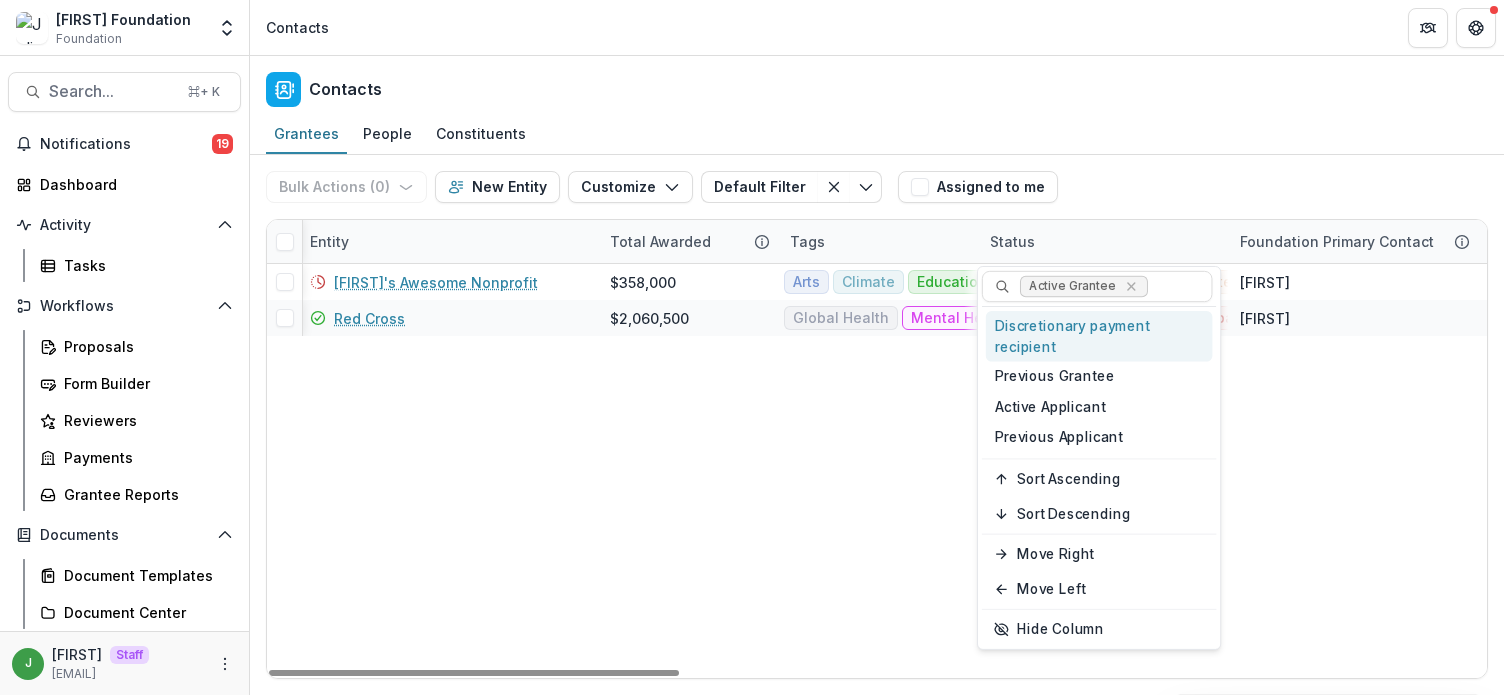 click on "Grantees People Constituents" at bounding box center (877, 135) 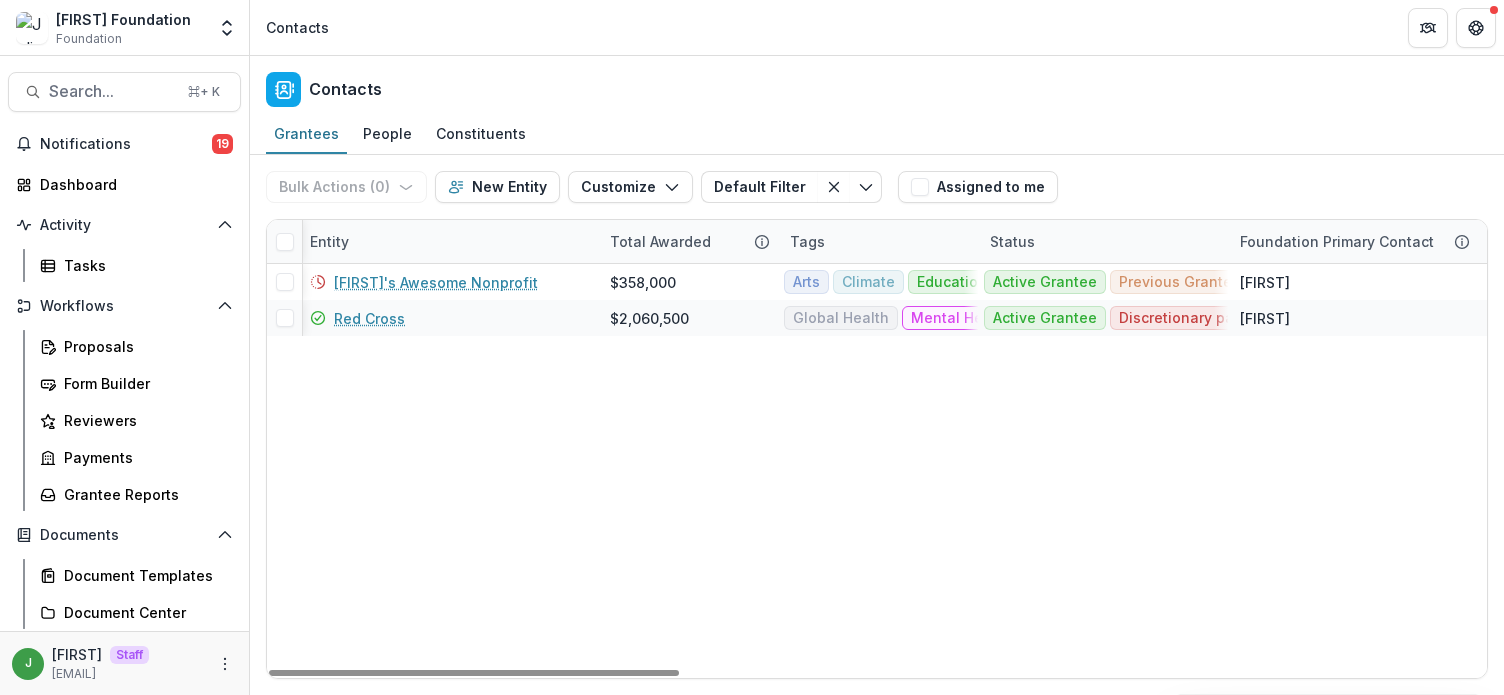 scroll, scrollTop: 0, scrollLeft: 0, axis: both 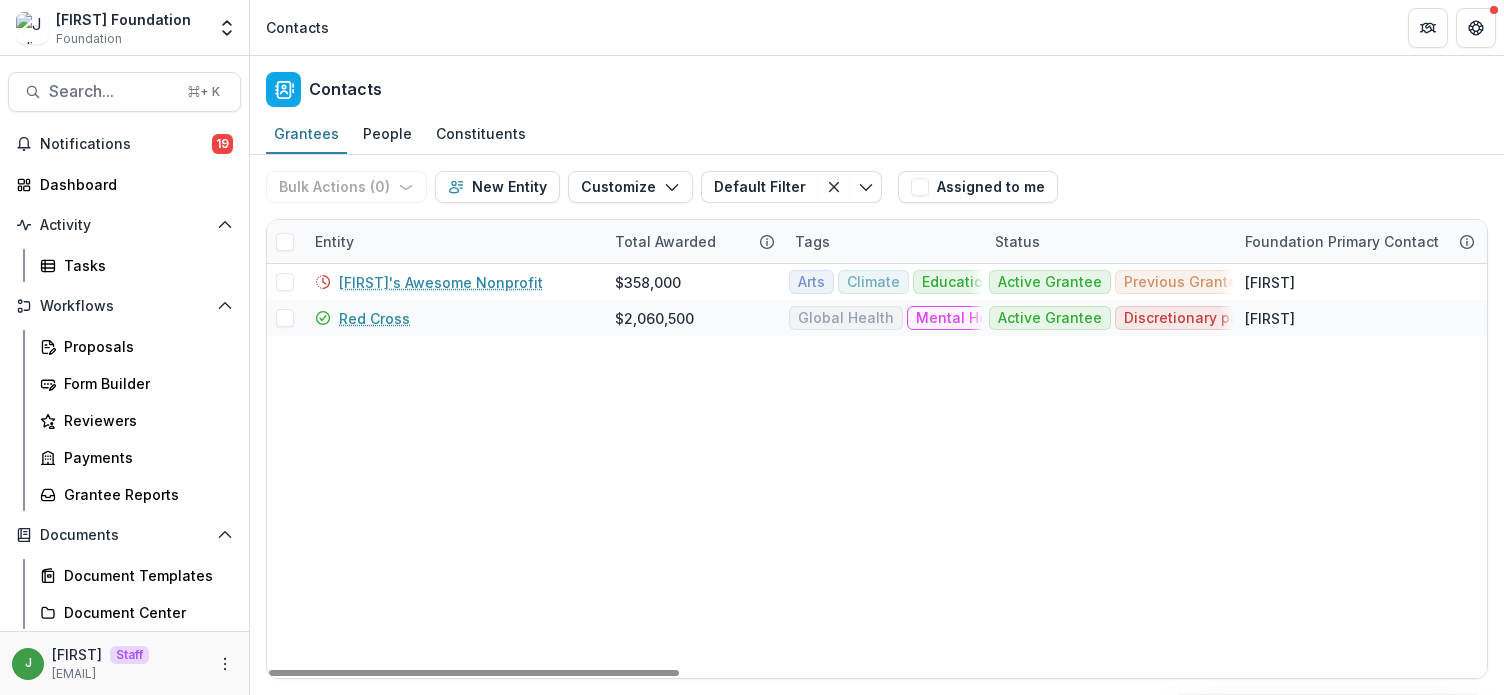 click on "Tags" at bounding box center [812, 241] 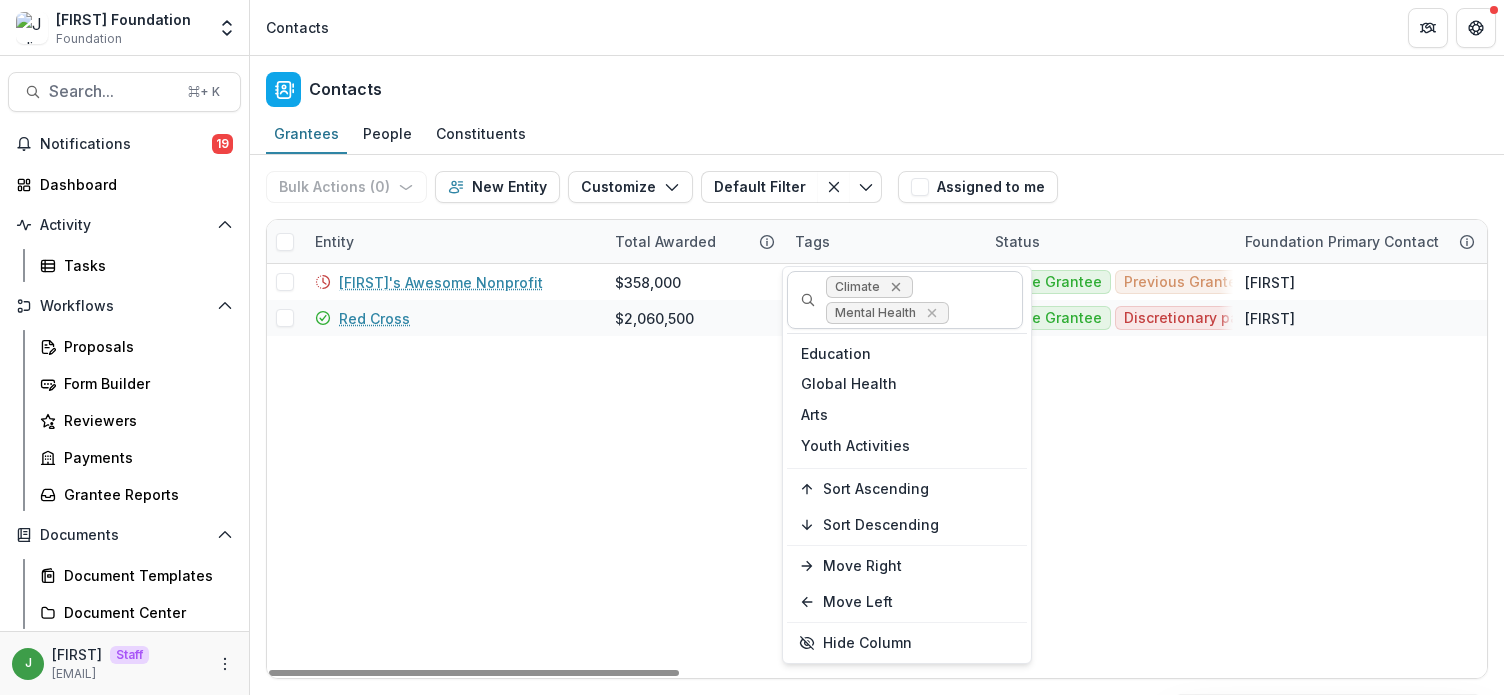 click 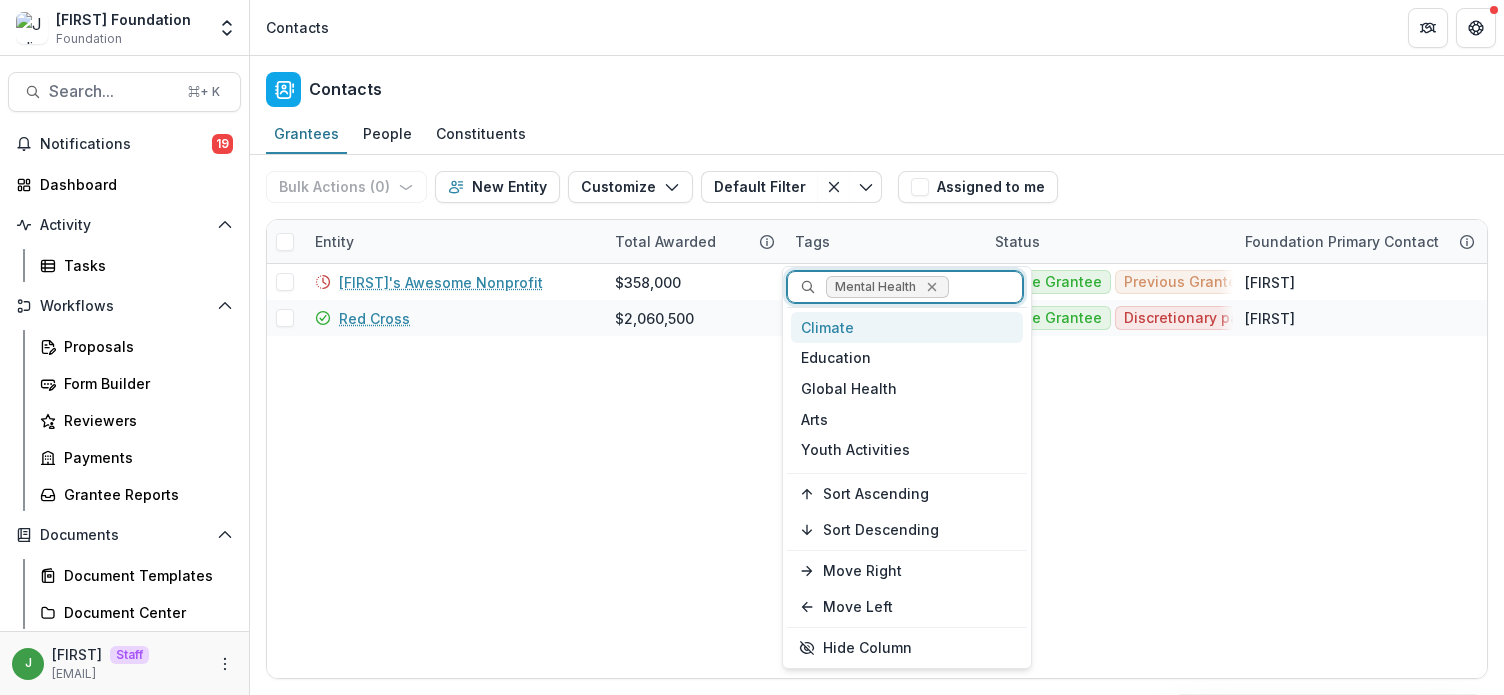 click 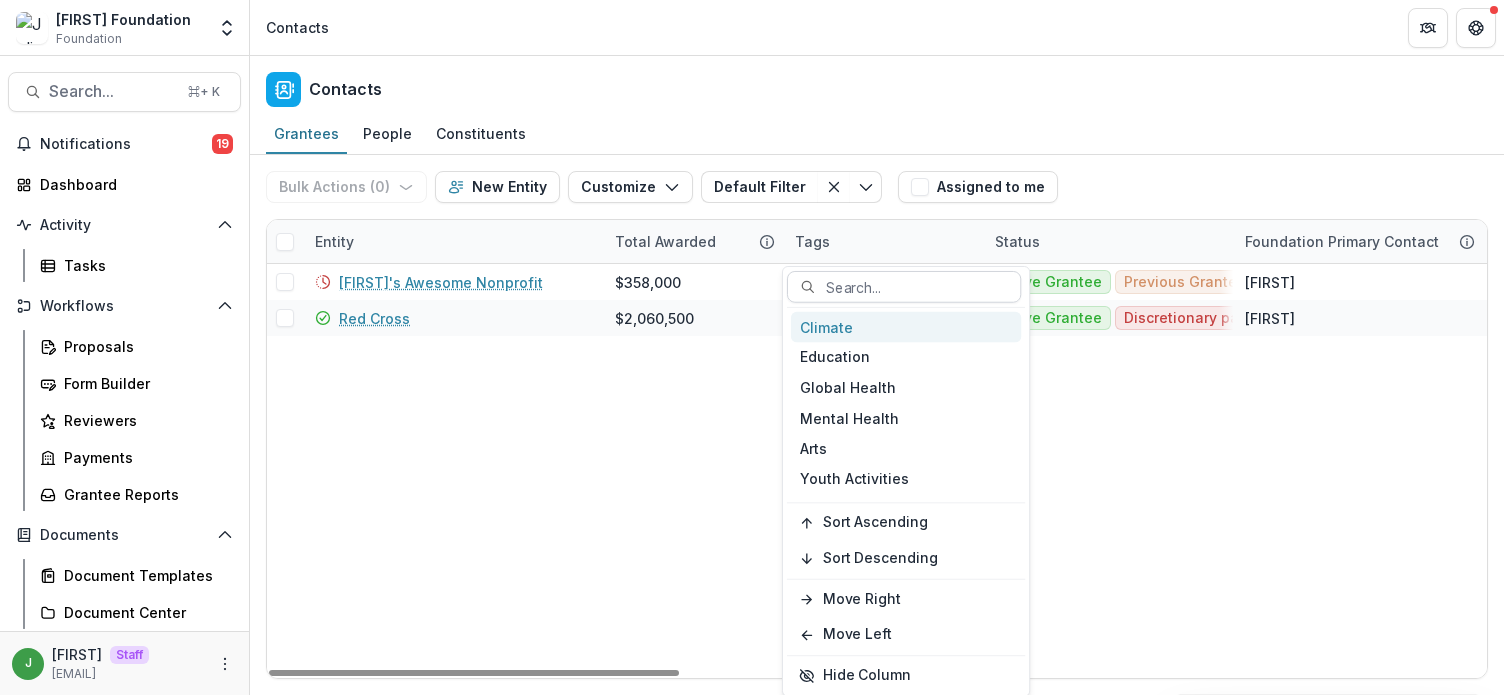 click on "Status" at bounding box center [1108, 241] 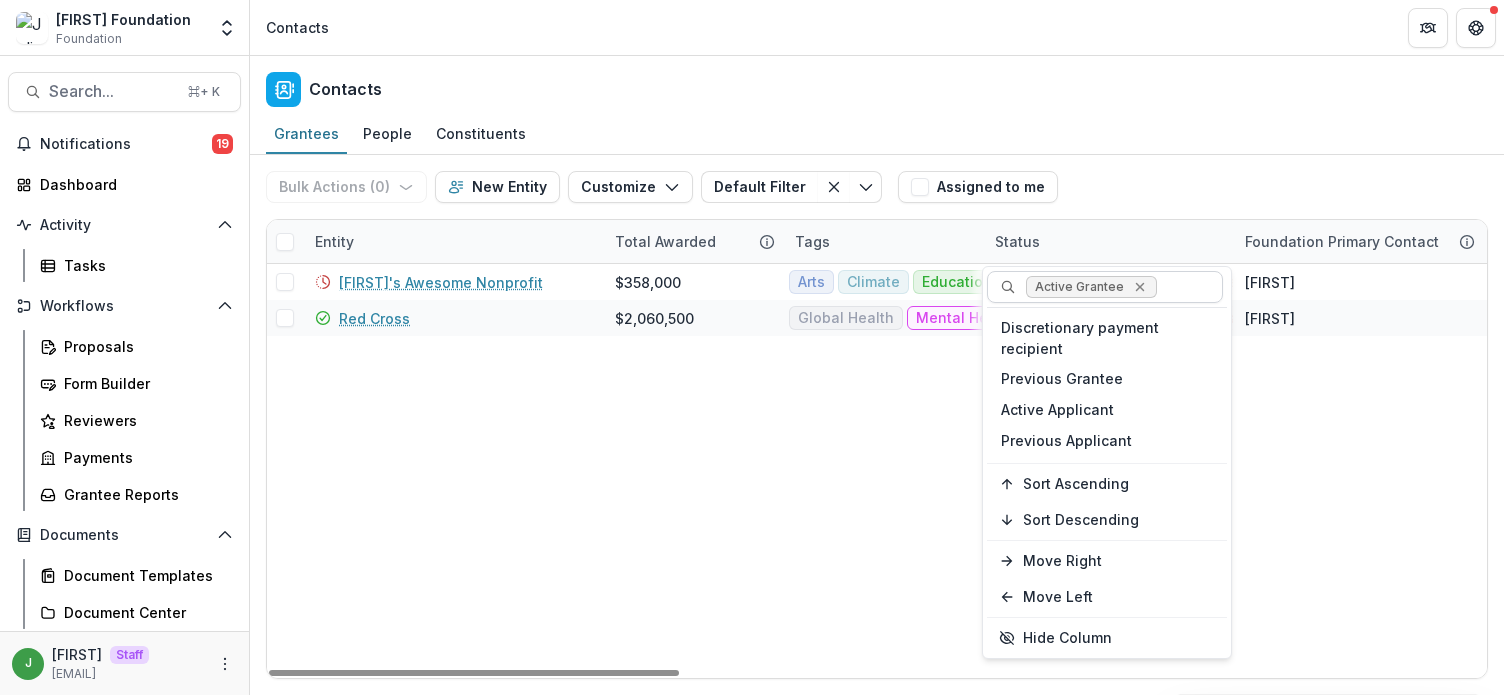 click 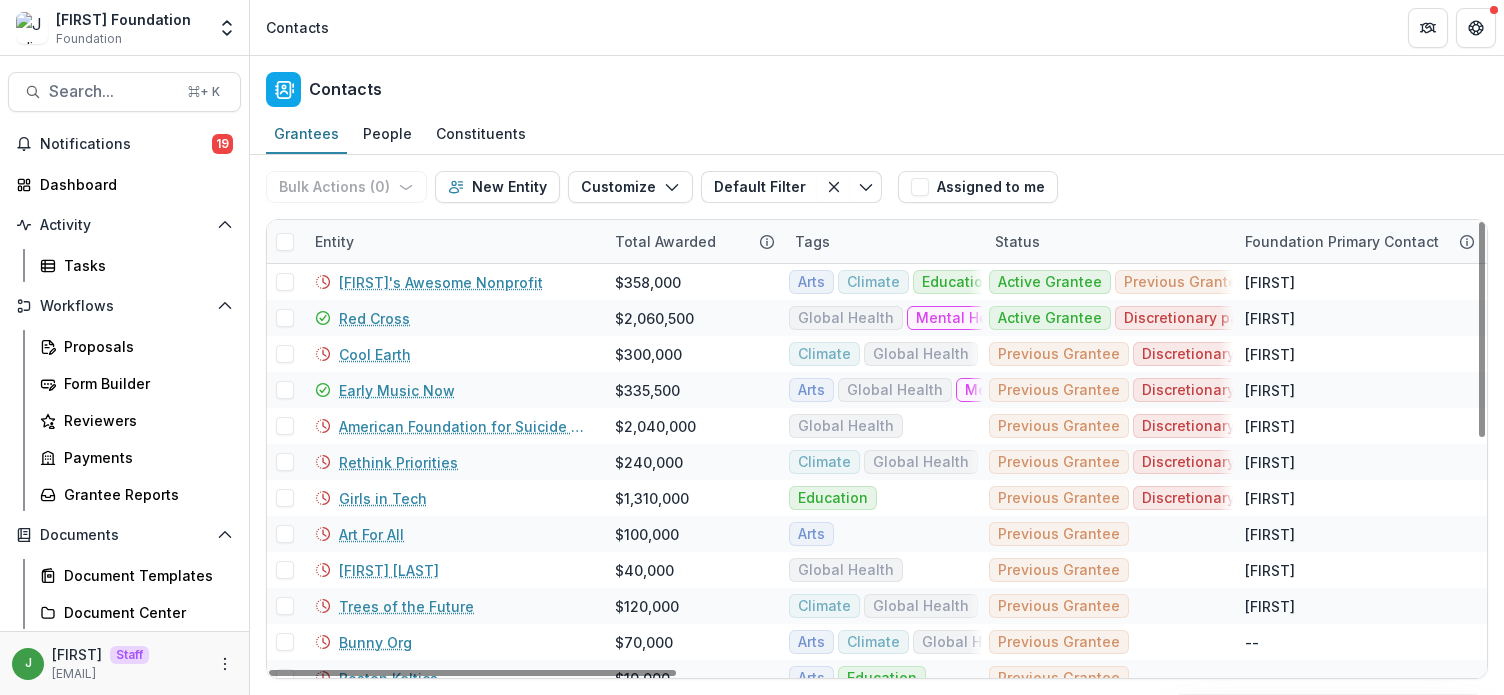 click on "Entity" at bounding box center [453, 241] 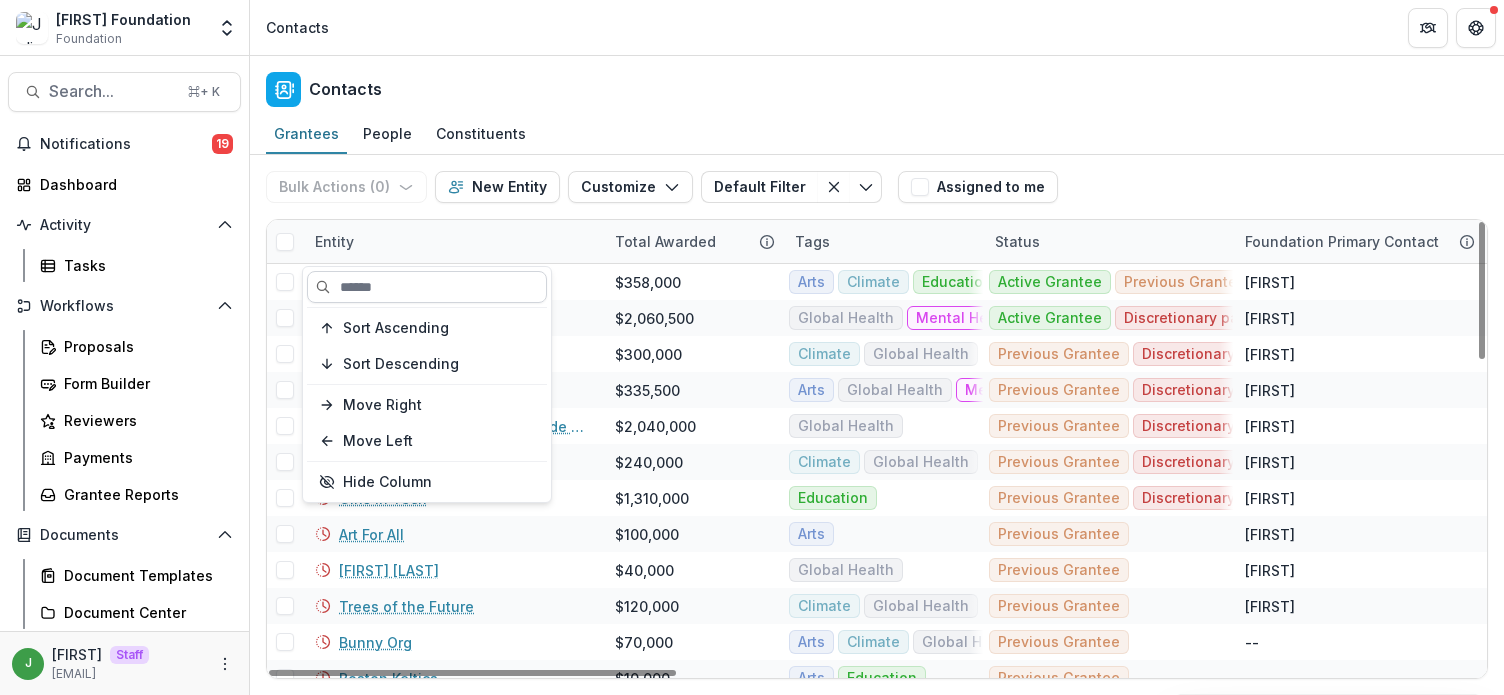 click at bounding box center [427, 287] 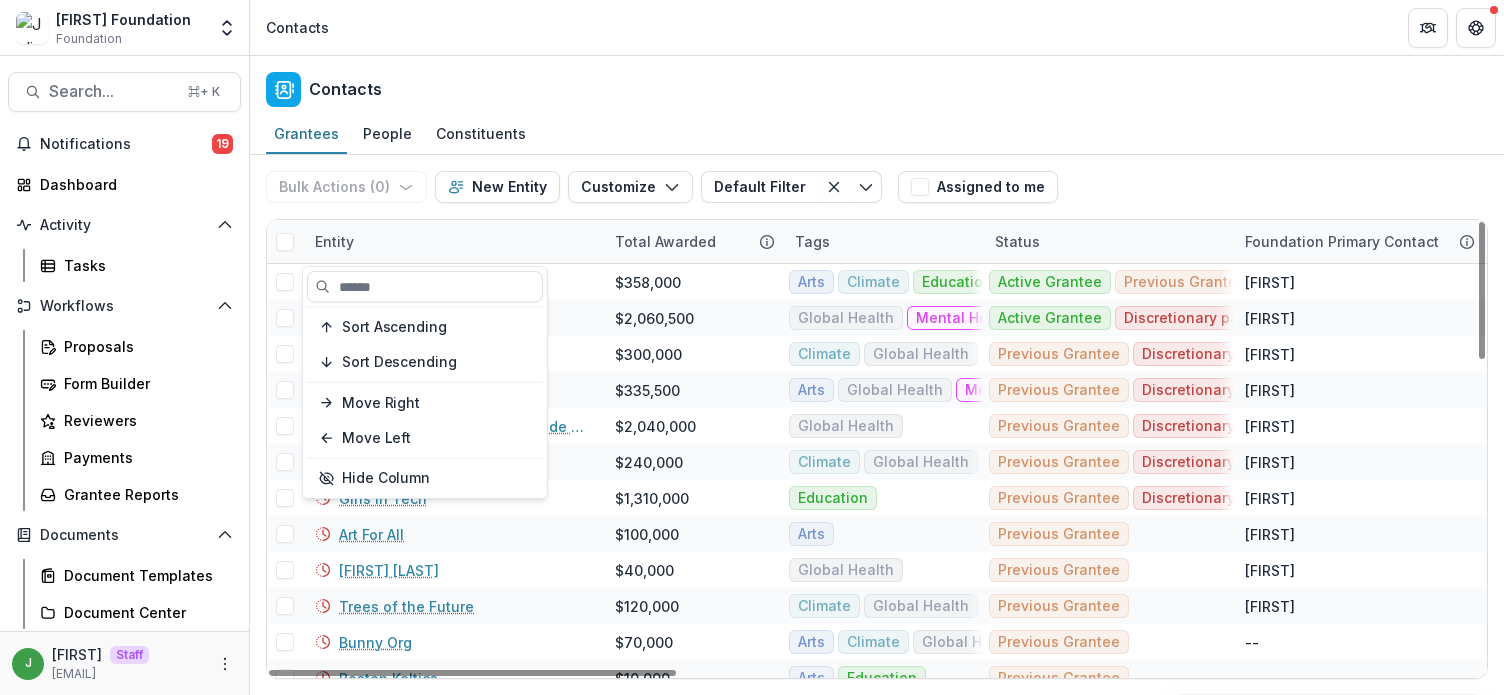 click on "Julie Foundation Foundation Aggregate Analysis Foundations Andrew Foundation Kyle Demo Julie Foundation Training Foundation Nonprofits Amazin Mets Foundation Inc Ridgebury Riders Dummy Non Profit  Red Cross Early Music Now Connor Giresi Foundation Julie's Cool Nonprofit Kids N Culture Inc Team Settings Admin Settings" at bounding box center (124, 28) 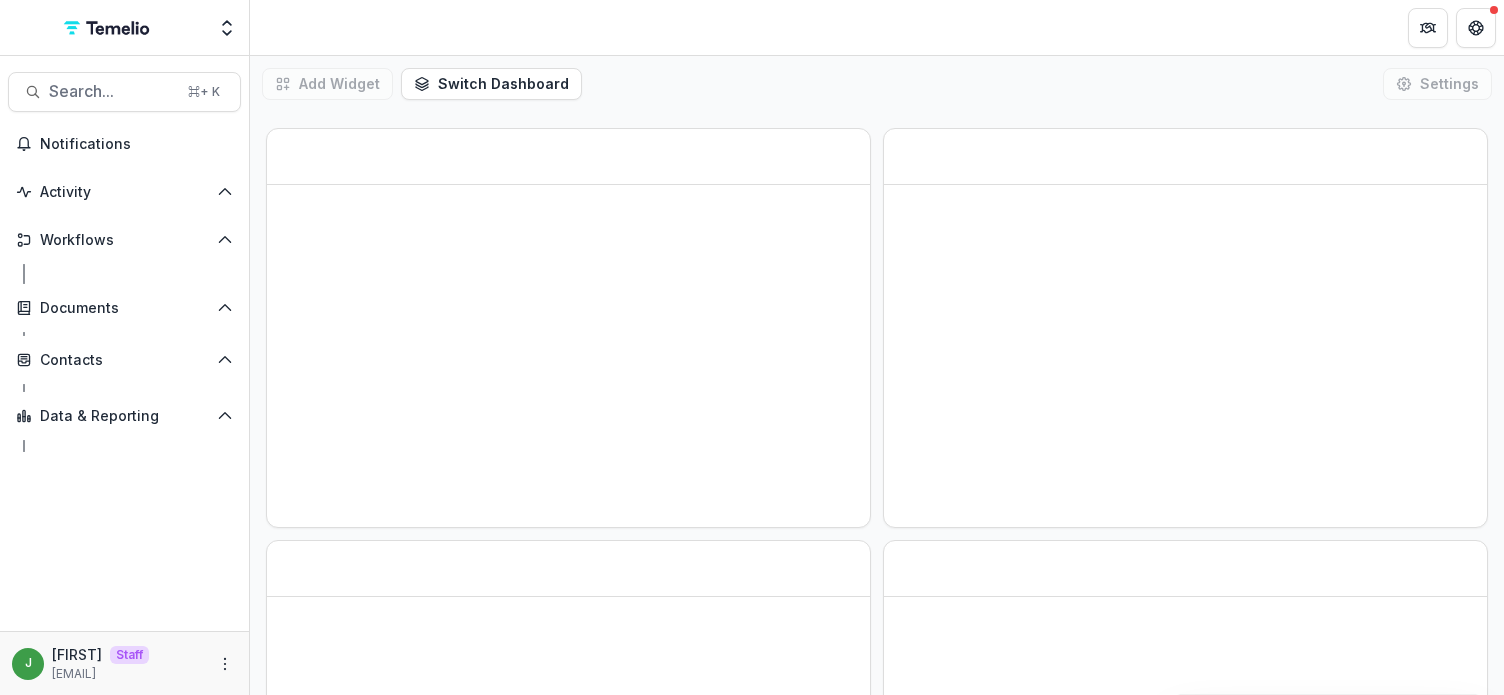 scroll, scrollTop: 0, scrollLeft: 0, axis: both 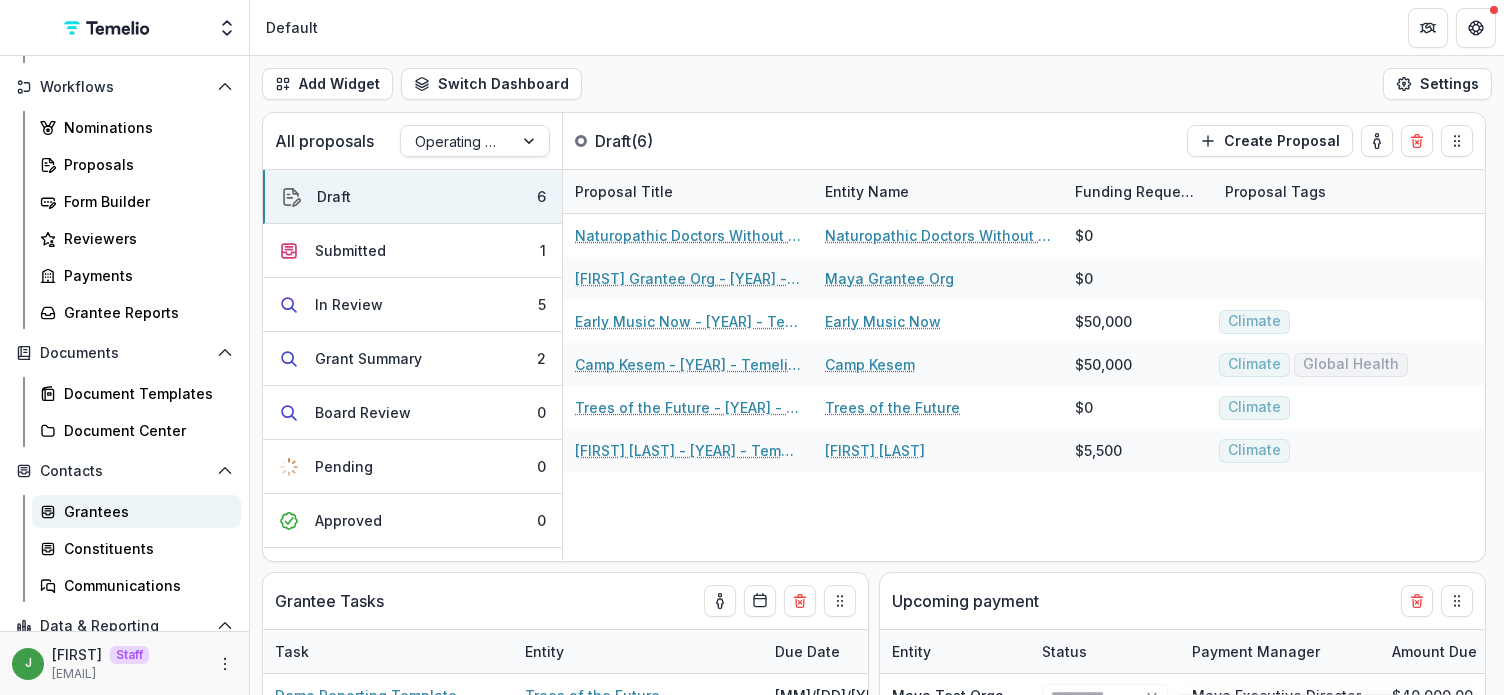click on "Grantees" at bounding box center [144, 511] 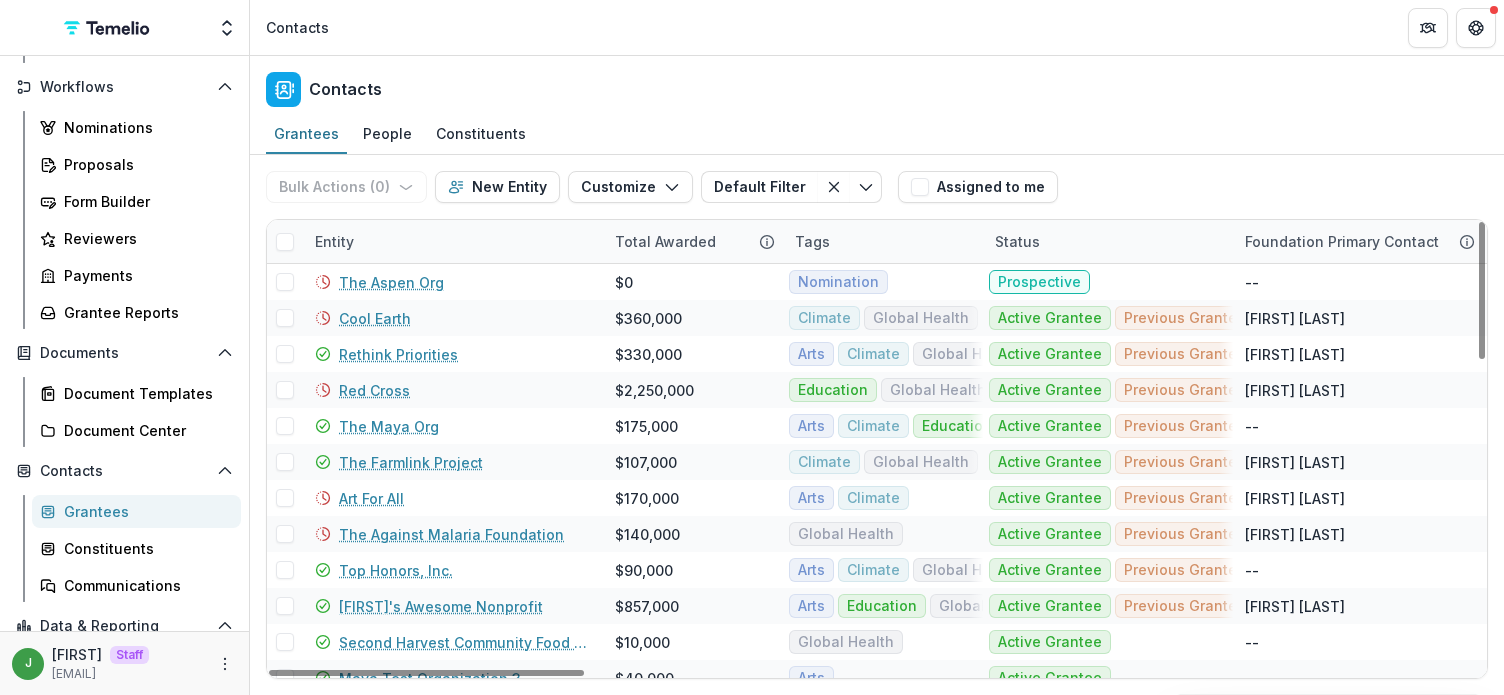 click on "Entity" at bounding box center [453, 241] 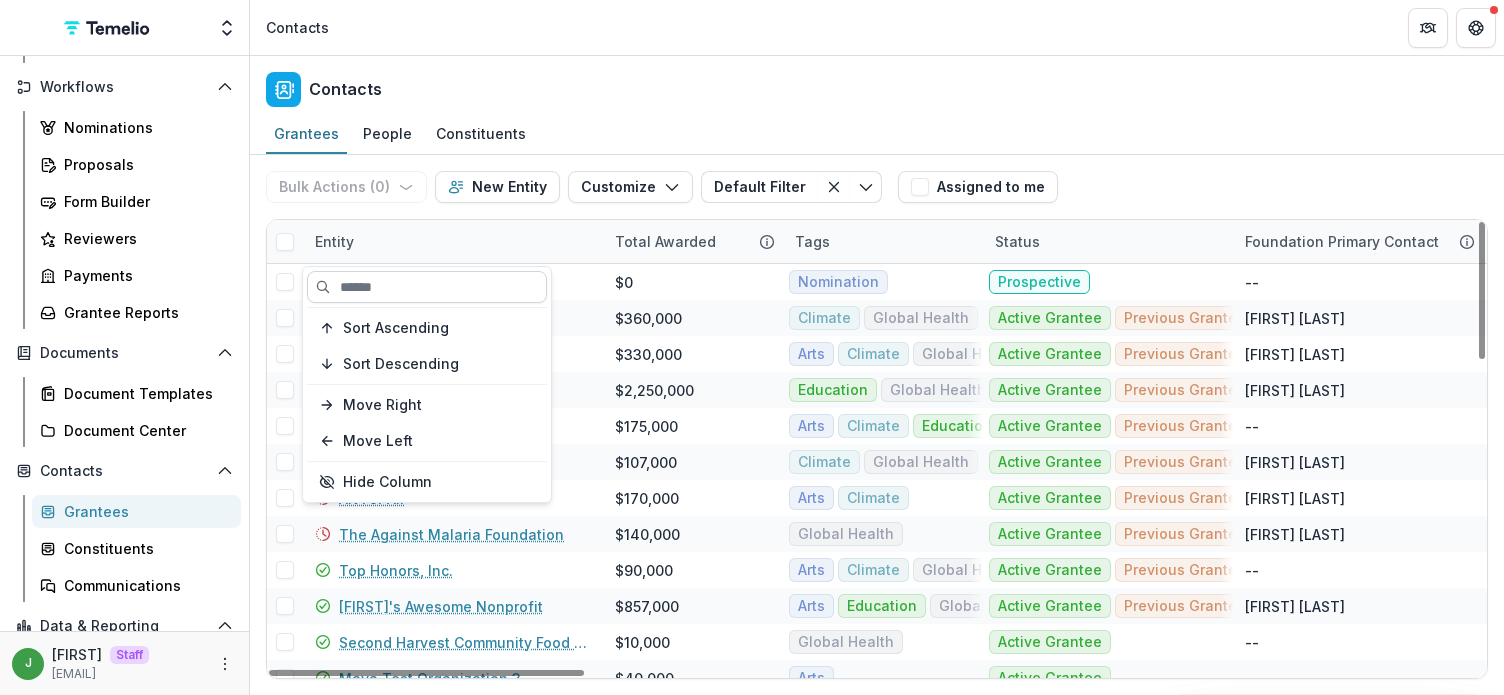 click at bounding box center [427, 287] 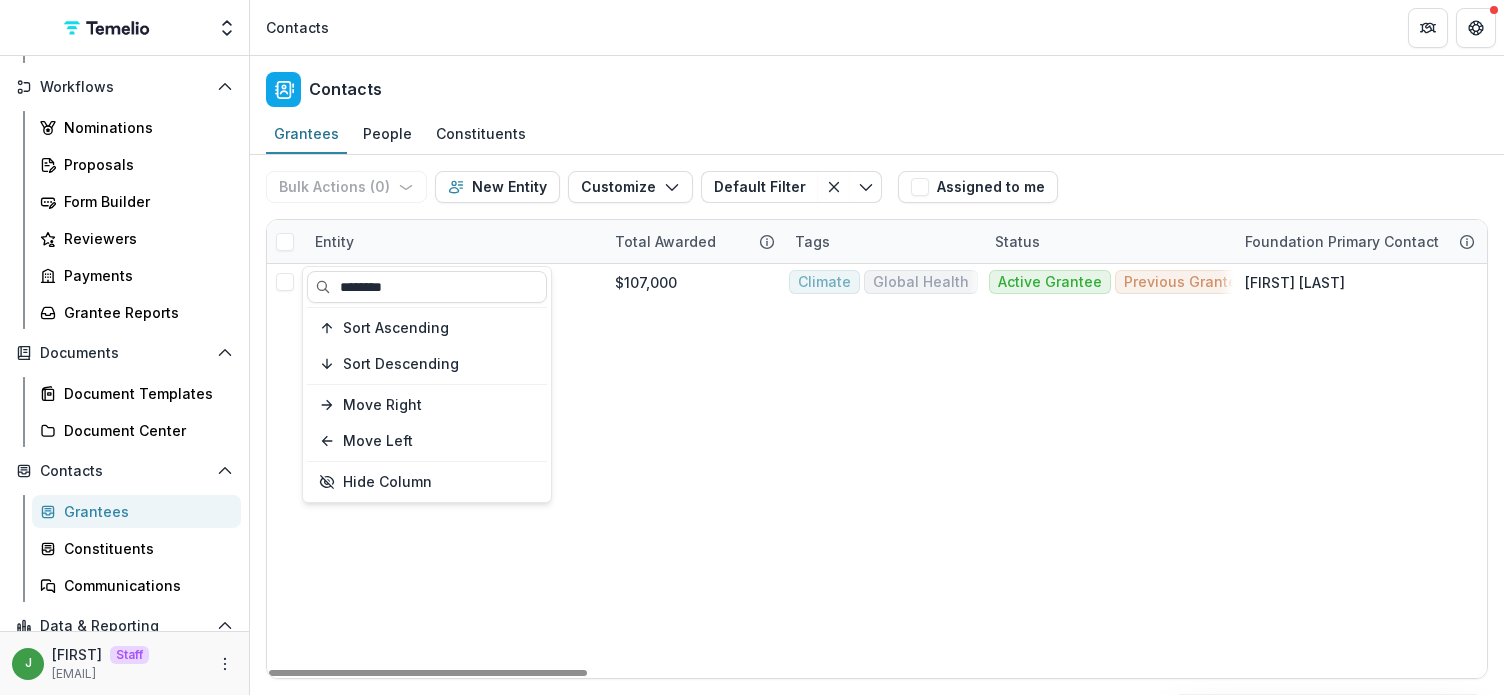 type on "********" 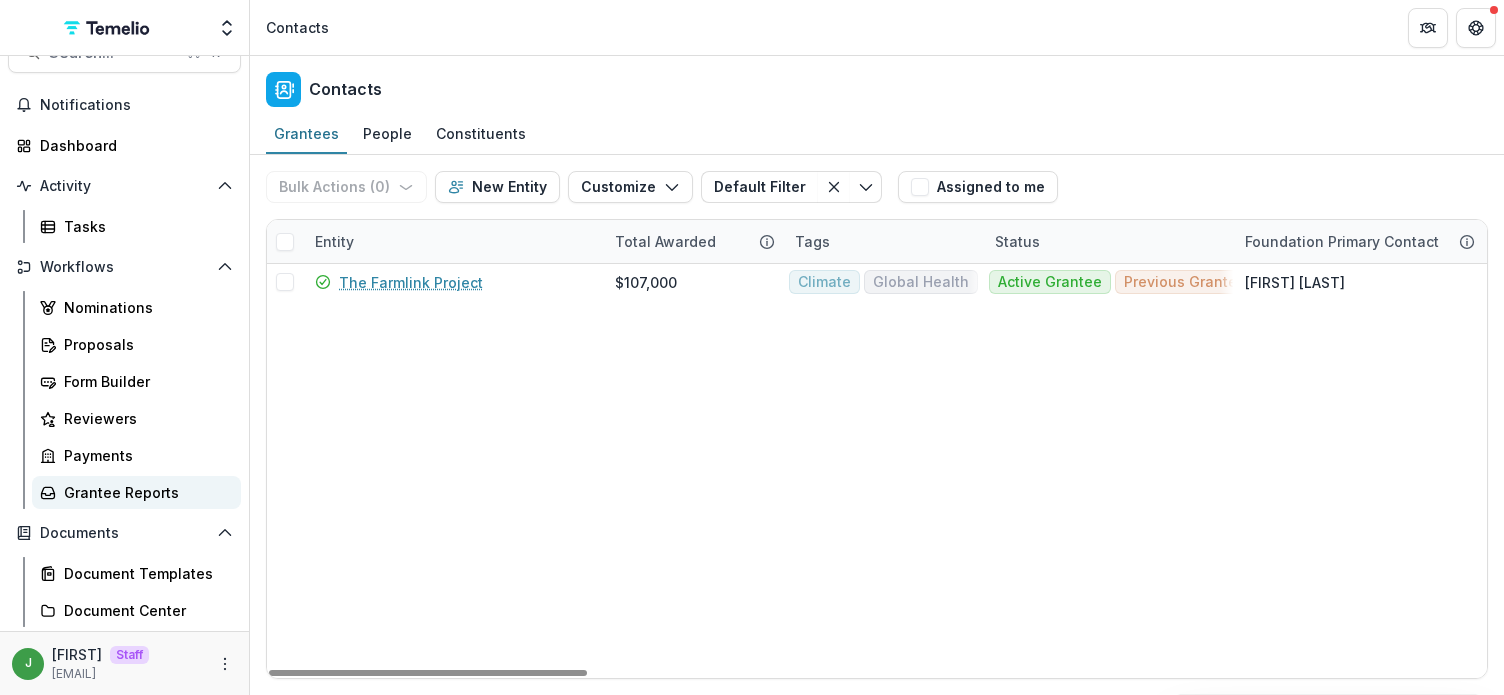 scroll, scrollTop: 0, scrollLeft: 0, axis: both 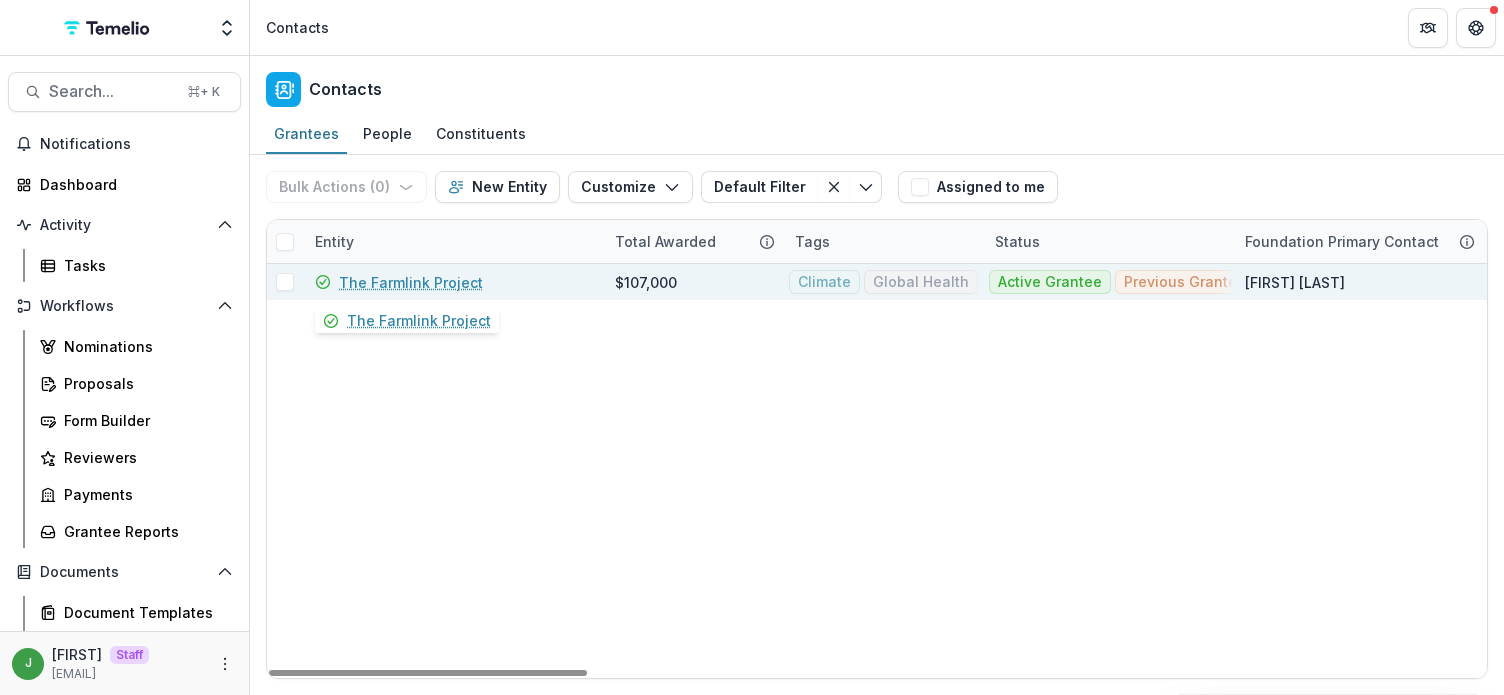 click on "The Farmlink Project" at bounding box center [411, 282] 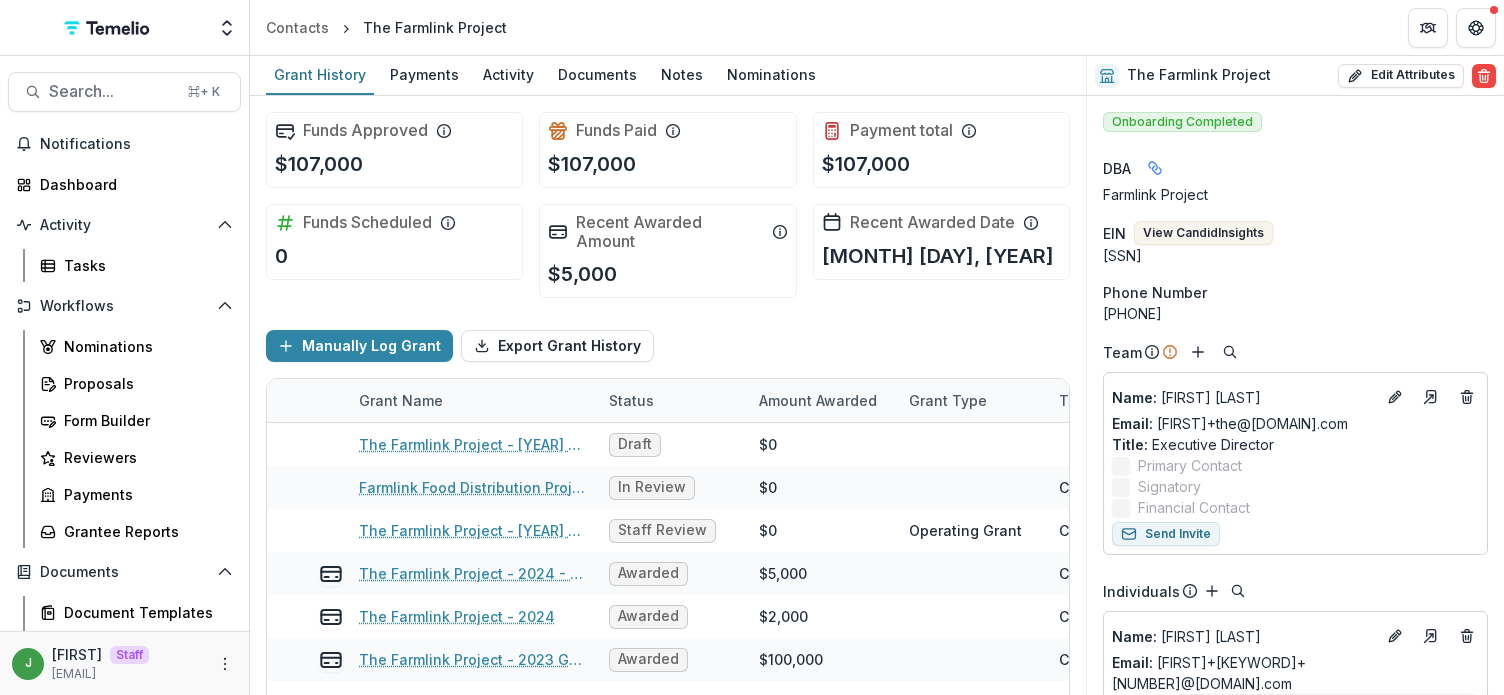 scroll, scrollTop: 1, scrollLeft: 0, axis: vertical 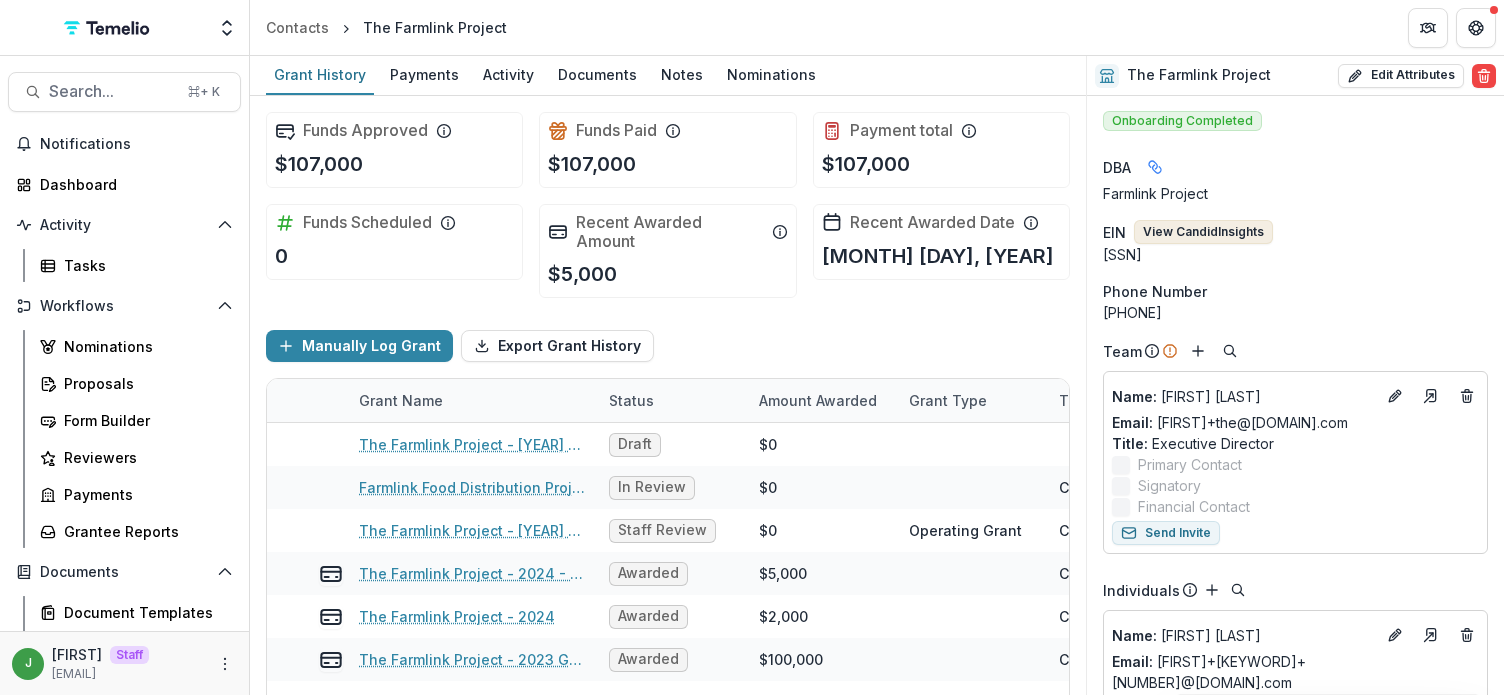 click on "View Candid  Insights" at bounding box center [1203, 232] 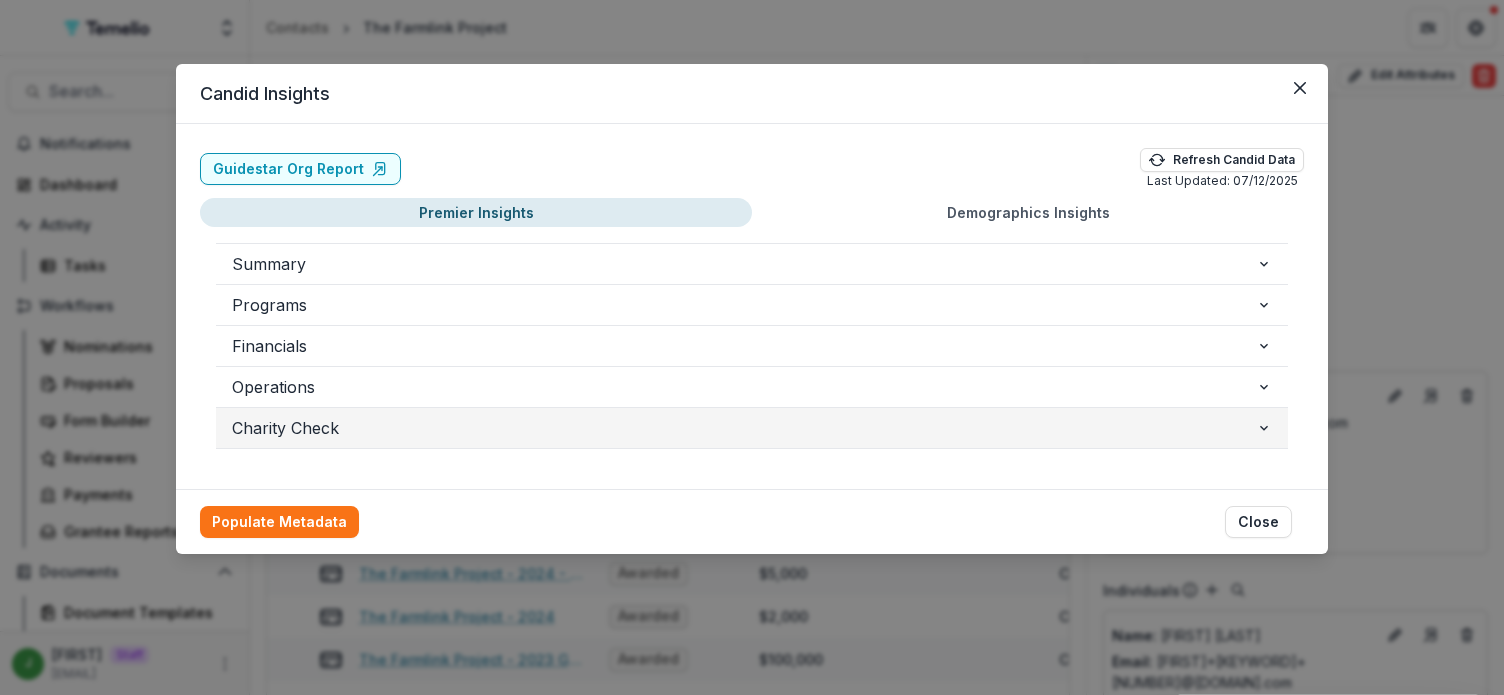 click on "Charity Check" at bounding box center (744, 428) 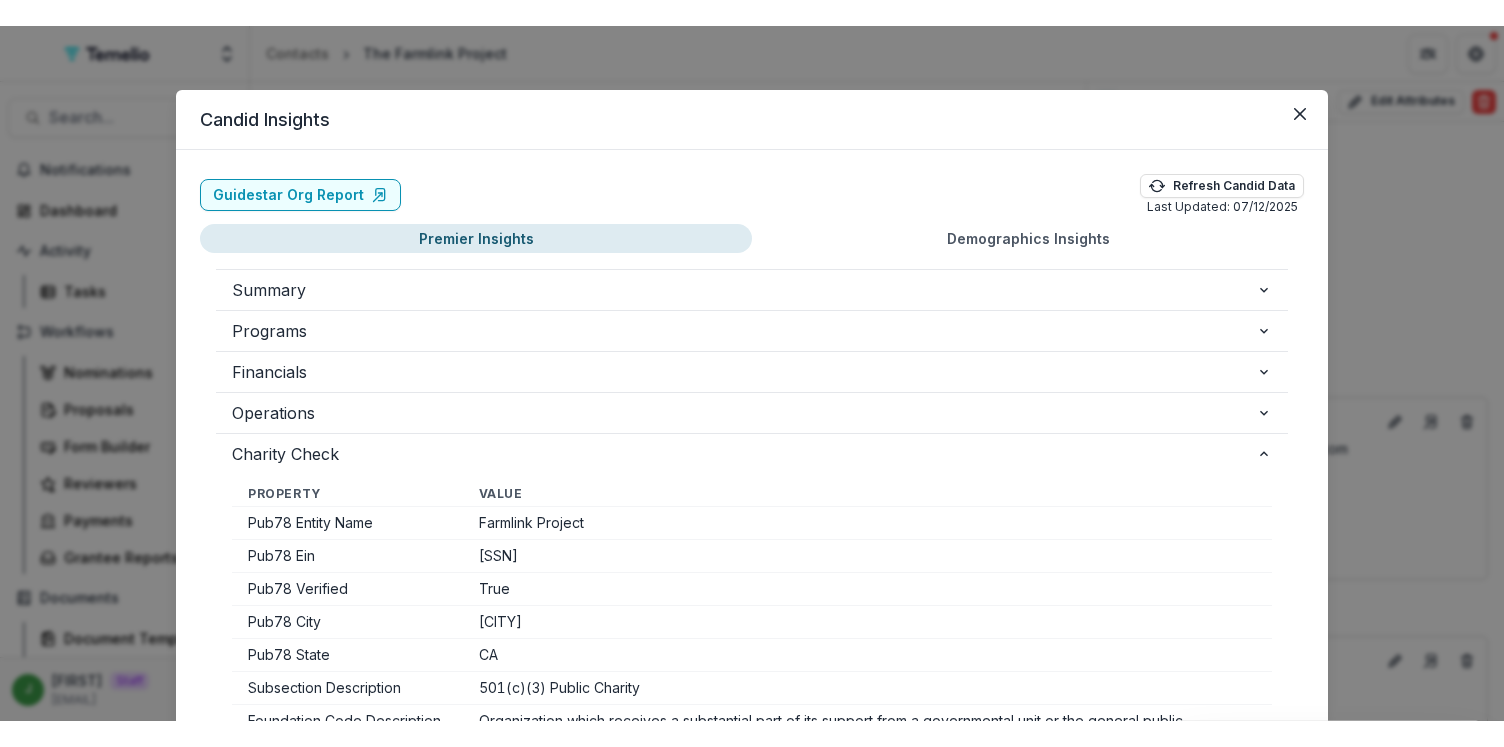 scroll, scrollTop: 12, scrollLeft: 0, axis: vertical 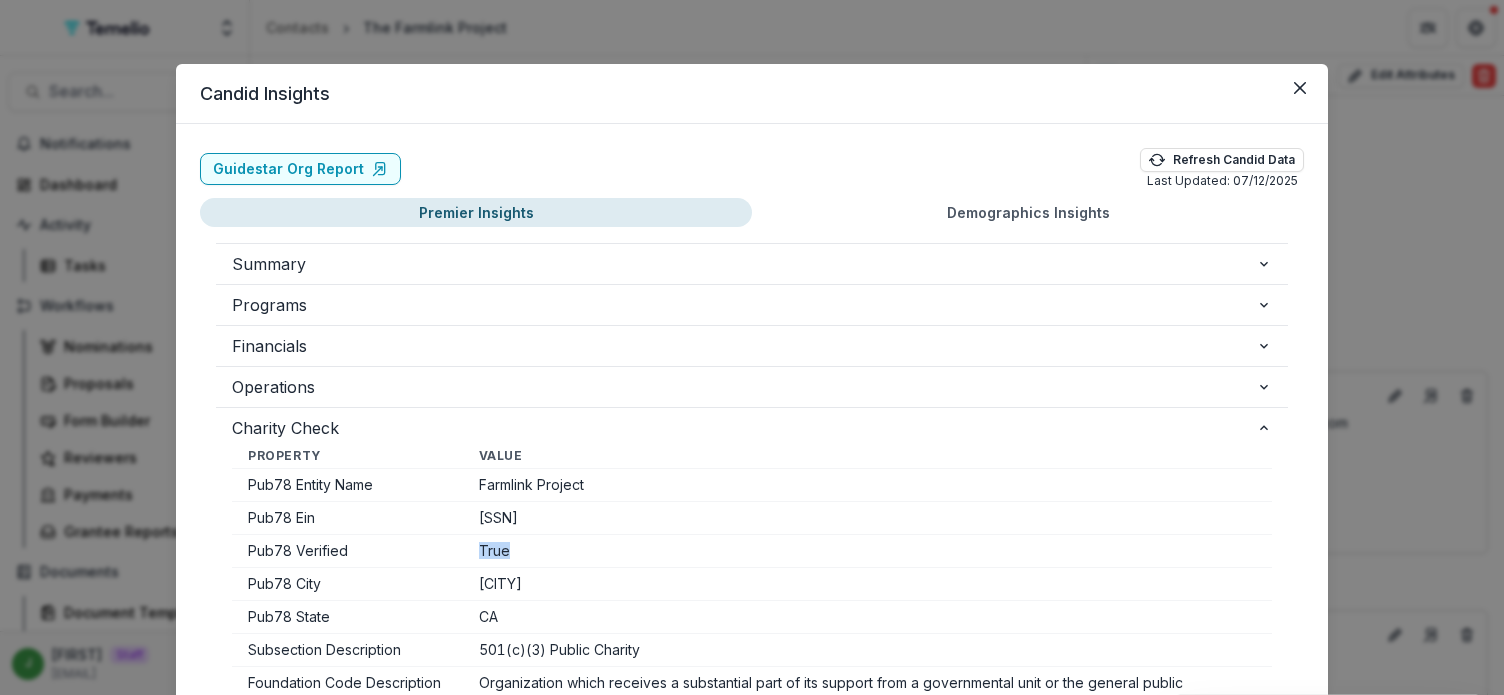 drag, startPoint x: 523, startPoint y: 549, endPoint x: 440, endPoint y: 545, distance: 83.09633 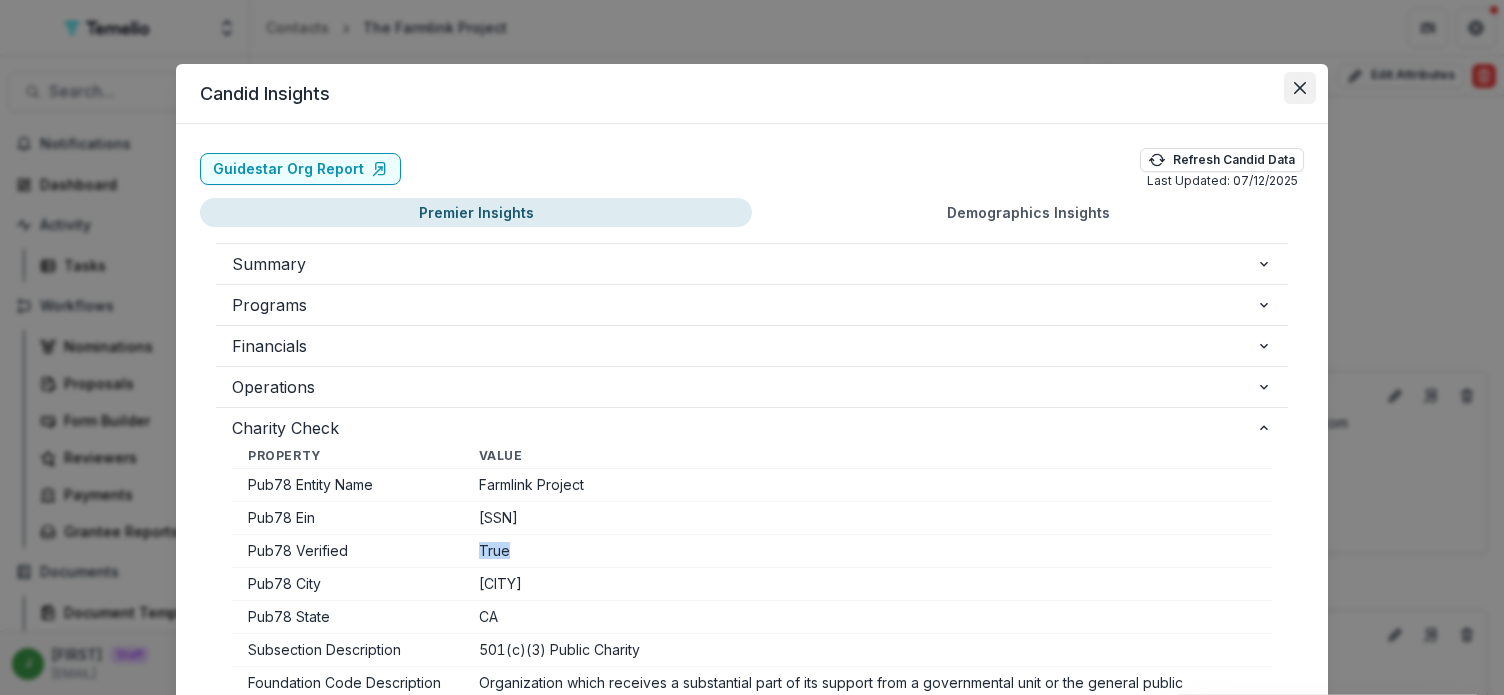 click 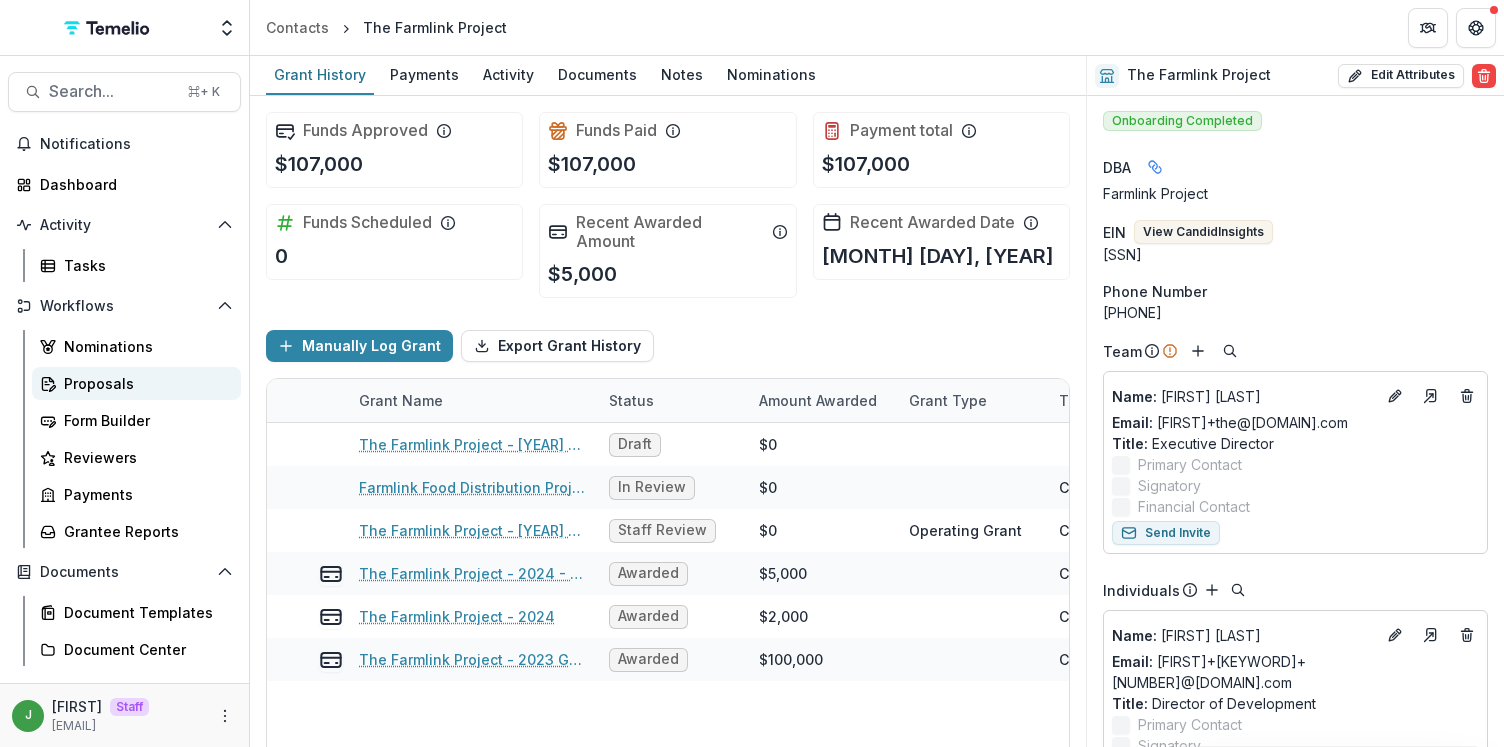 click on "Proposals" at bounding box center [144, 383] 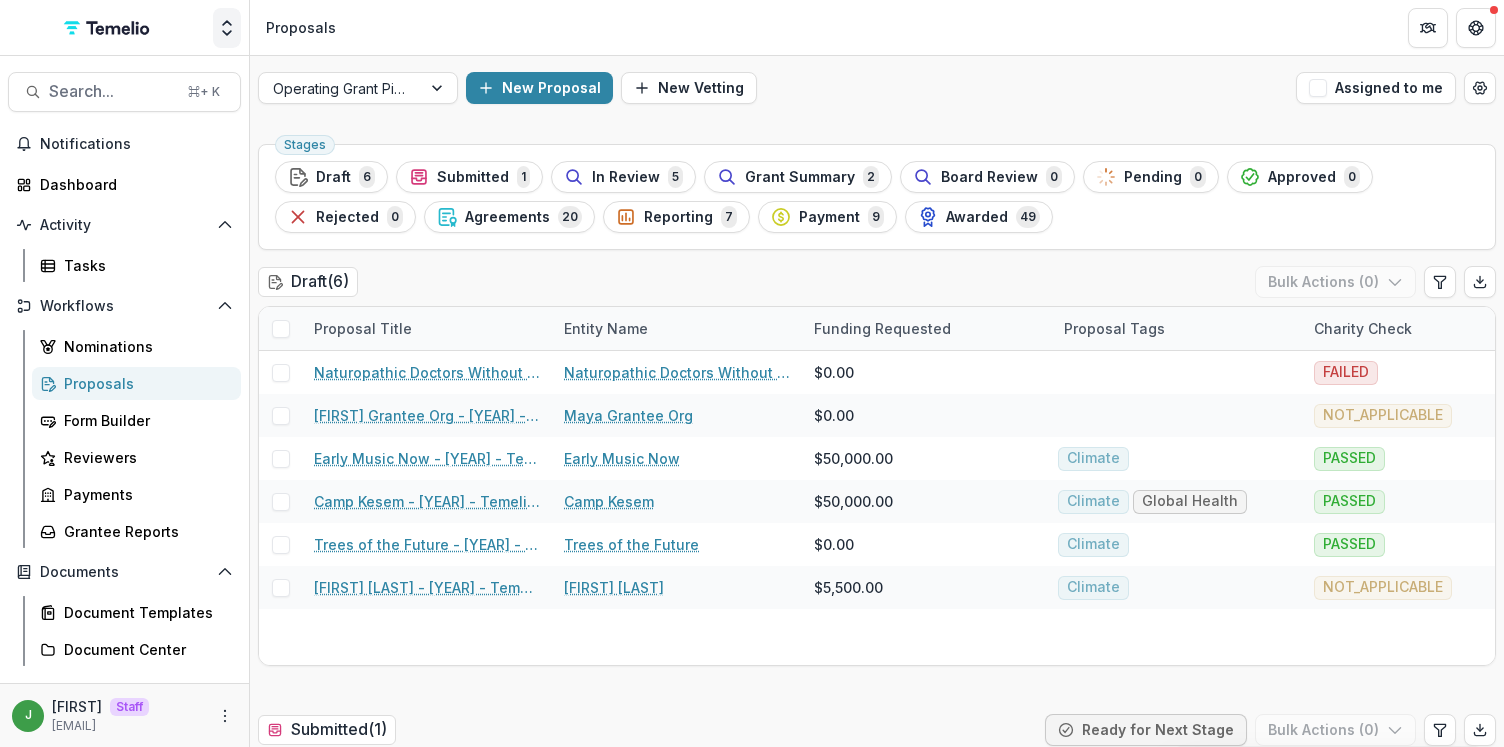 click 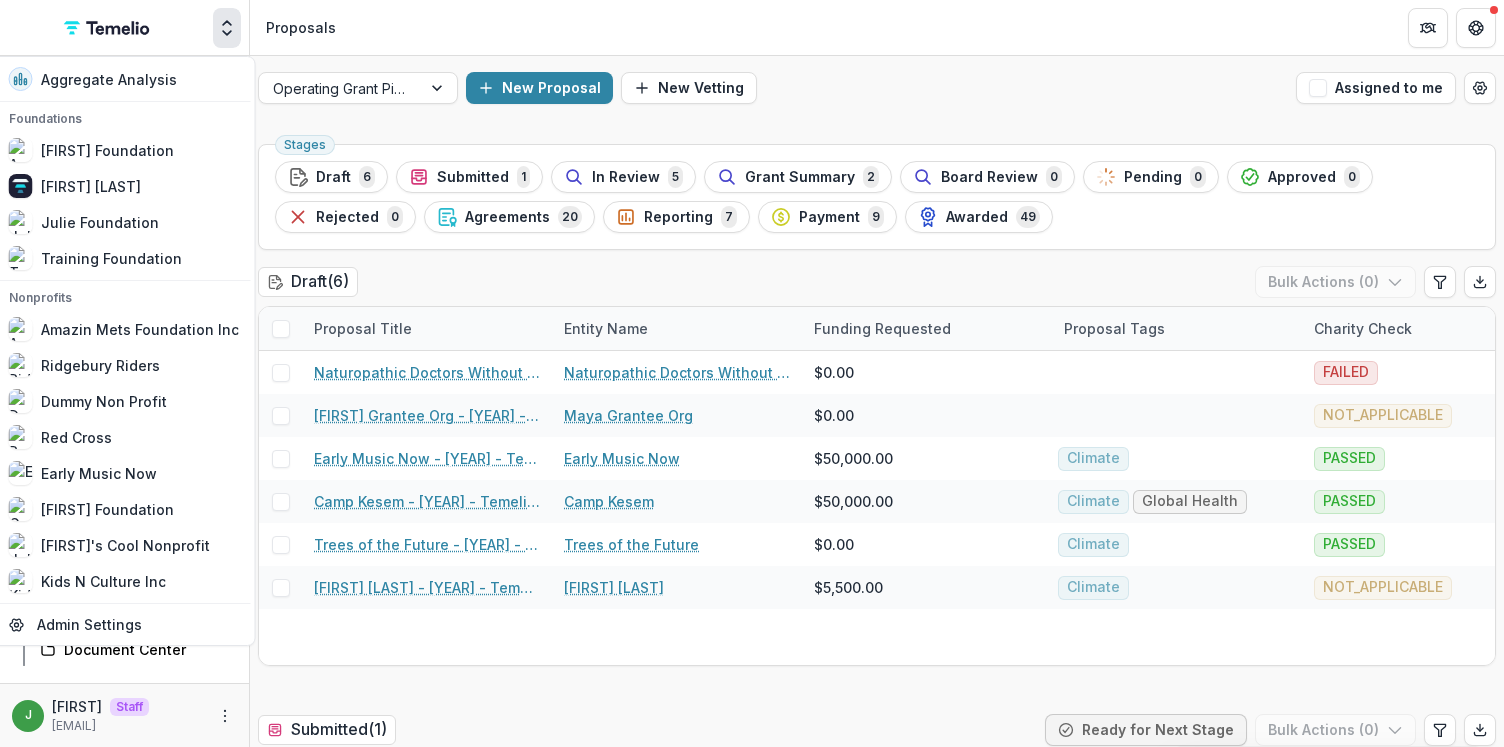 click 